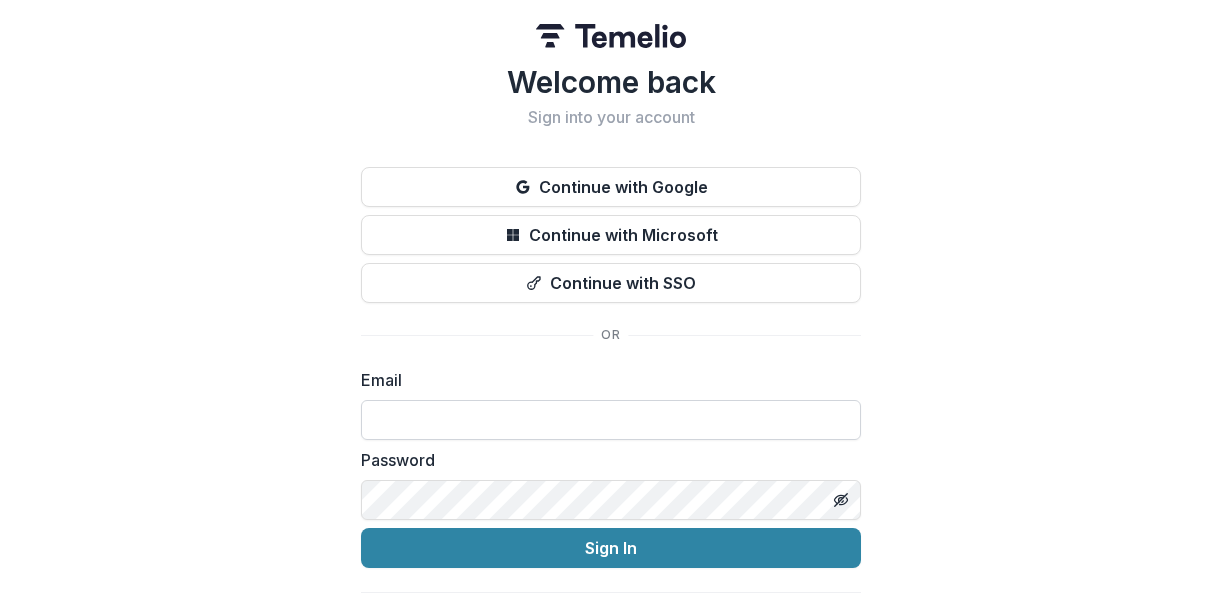 scroll, scrollTop: 0, scrollLeft: 0, axis: both 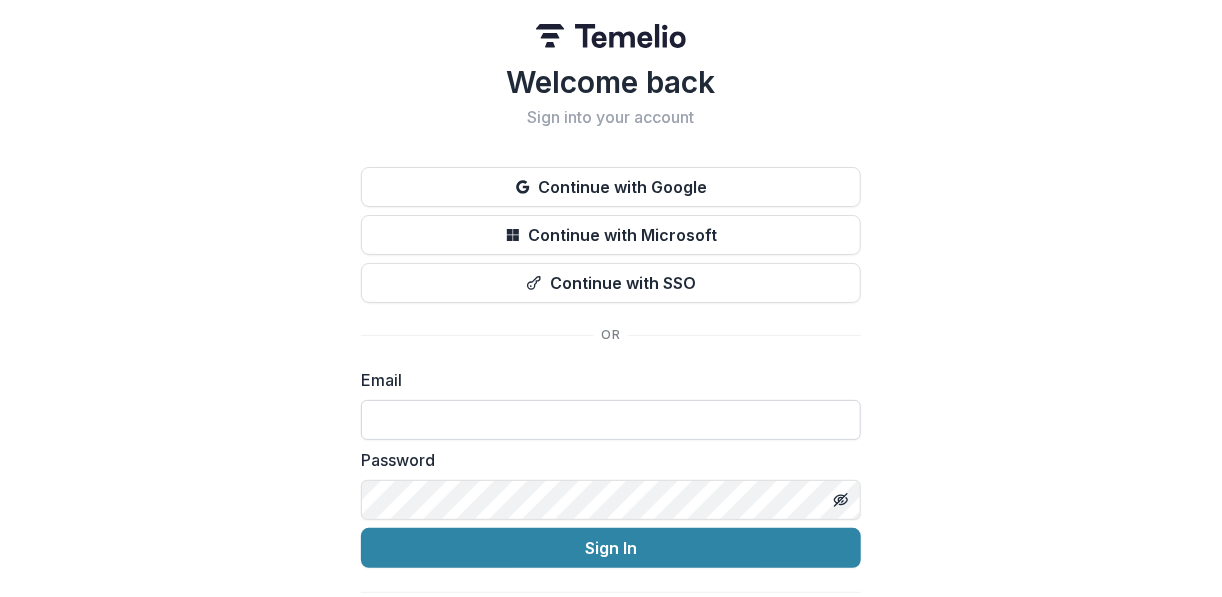 click at bounding box center (611, 420) 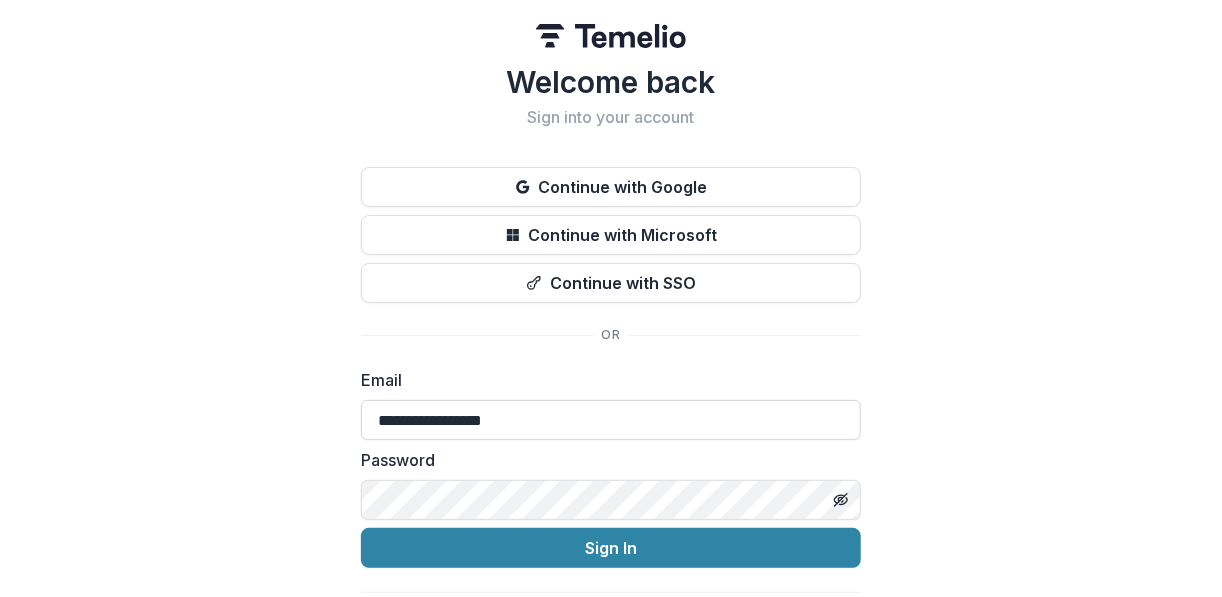 click on "Sign In" at bounding box center [611, 548] 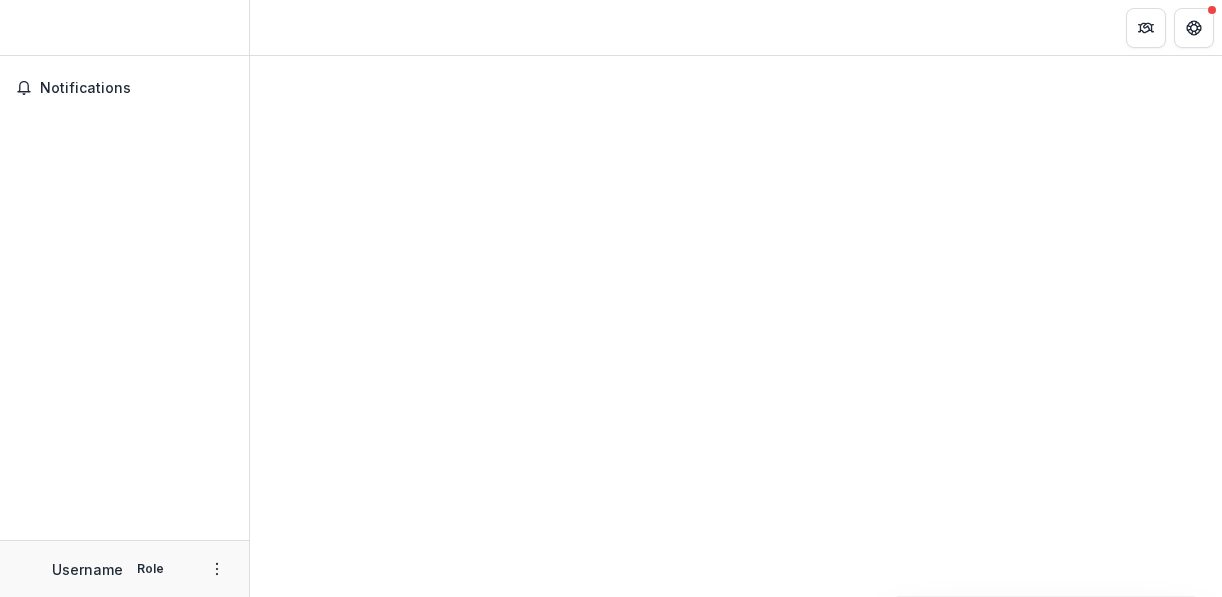 scroll, scrollTop: 0, scrollLeft: 0, axis: both 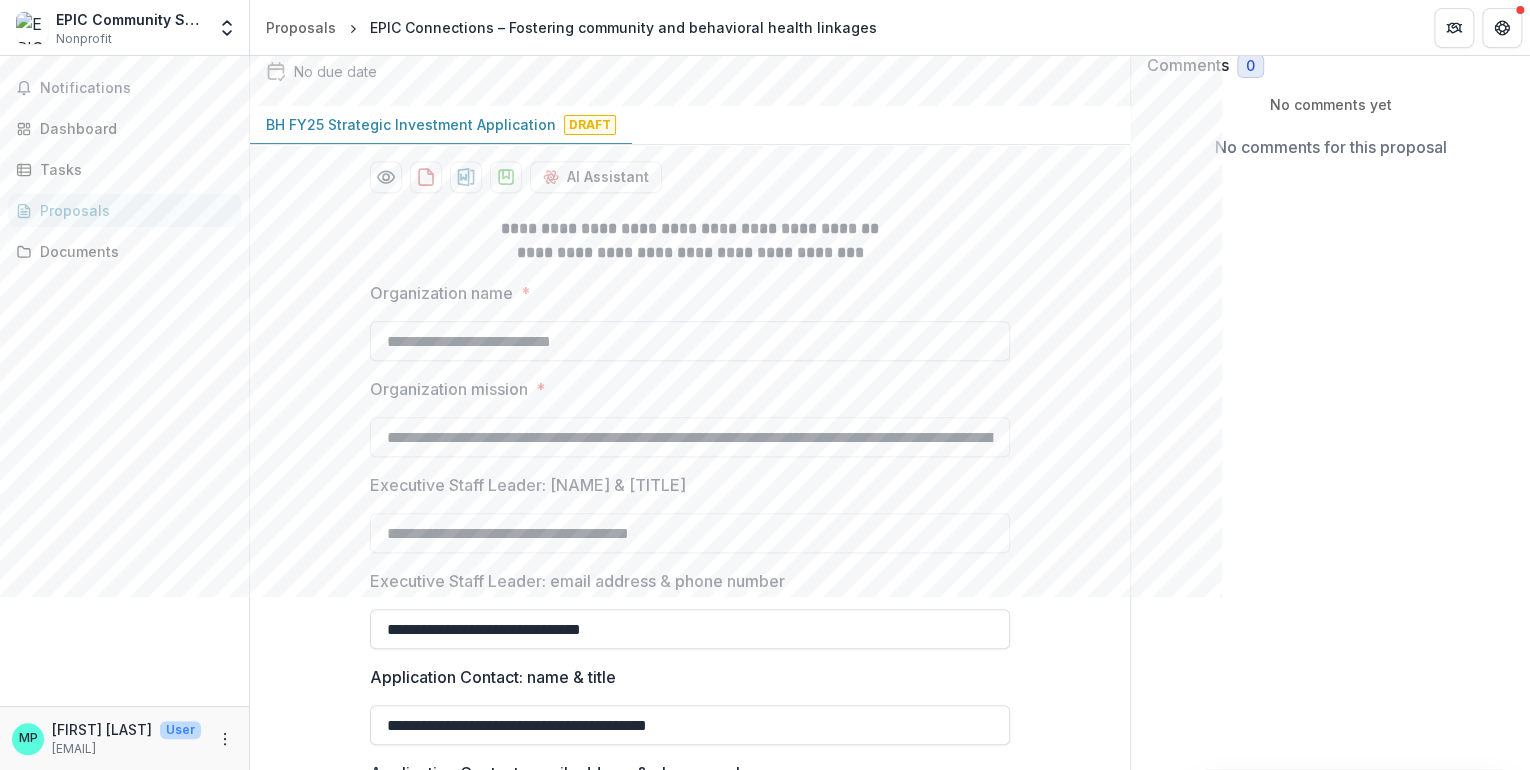 click on "**********" at bounding box center [690, 341] 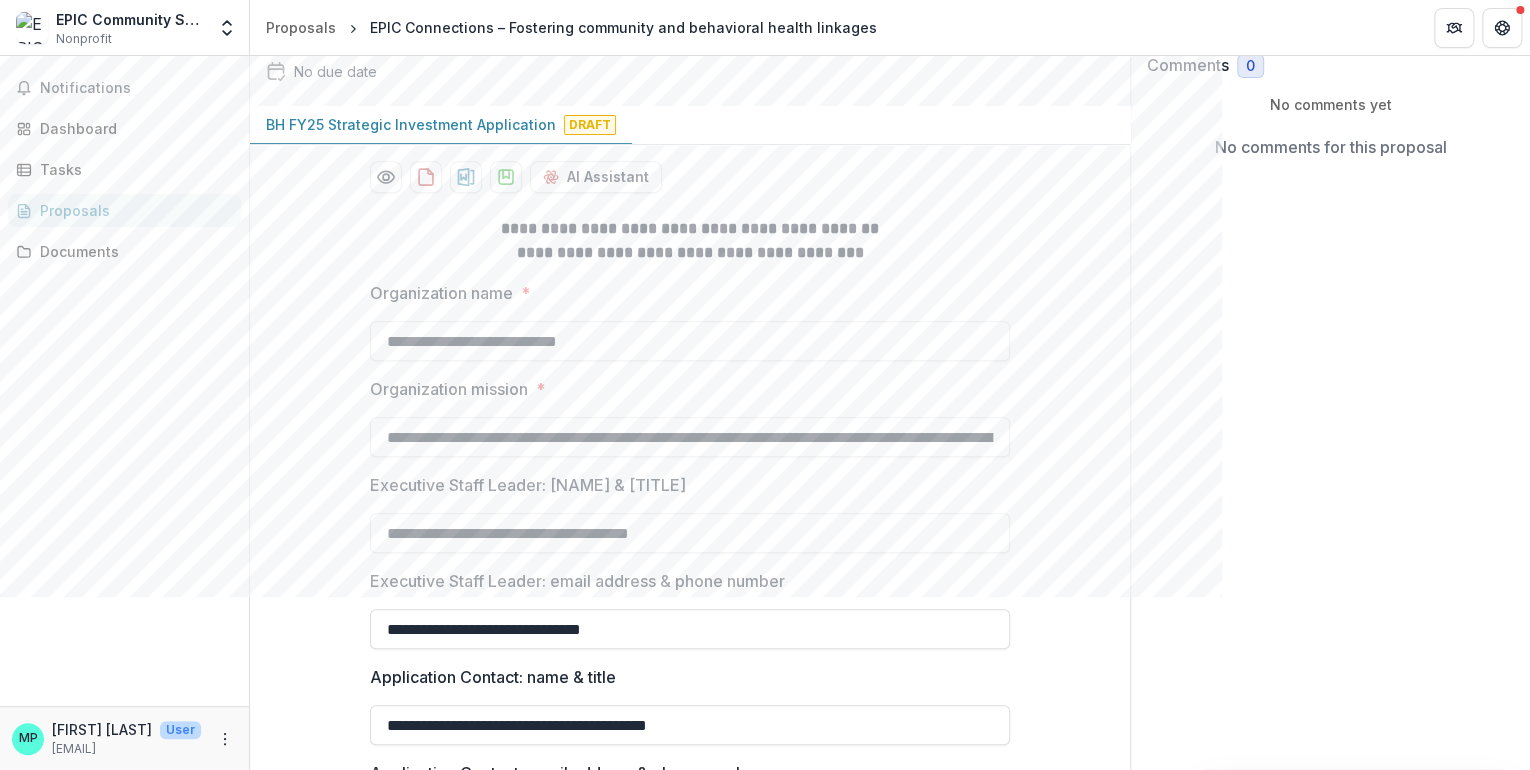 drag, startPoint x: 624, startPoint y: 345, endPoint x: 280, endPoint y: 333, distance: 344.20923 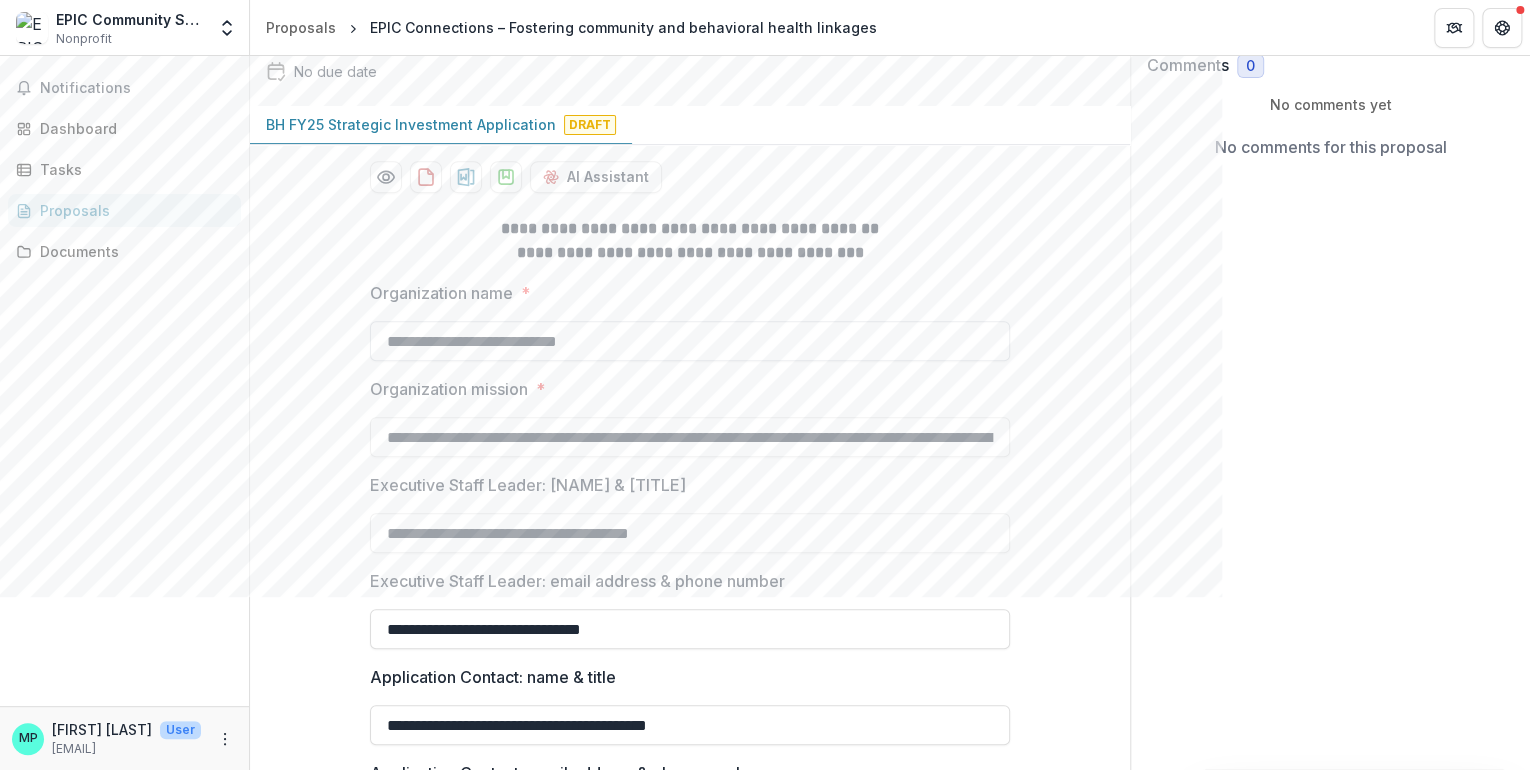 paste on "**********" 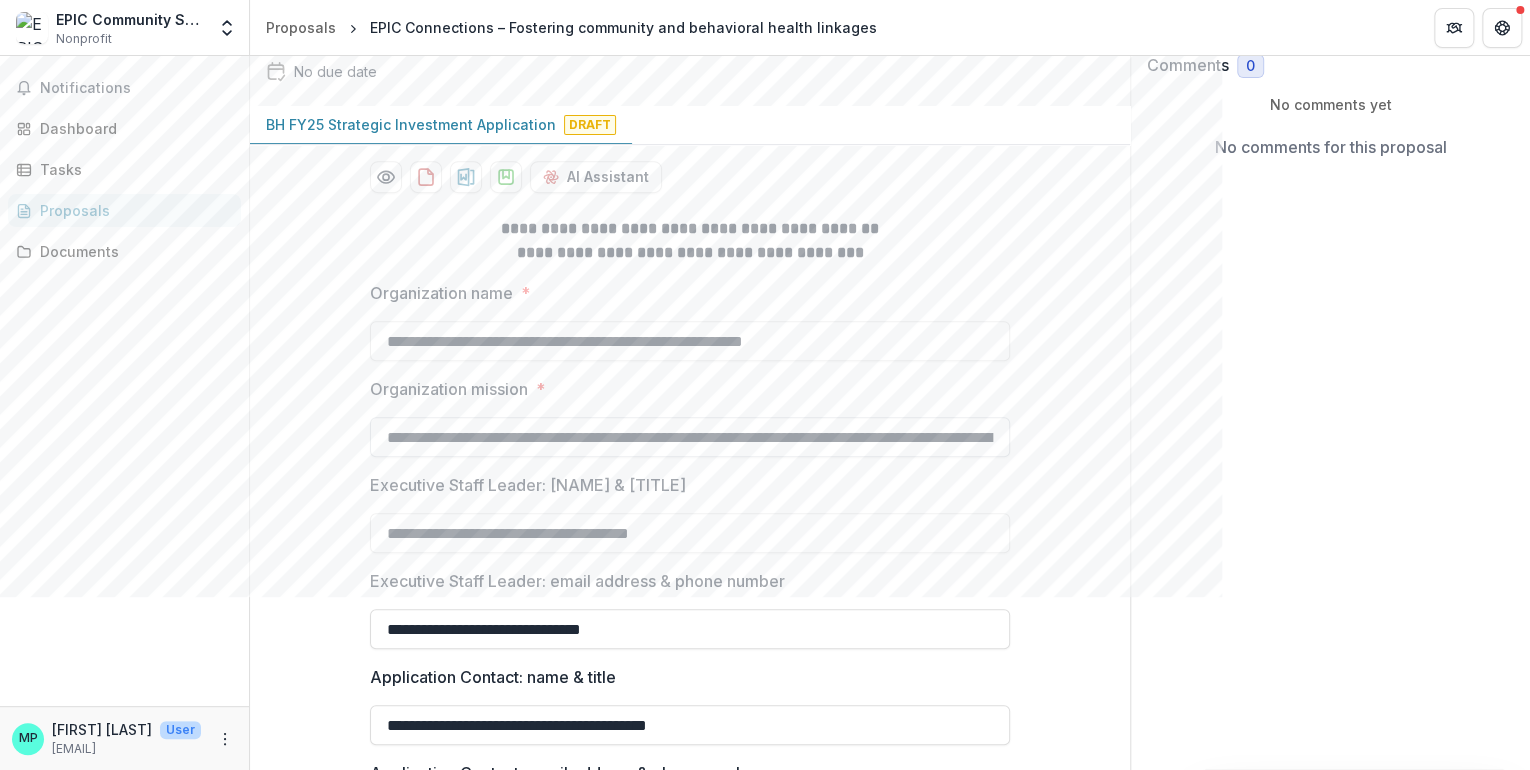type on "**********" 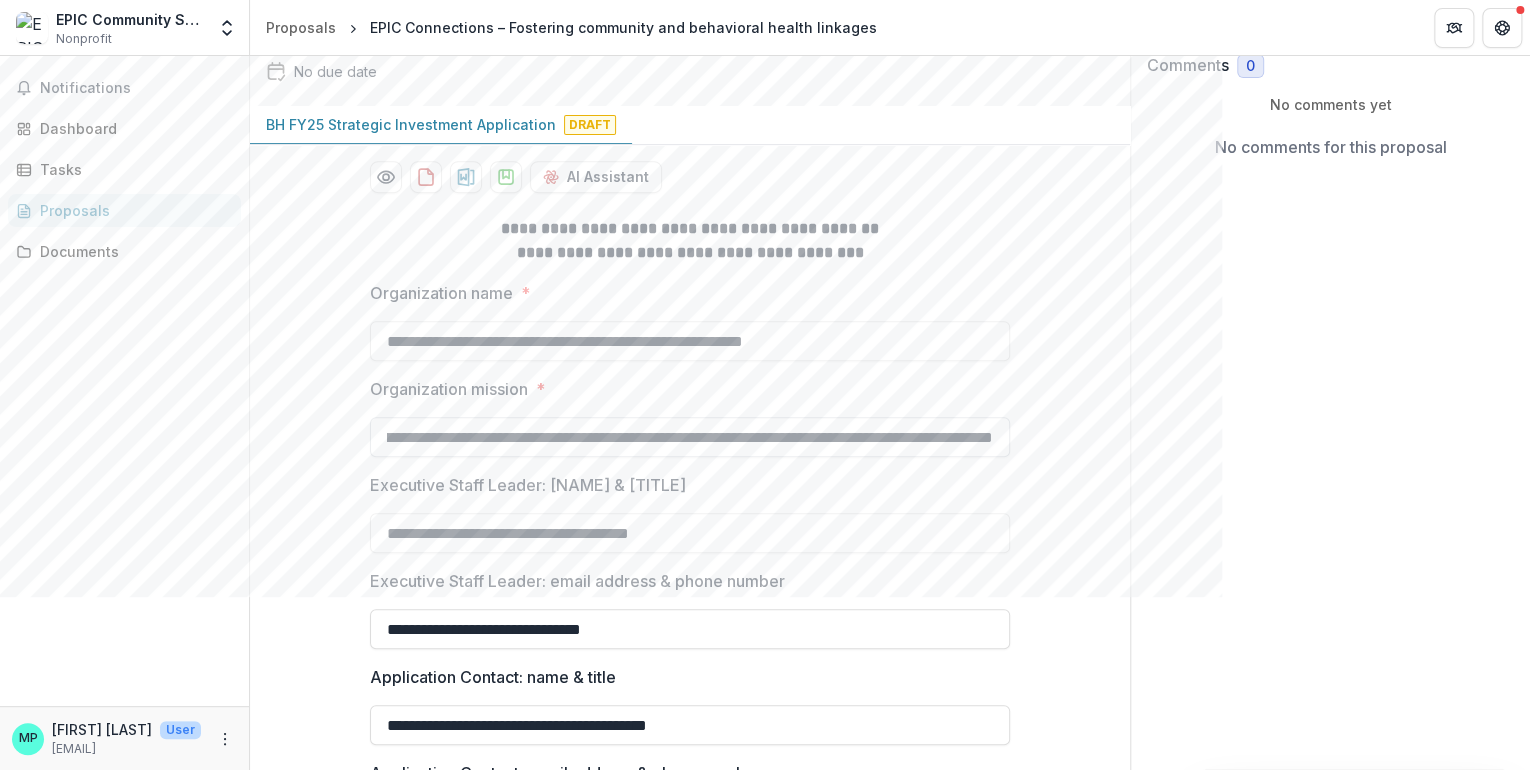 scroll, scrollTop: 0, scrollLeft: 1347, axis: horizontal 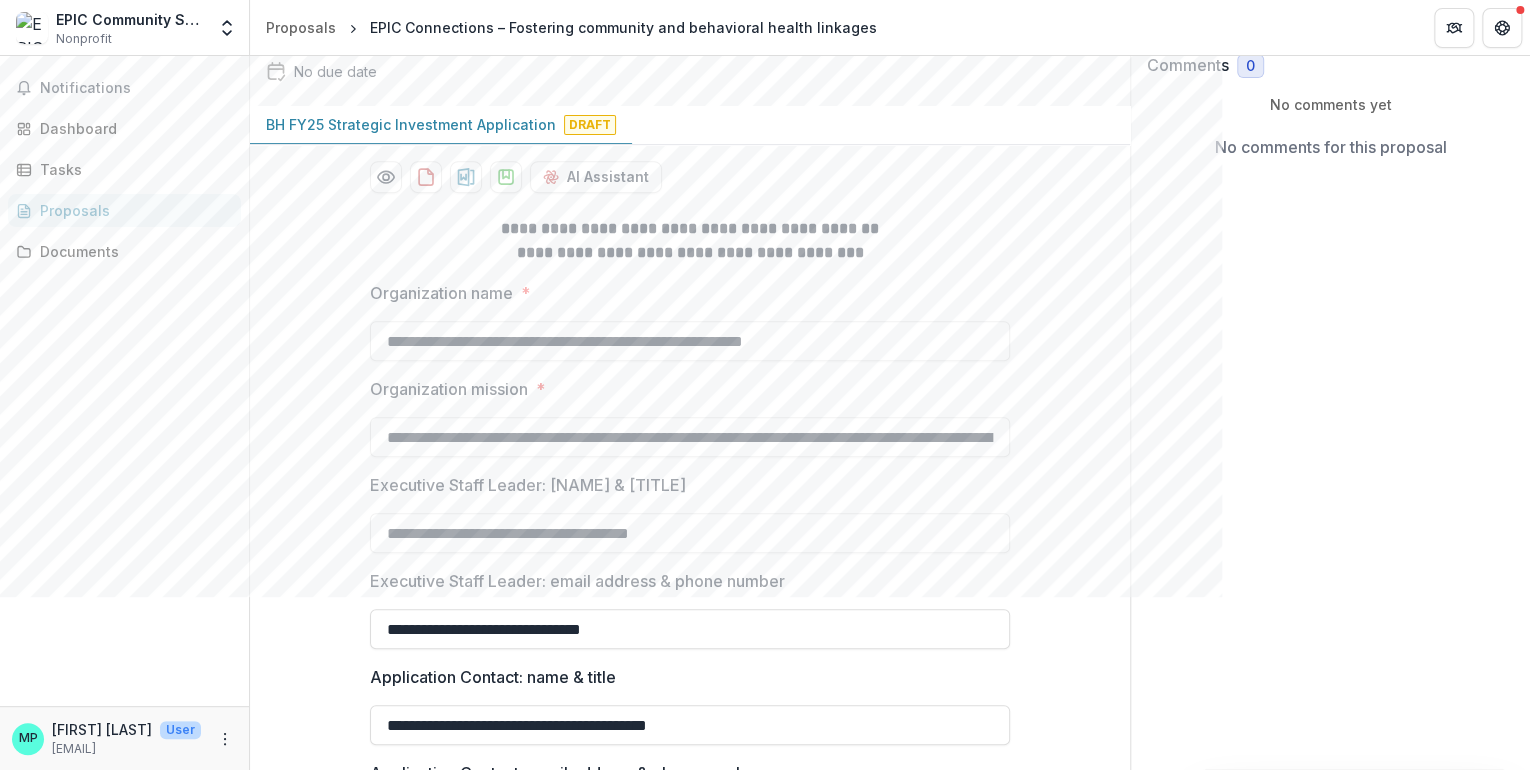 drag, startPoint x: 1002, startPoint y: 436, endPoint x: 218, endPoint y: 432, distance: 784.0102 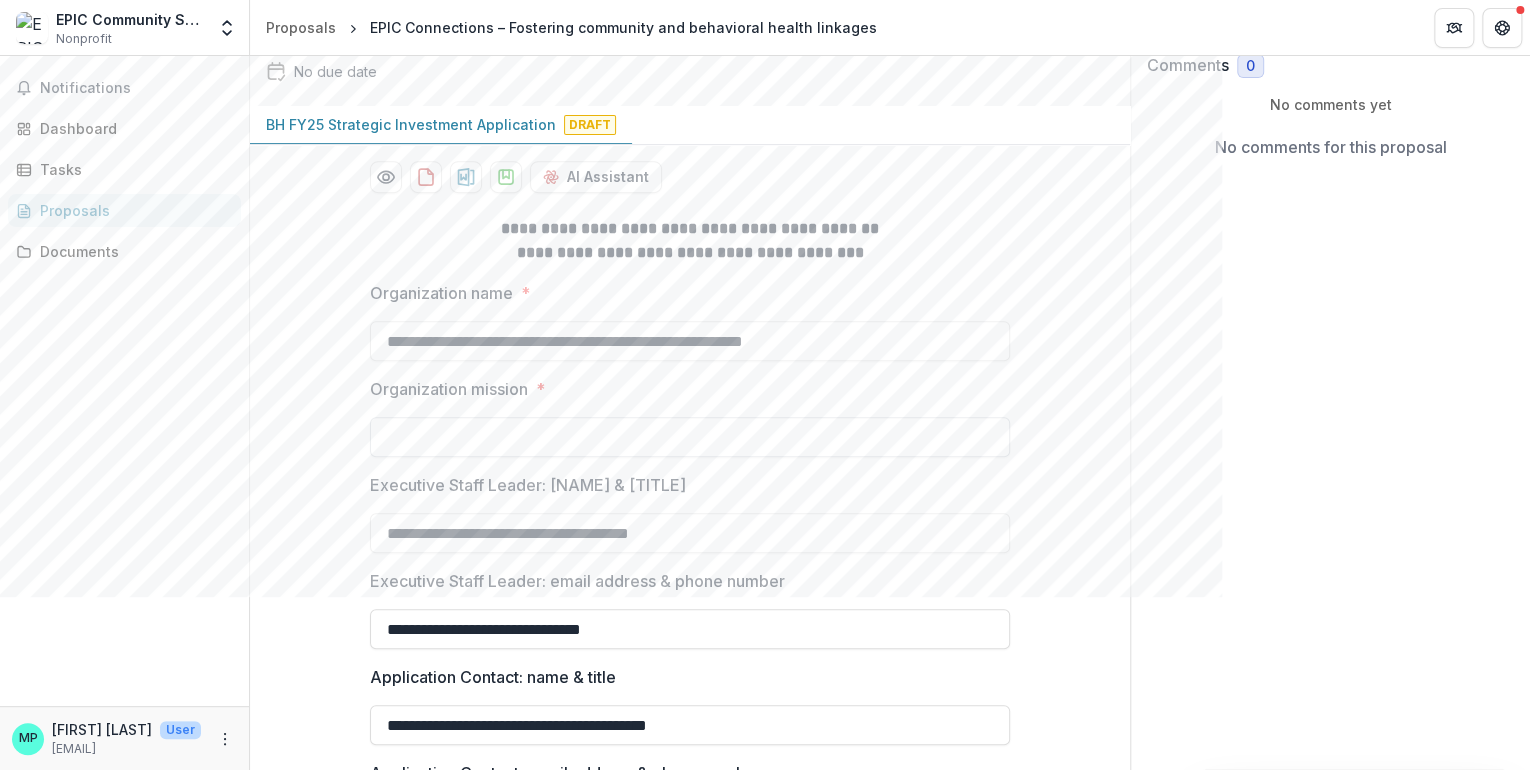 click on "Organization mission *" at bounding box center (690, 437) 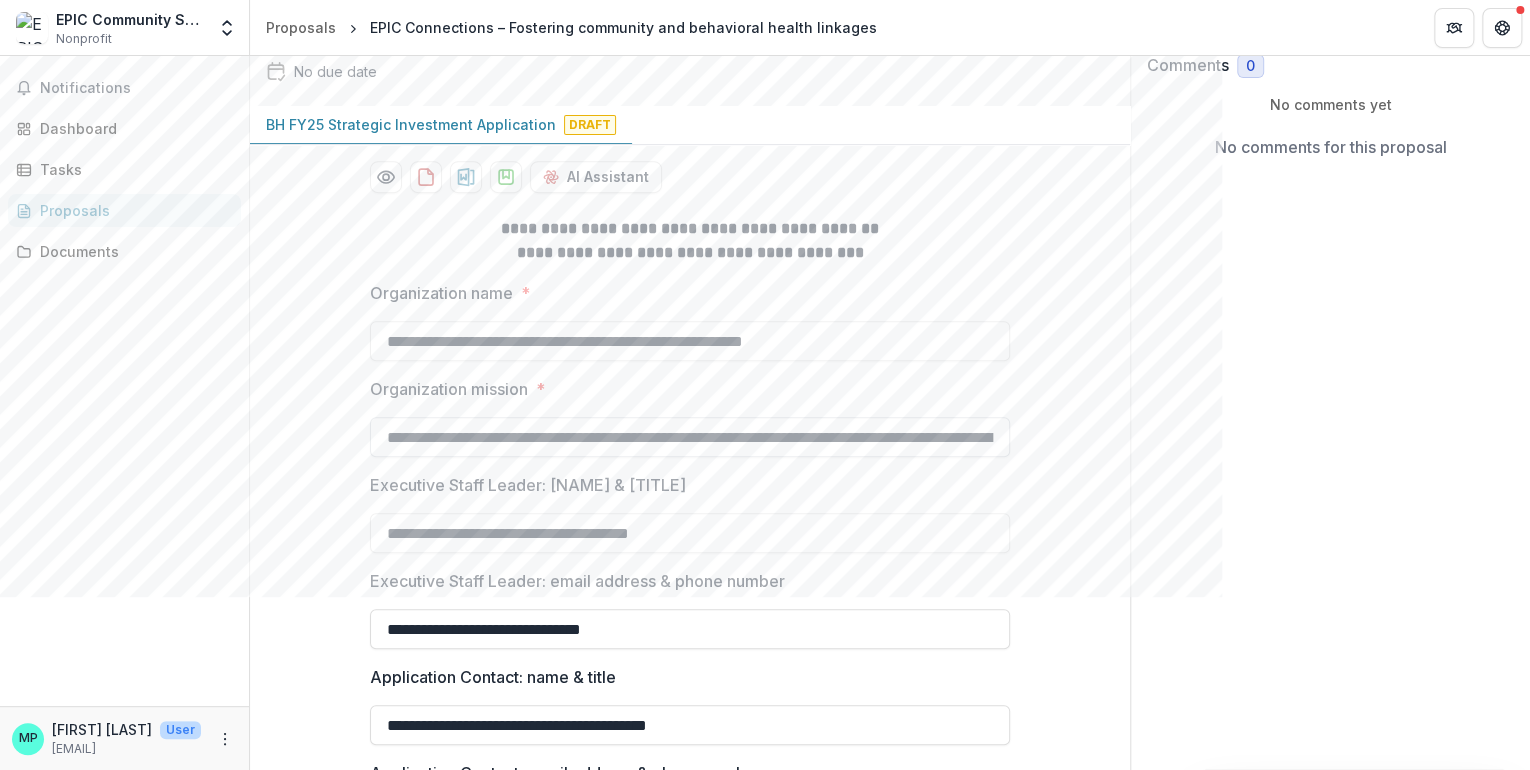 scroll, scrollTop: 0, scrollLeft: 1347, axis: horizontal 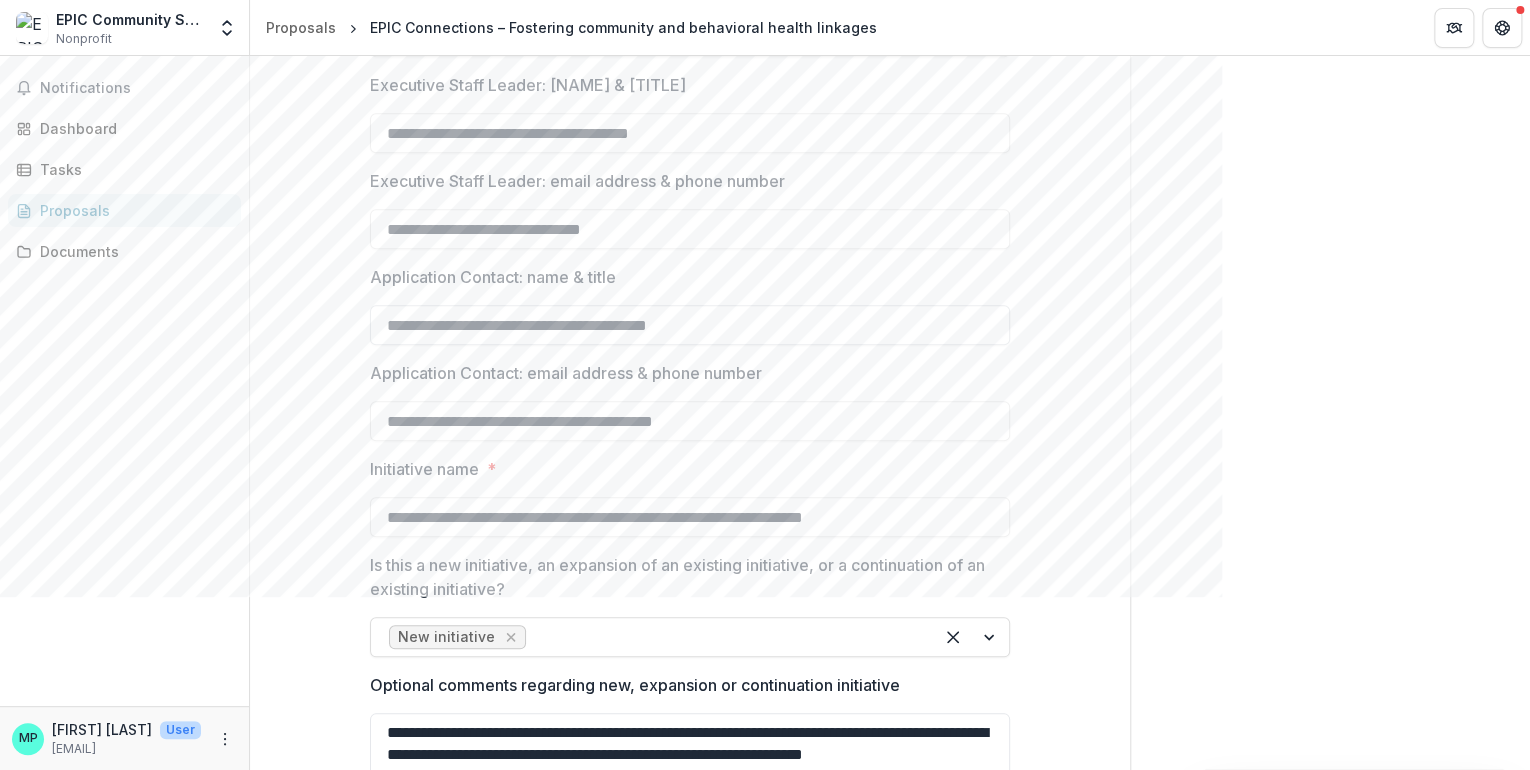 type on "**********" 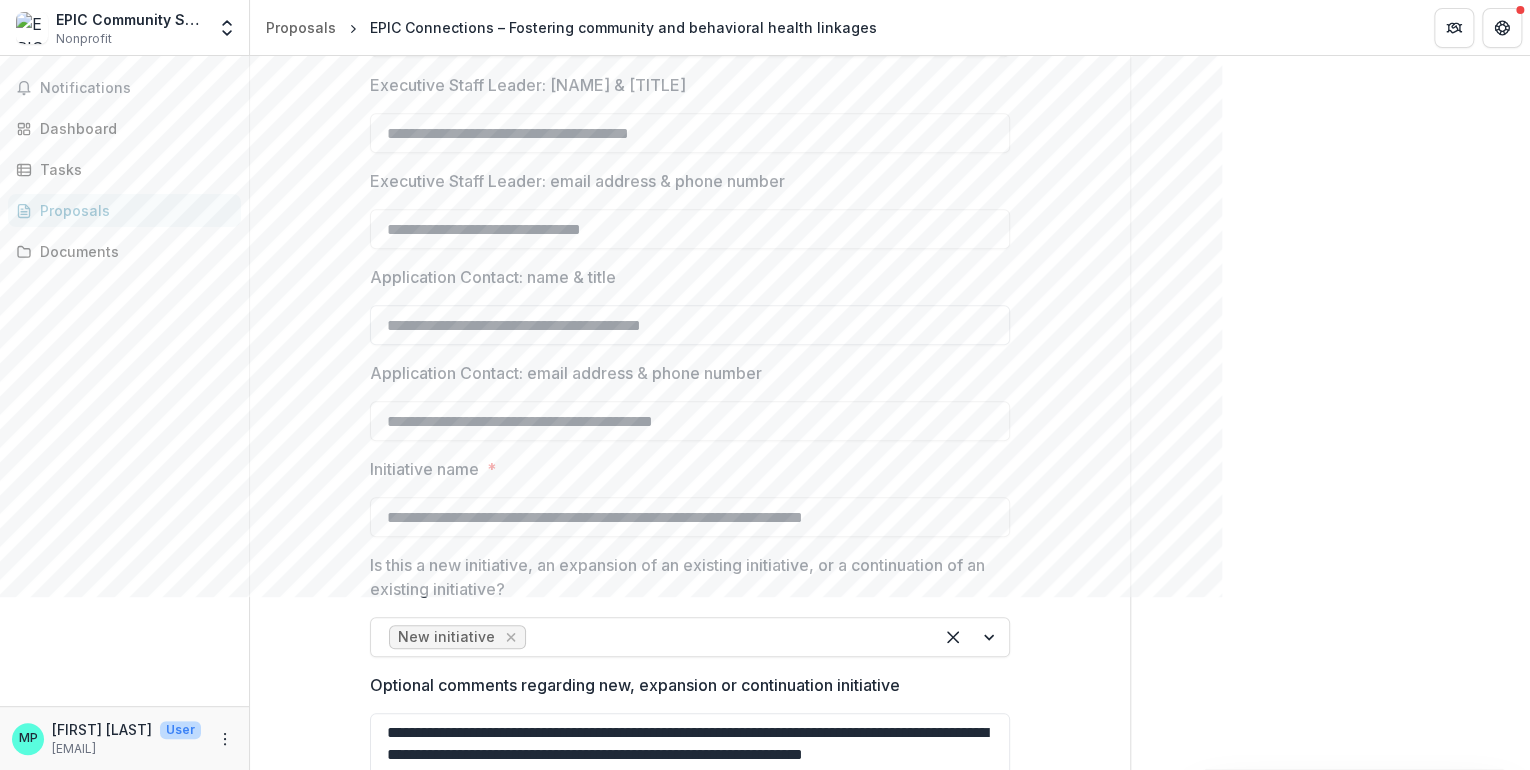 type on "**********" 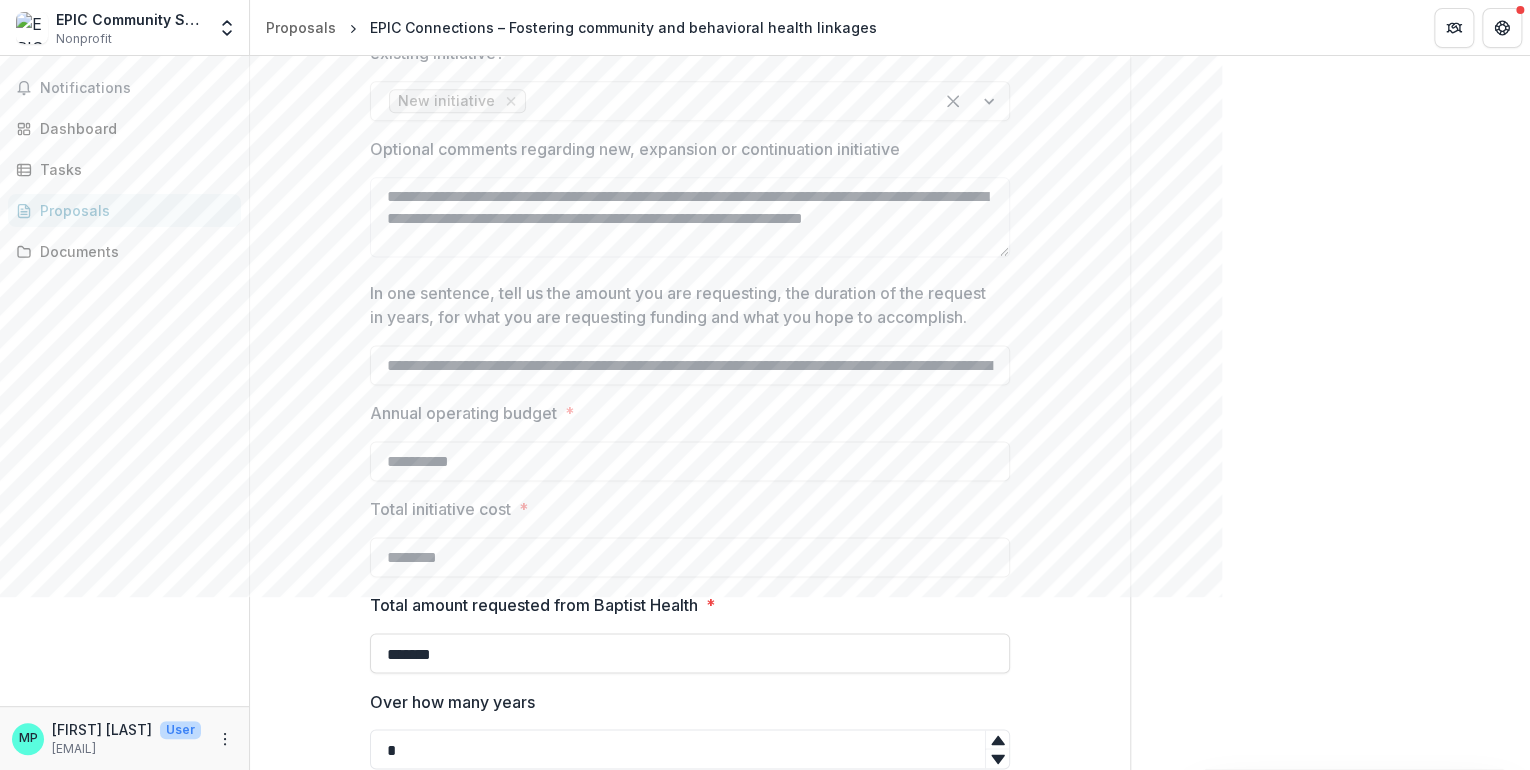 scroll, scrollTop: 1335, scrollLeft: 0, axis: vertical 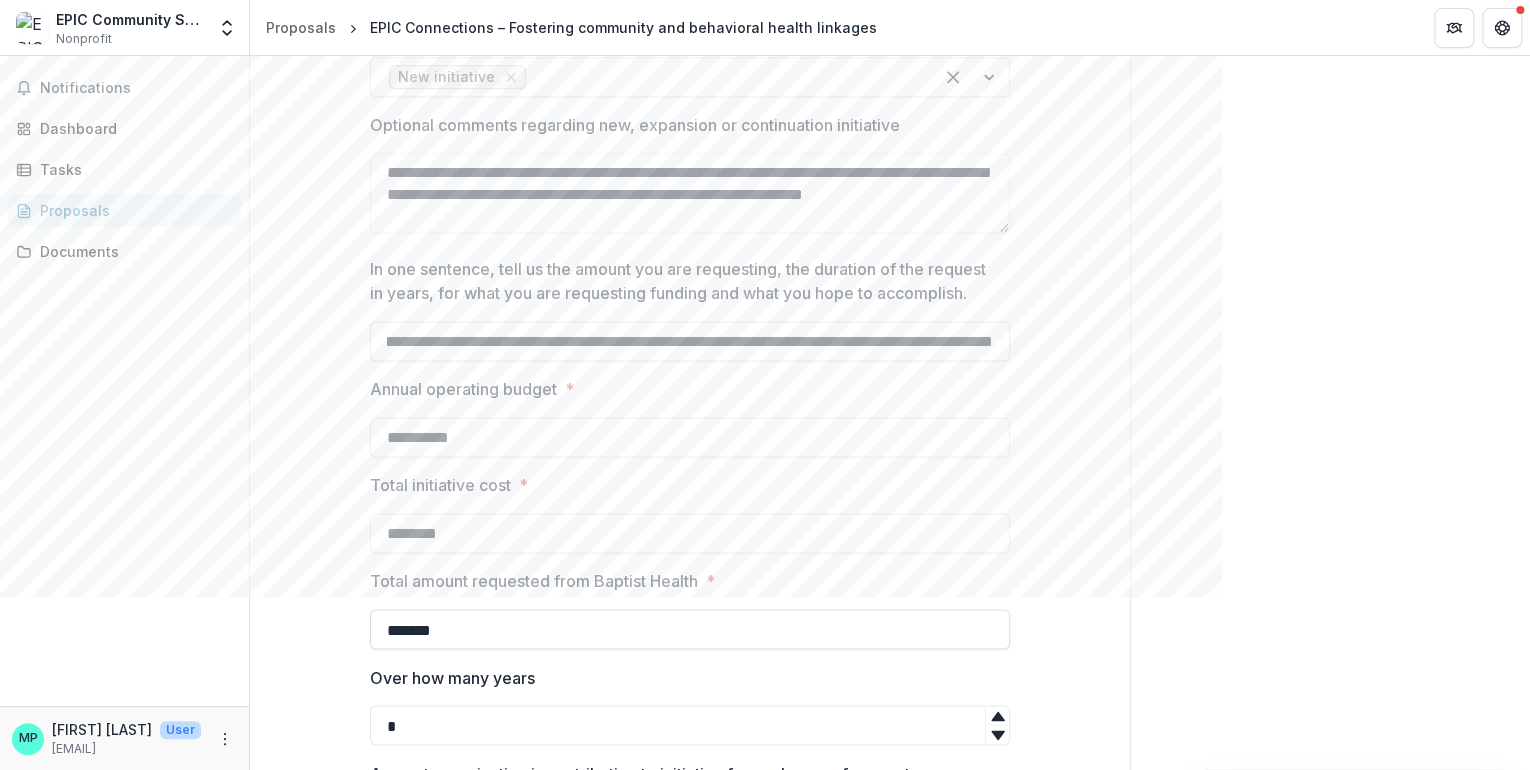 drag, startPoint x: 388, startPoint y: 334, endPoint x: 996, endPoint y: 343, distance: 608.0666 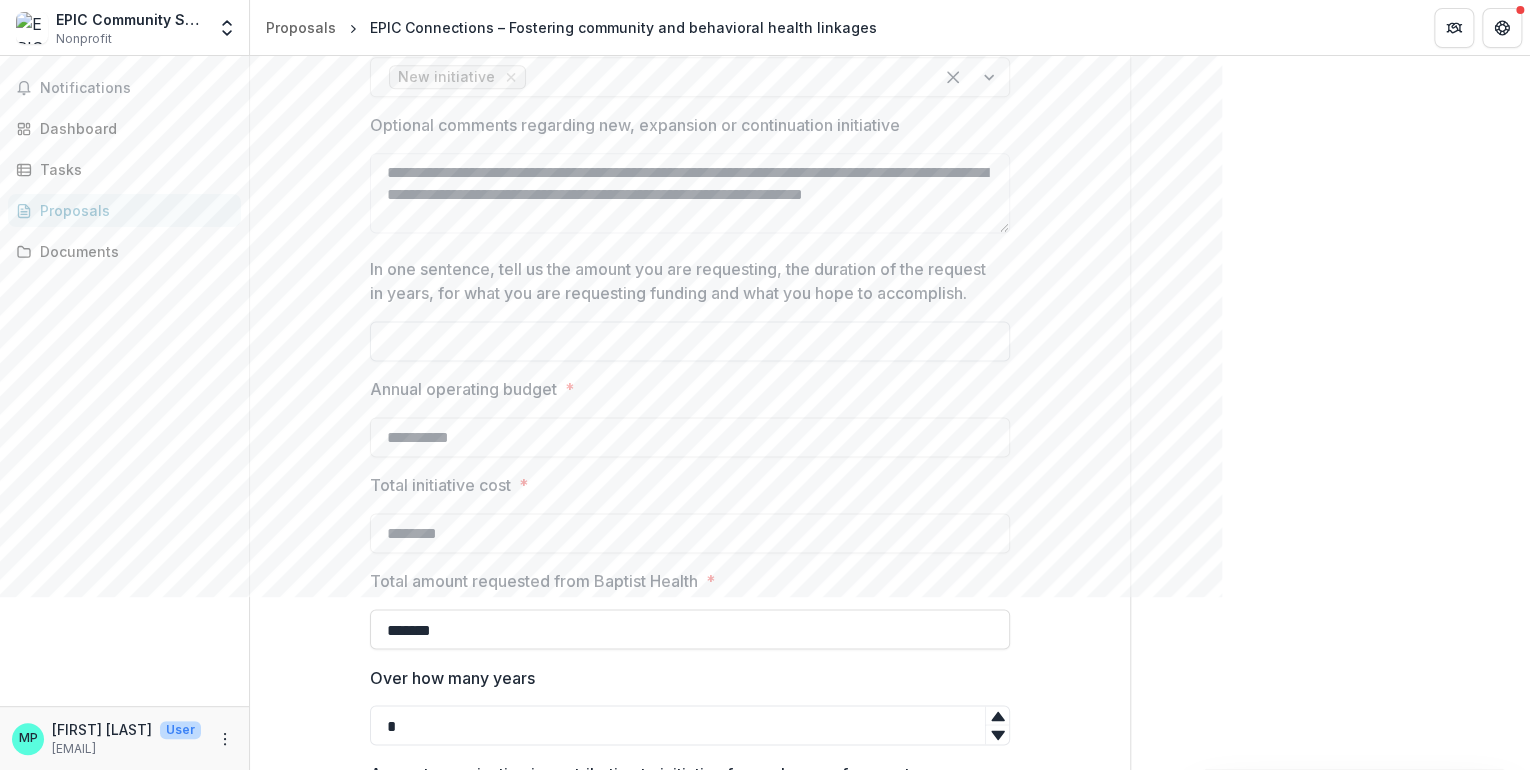scroll, scrollTop: 0, scrollLeft: 0, axis: both 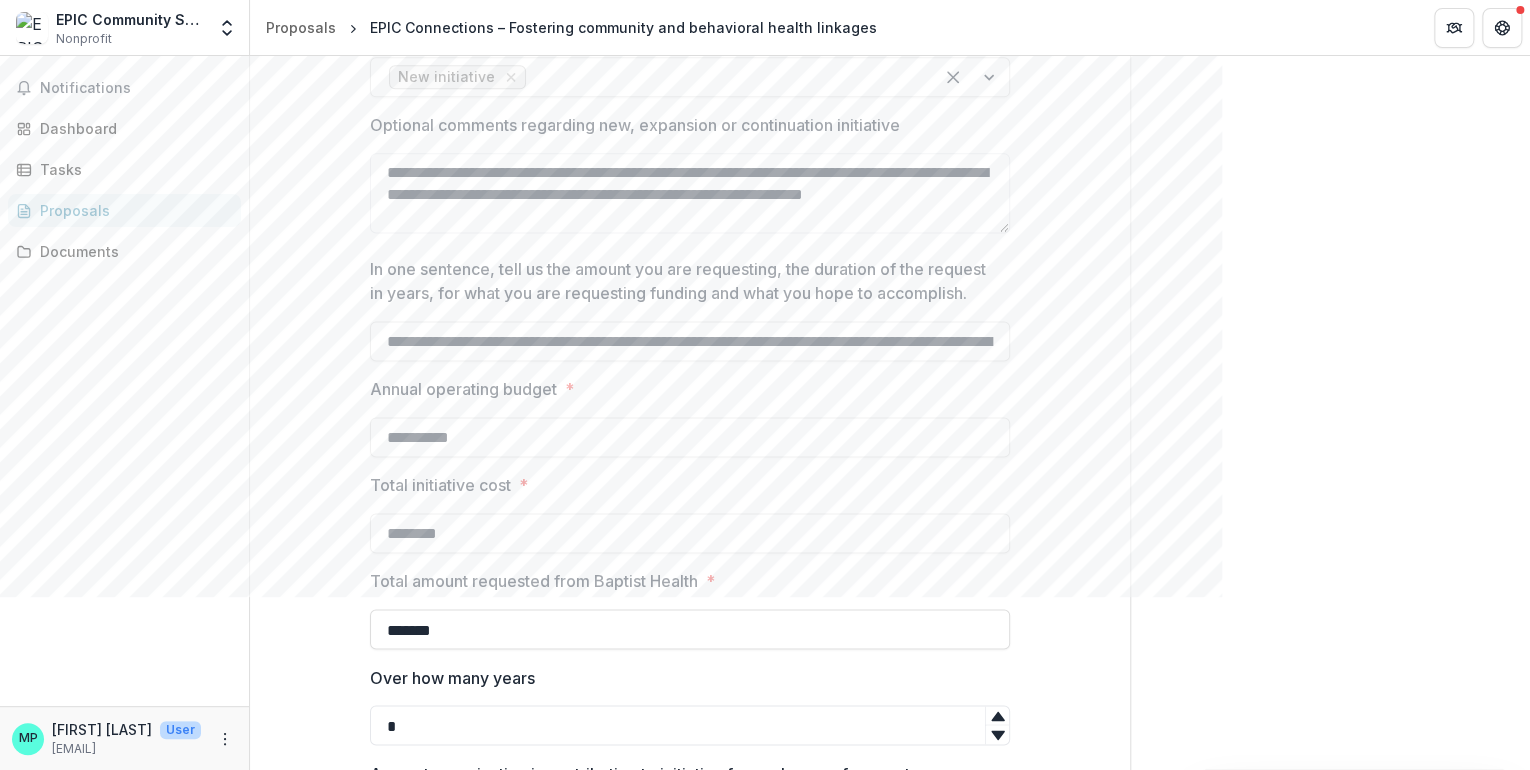 type on "**********" 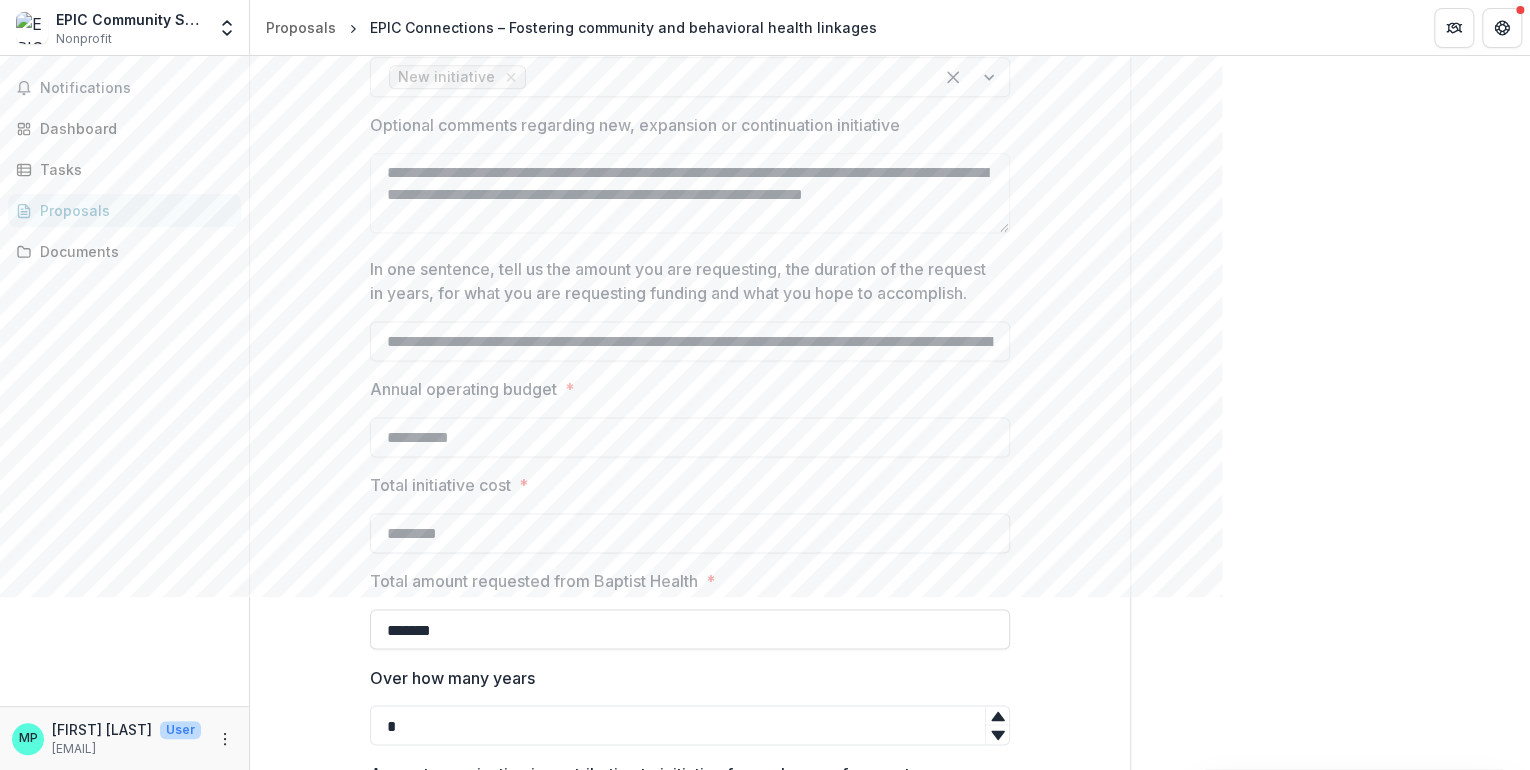 drag, startPoint x: 449, startPoint y: 530, endPoint x: 398, endPoint y: 531, distance: 51.009804 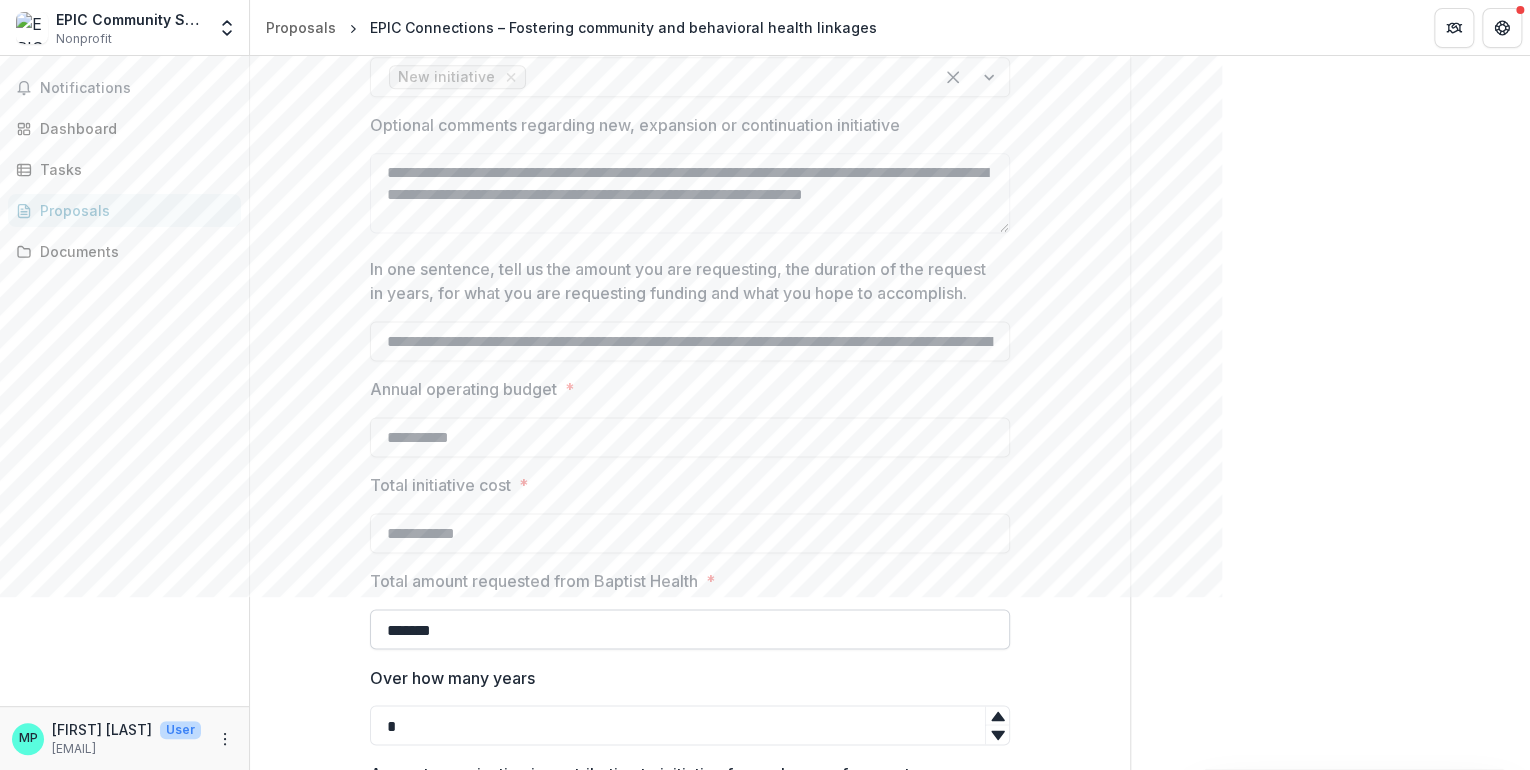 type on "********" 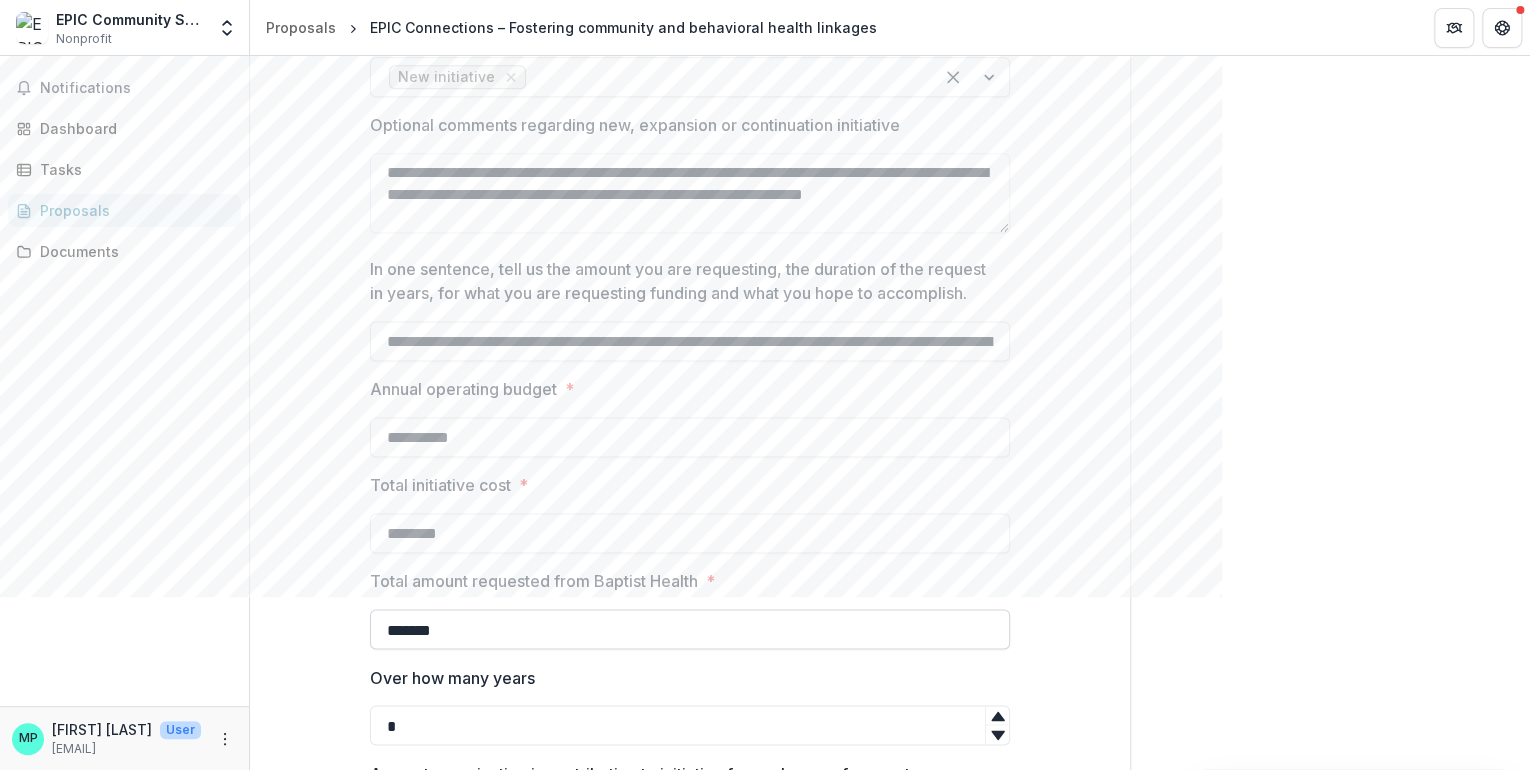 click on "*******" at bounding box center (690, 629) 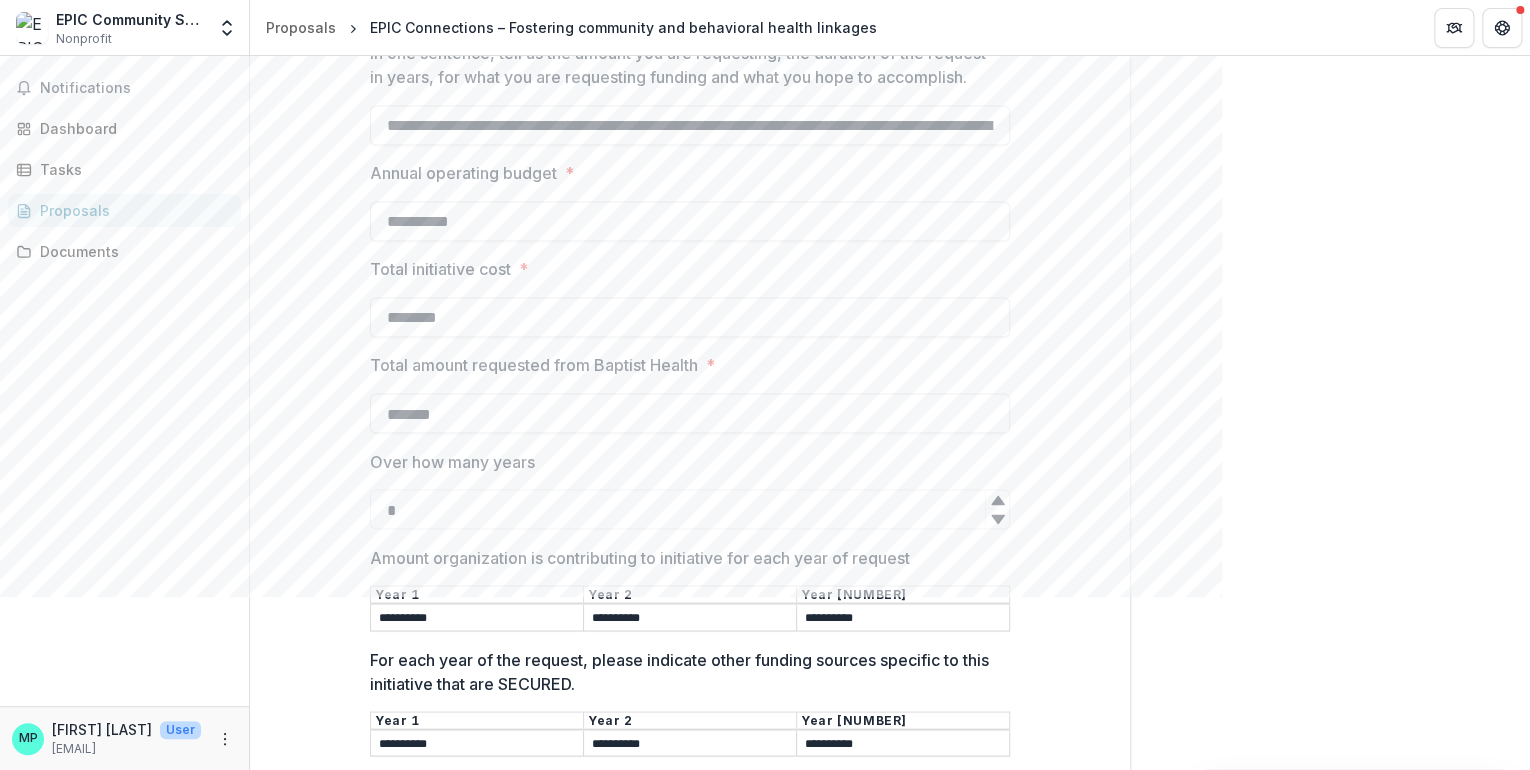 scroll, scrollTop: 1575, scrollLeft: 0, axis: vertical 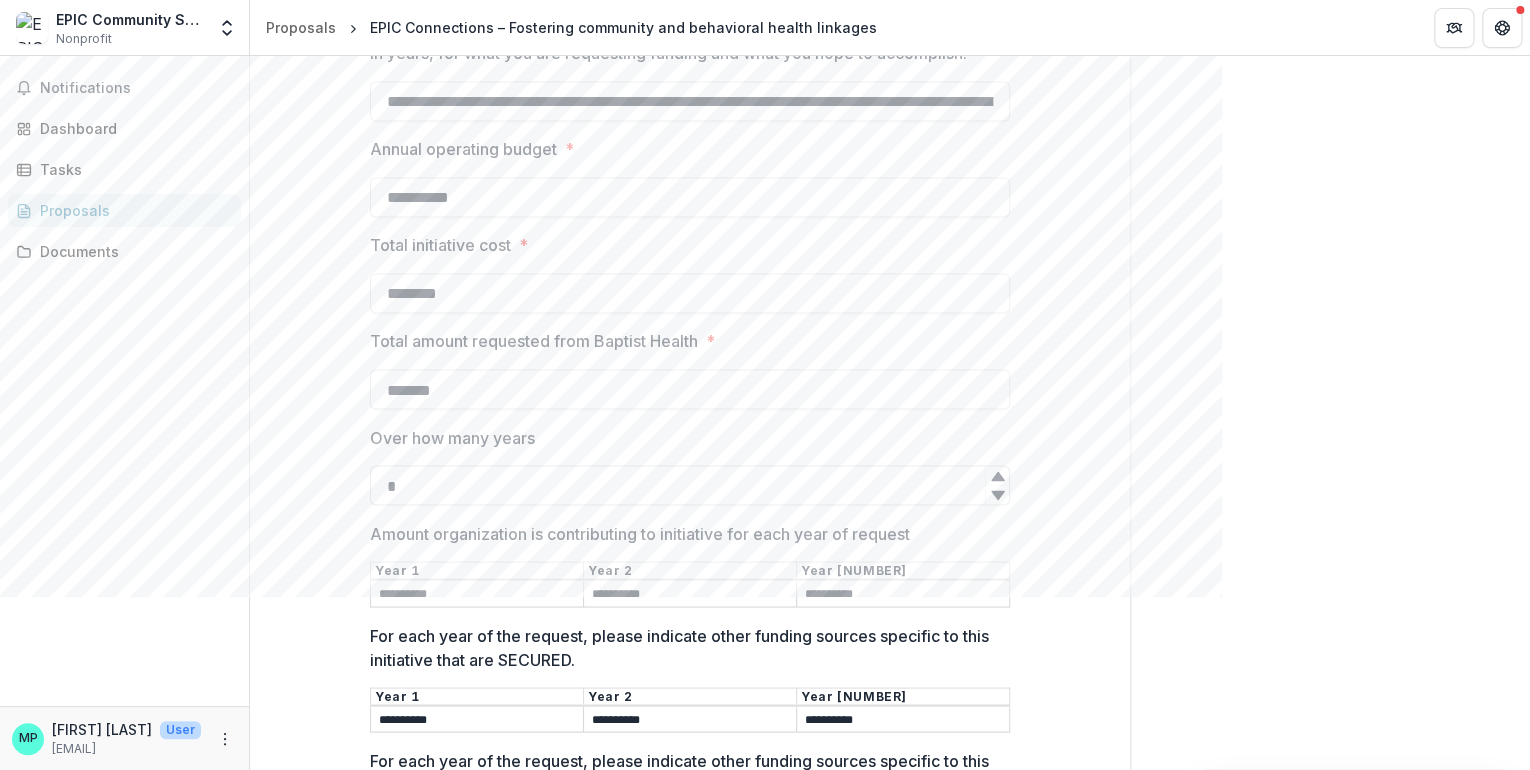 type on "*******" 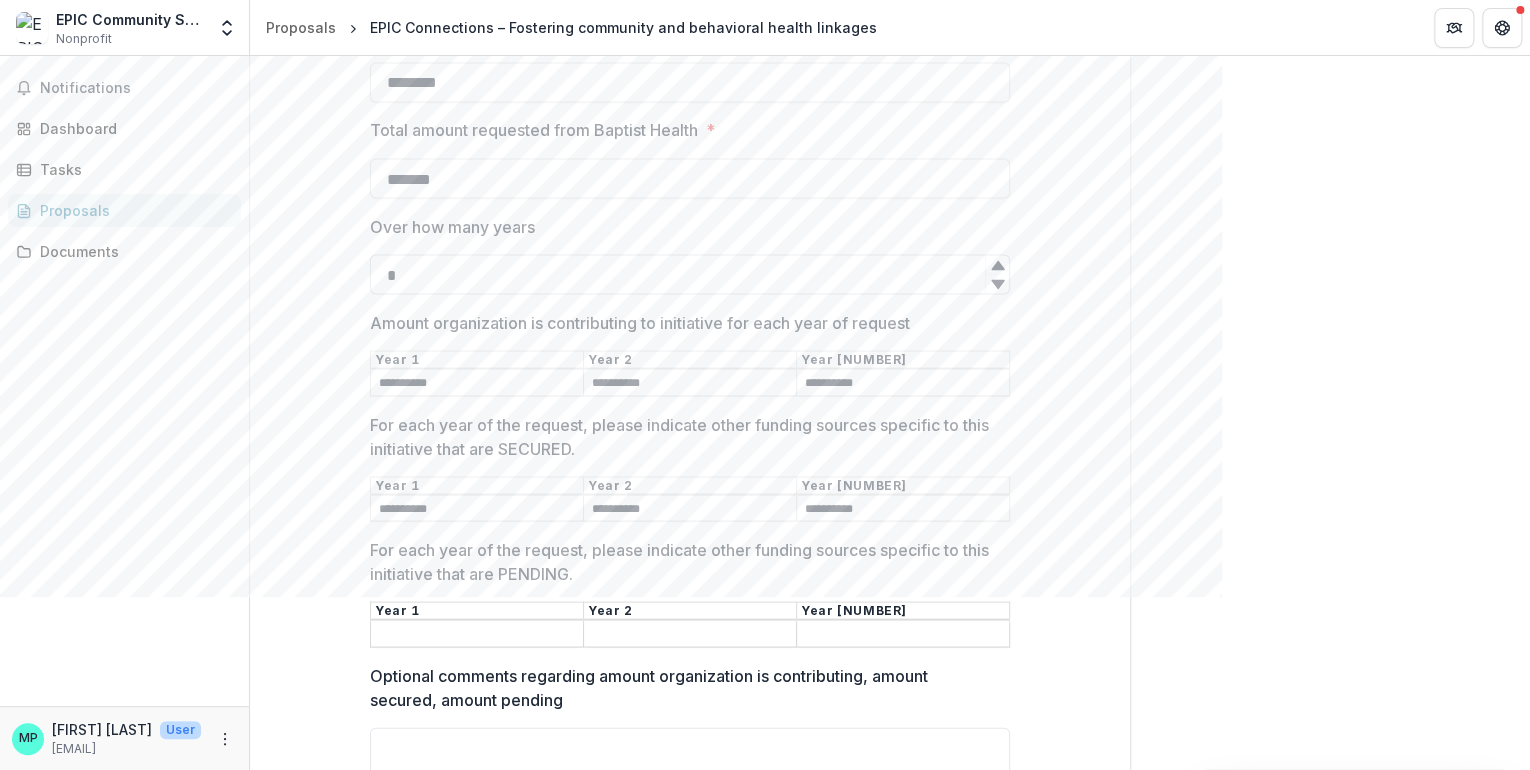 scroll, scrollTop: 1815, scrollLeft: 0, axis: vertical 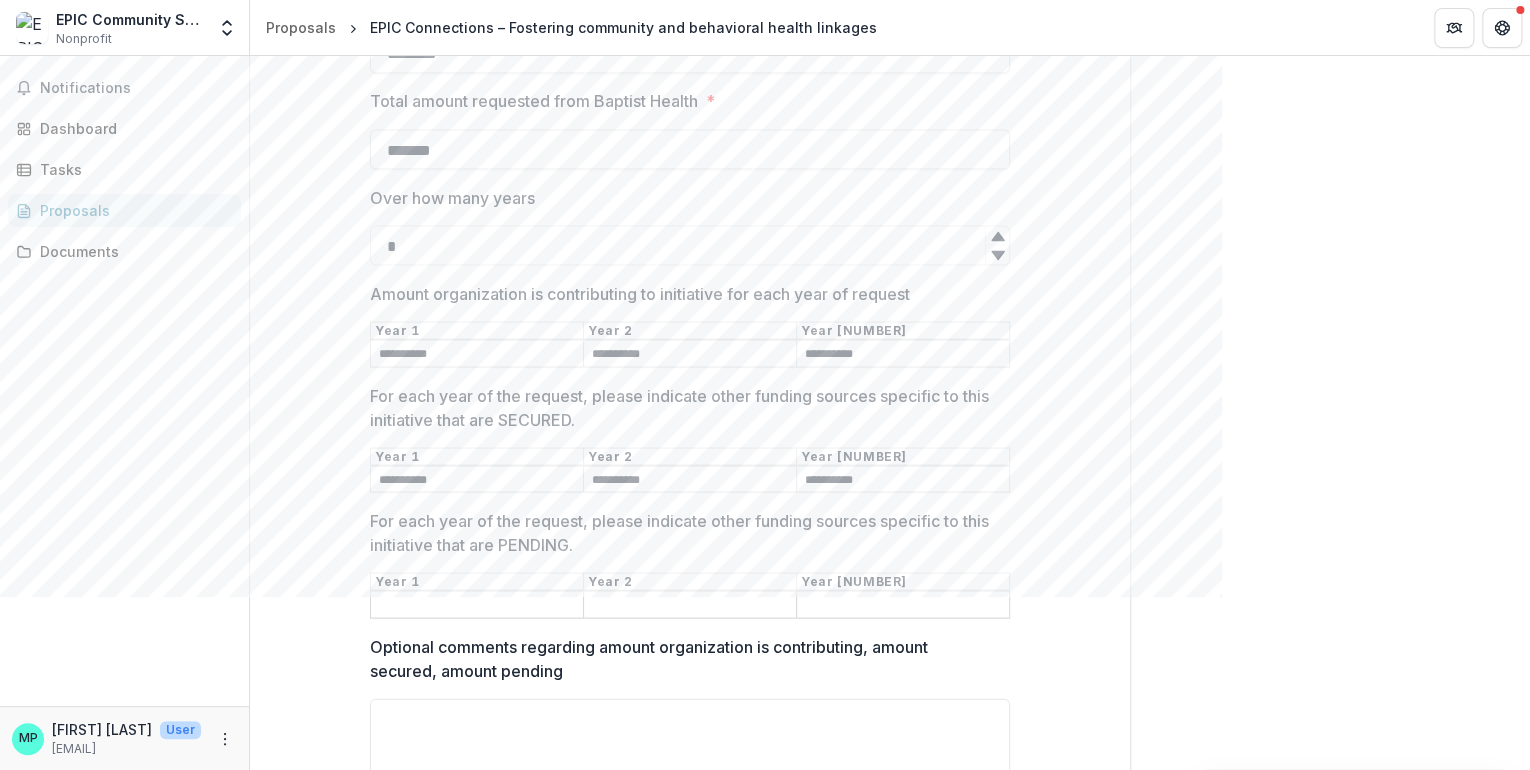 type on "*" 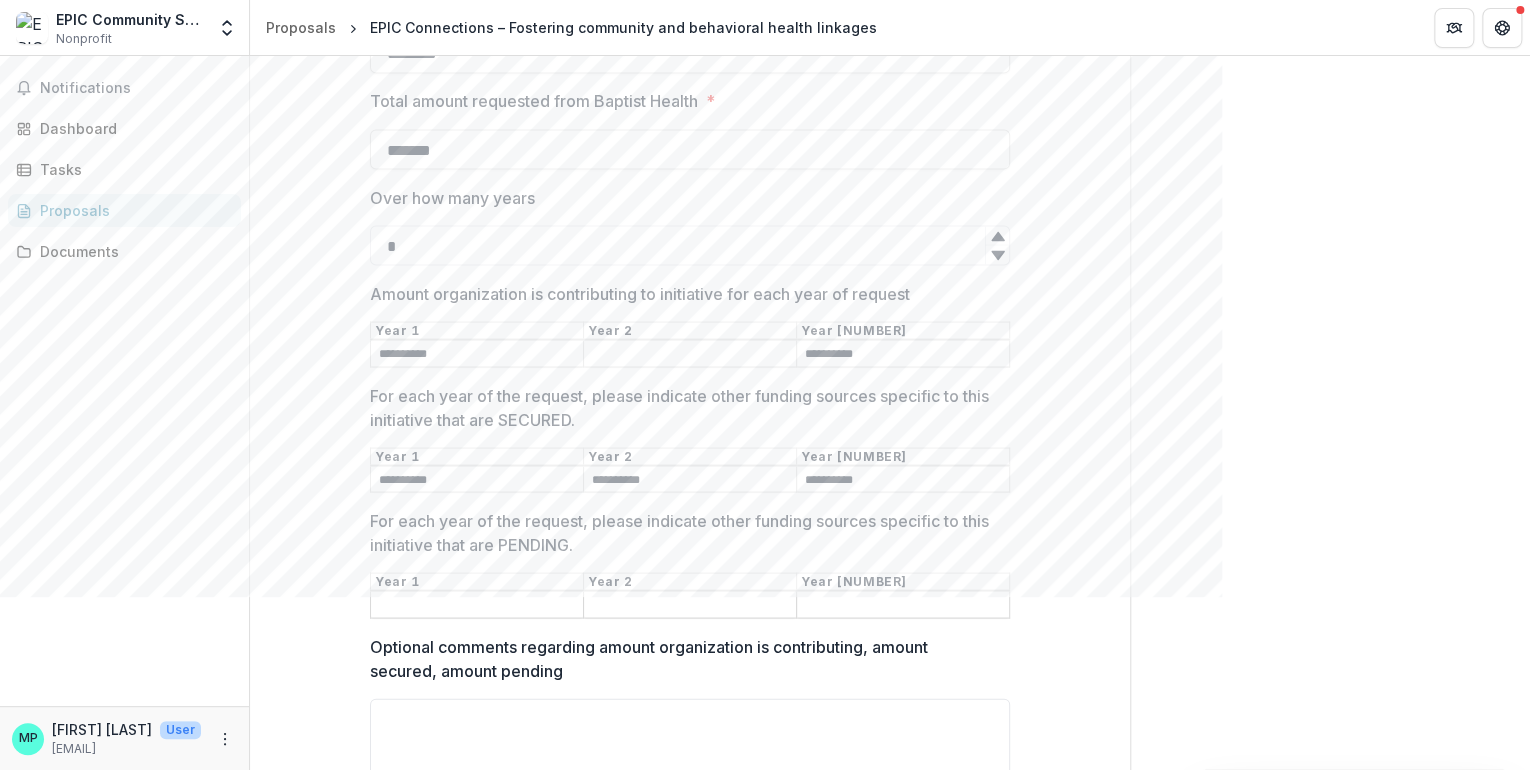 type 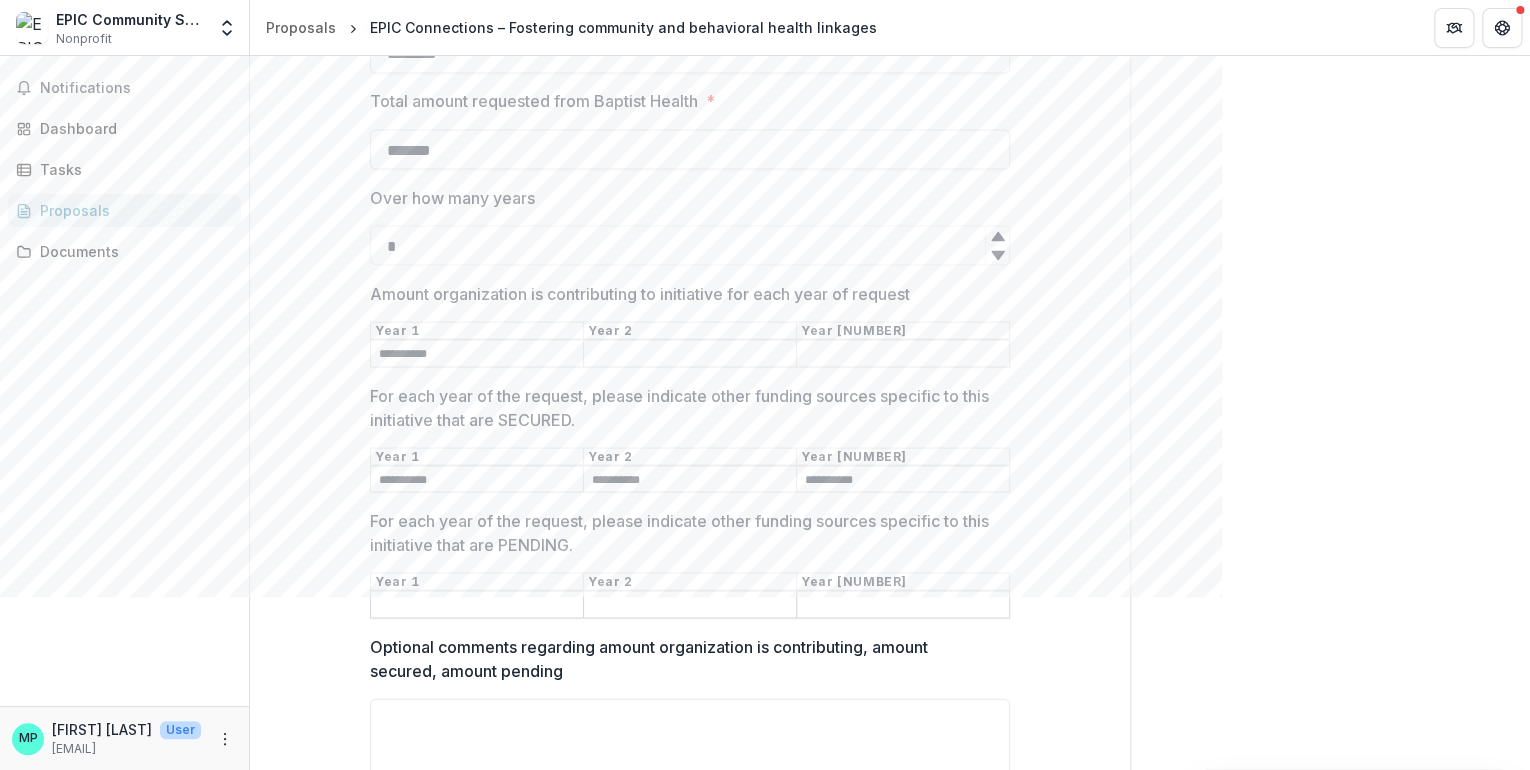 type 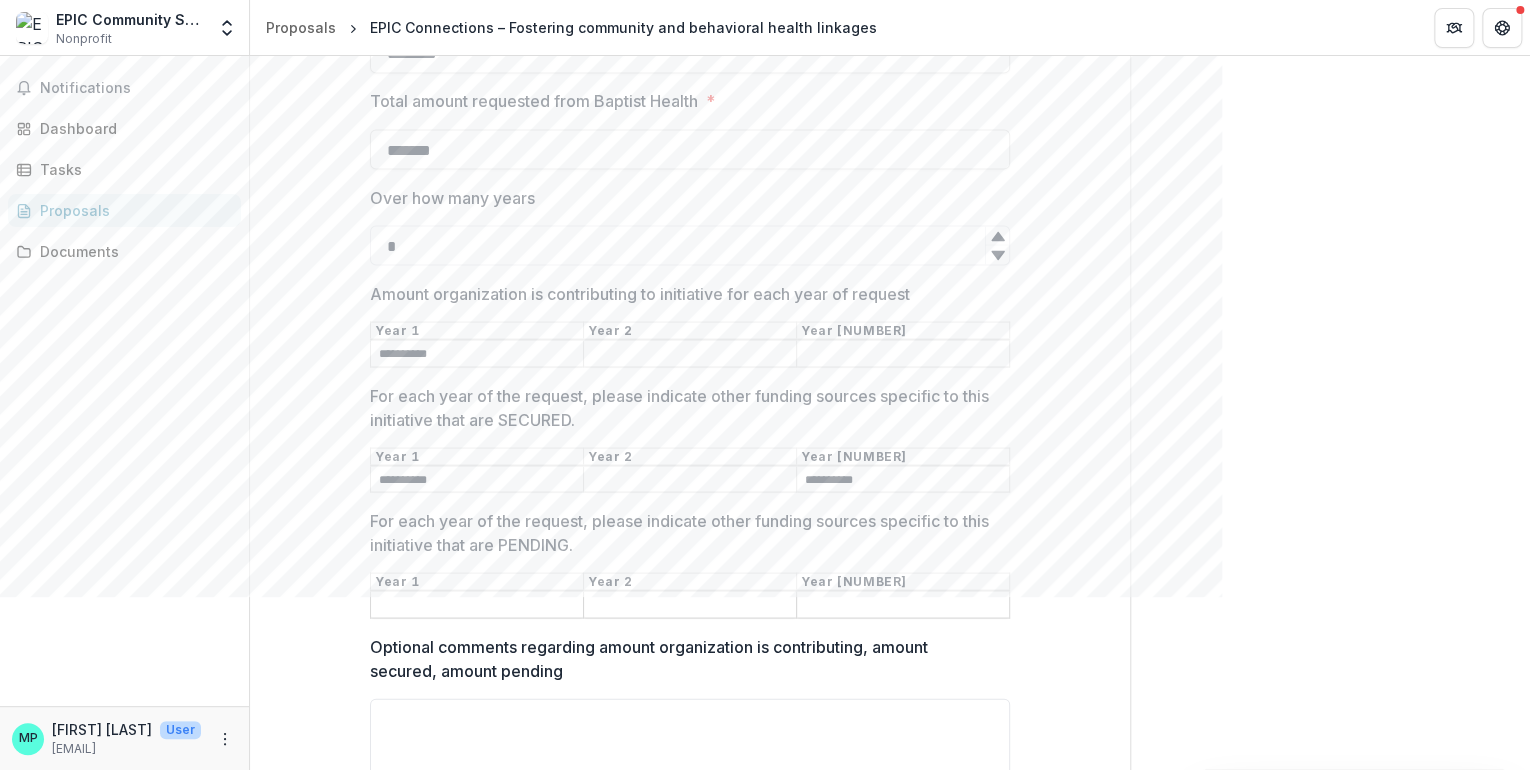 type 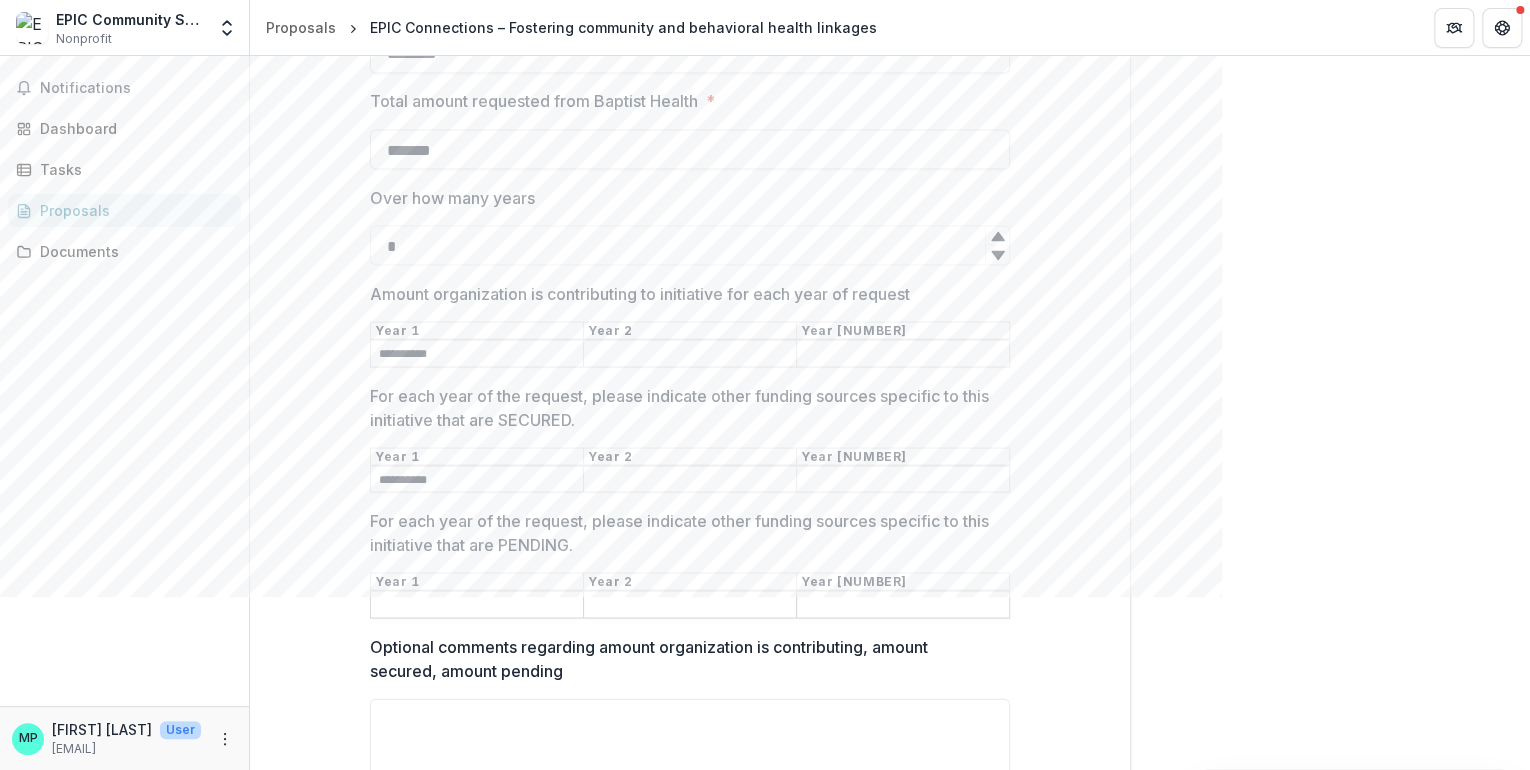 type 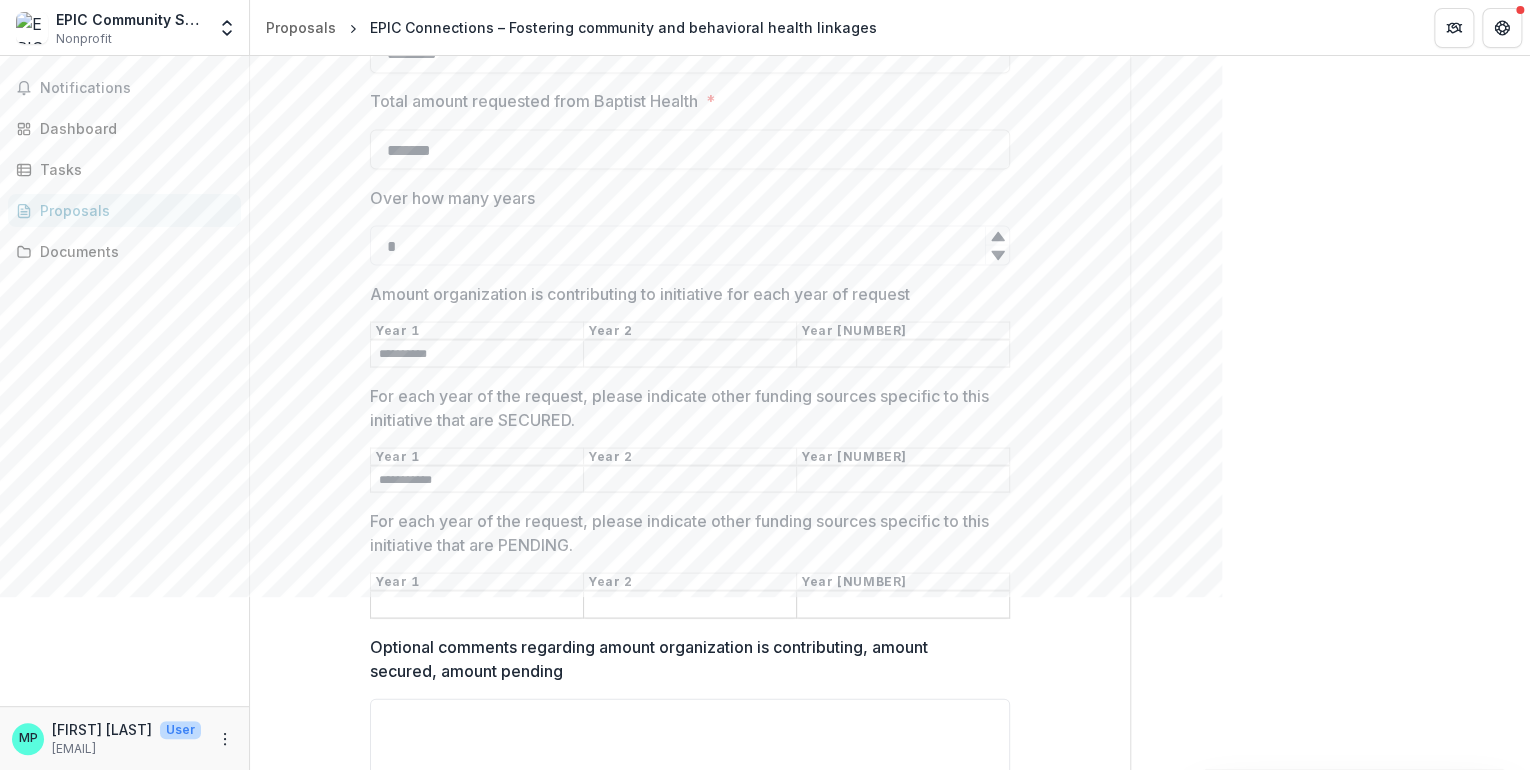 type on "**********" 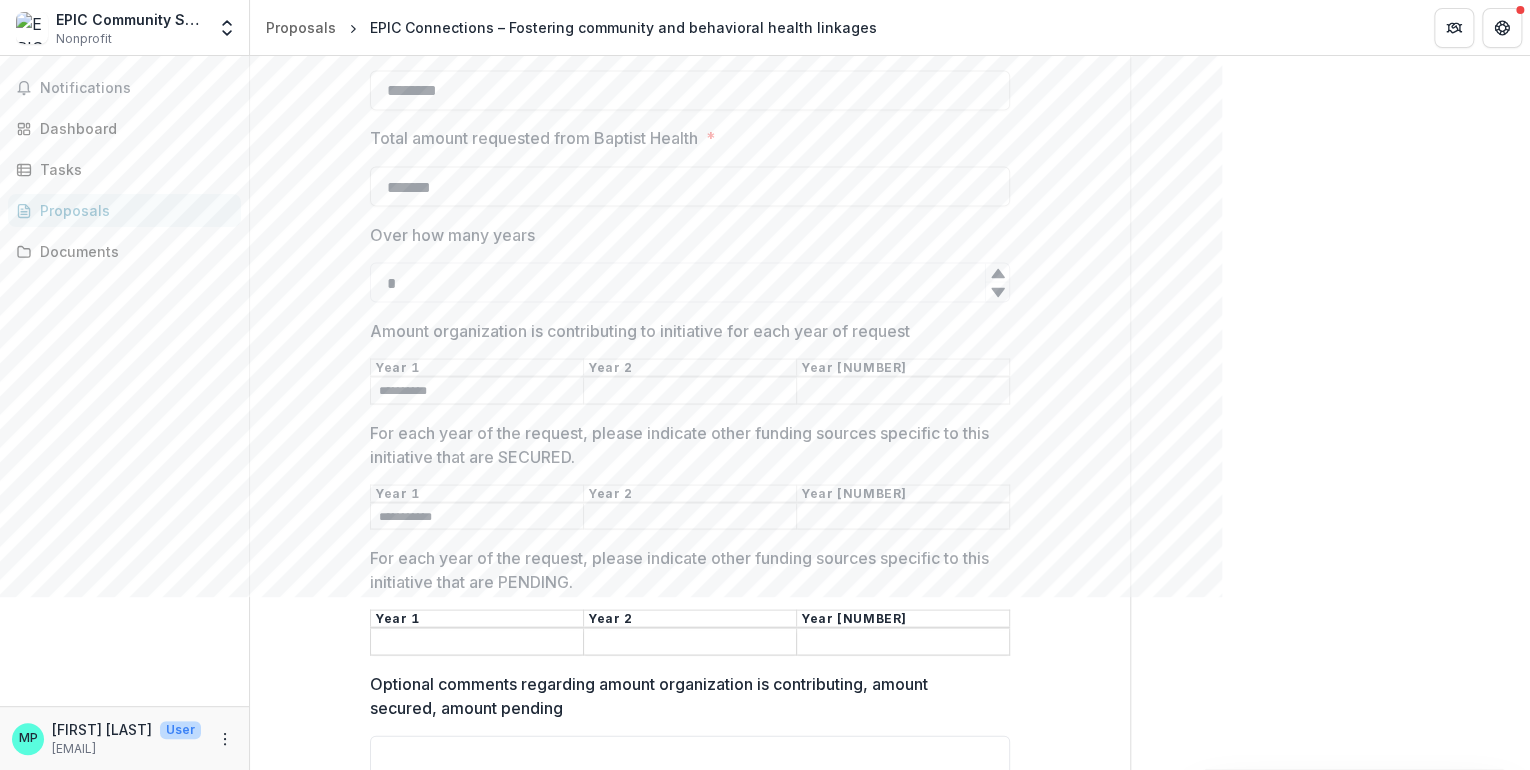 scroll, scrollTop: 1815, scrollLeft: 0, axis: vertical 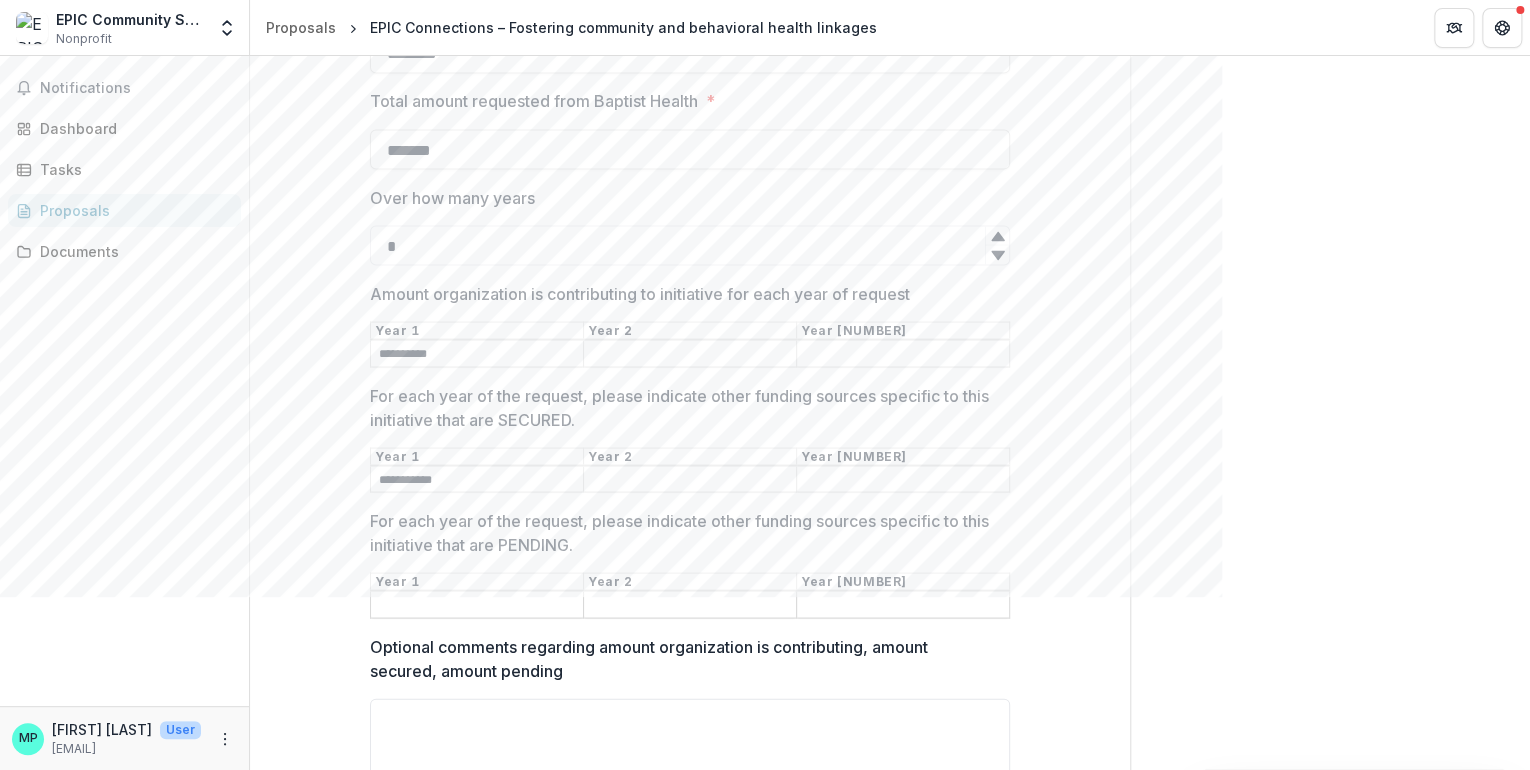 drag, startPoint x: 420, startPoint y: 244, endPoint x: 334, endPoint y: 243, distance: 86.00581 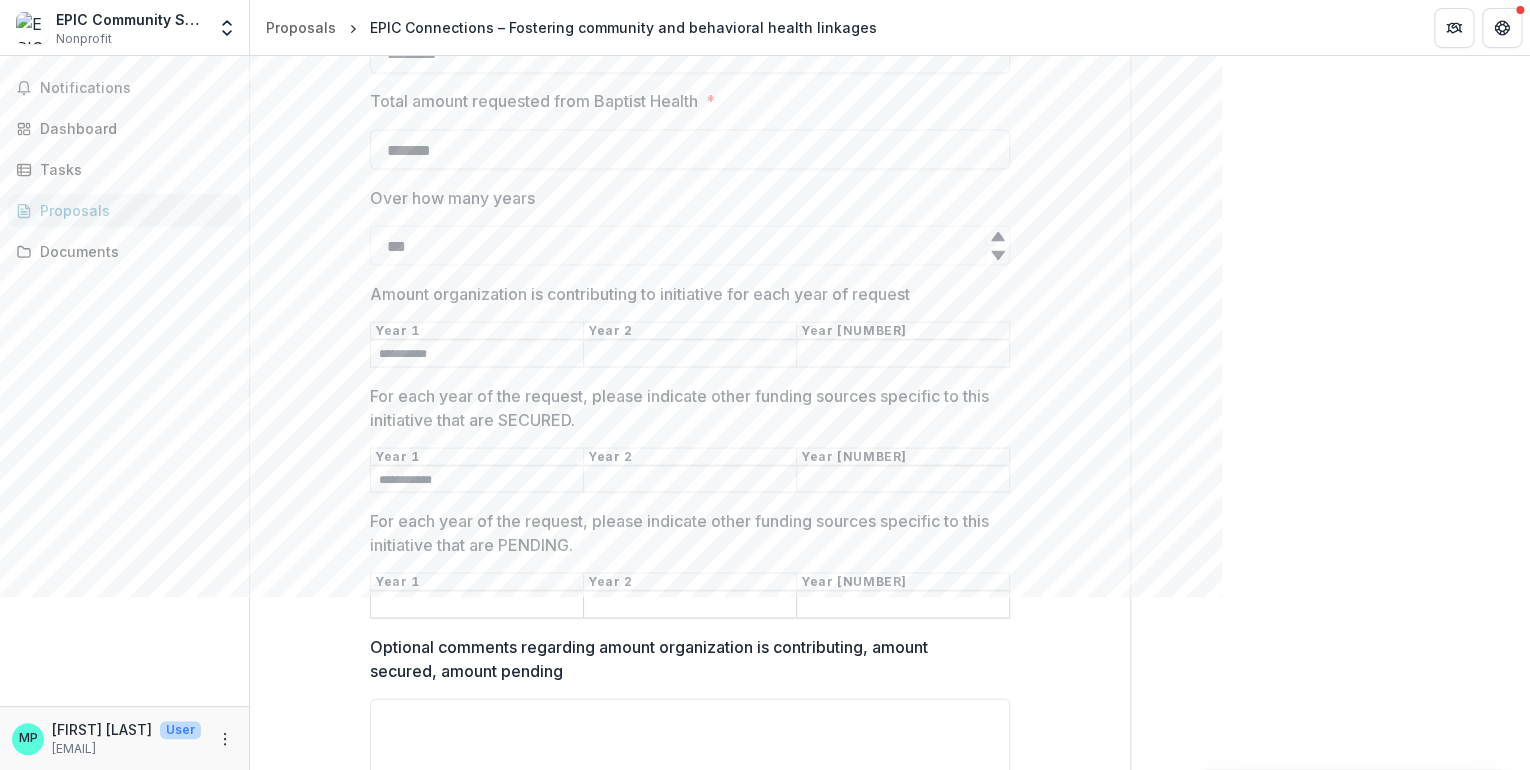 type on "*" 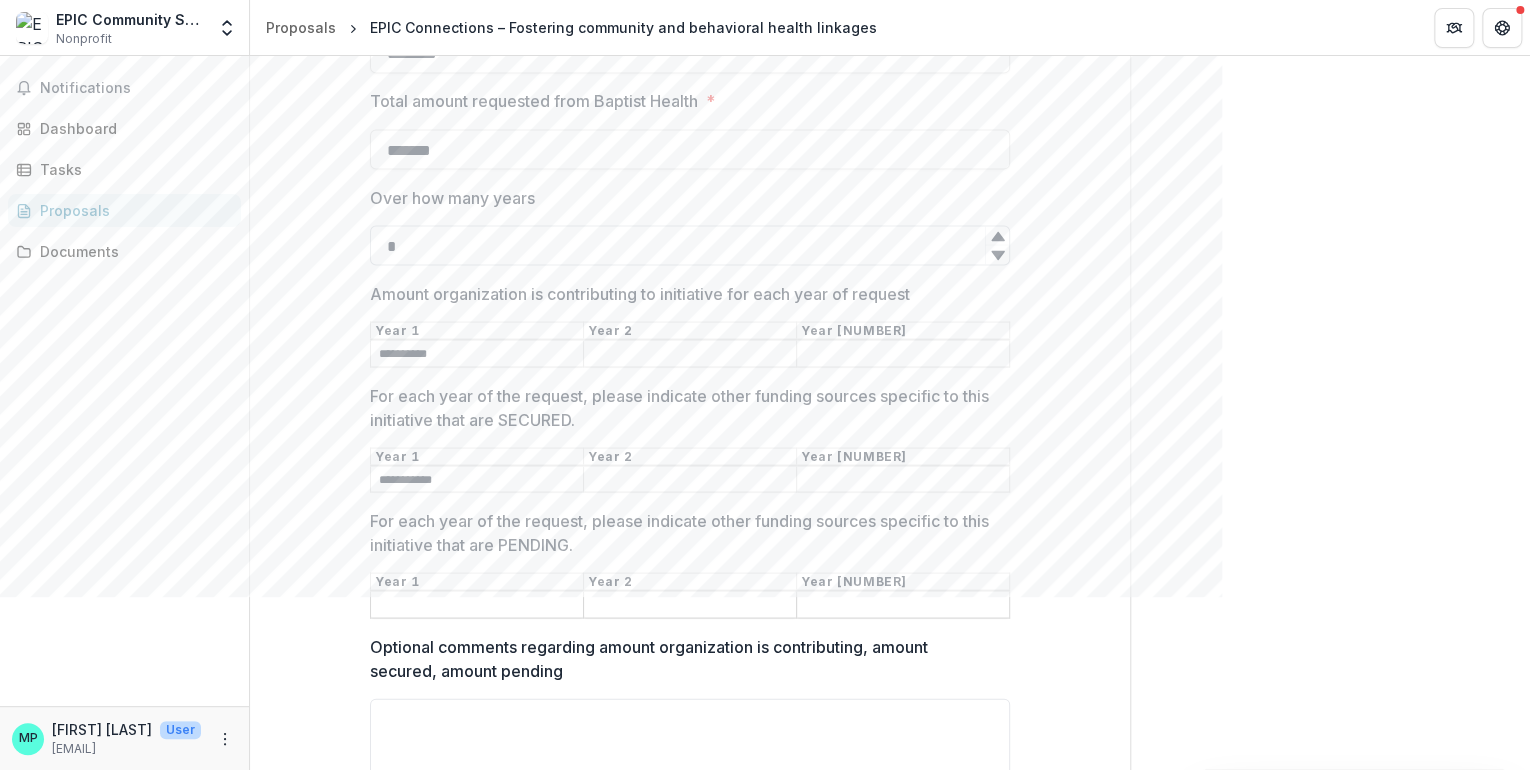 drag, startPoint x: 408, startPoint y: 236, endPoint x: 378, endPoint y: 237, distance: 30.016663 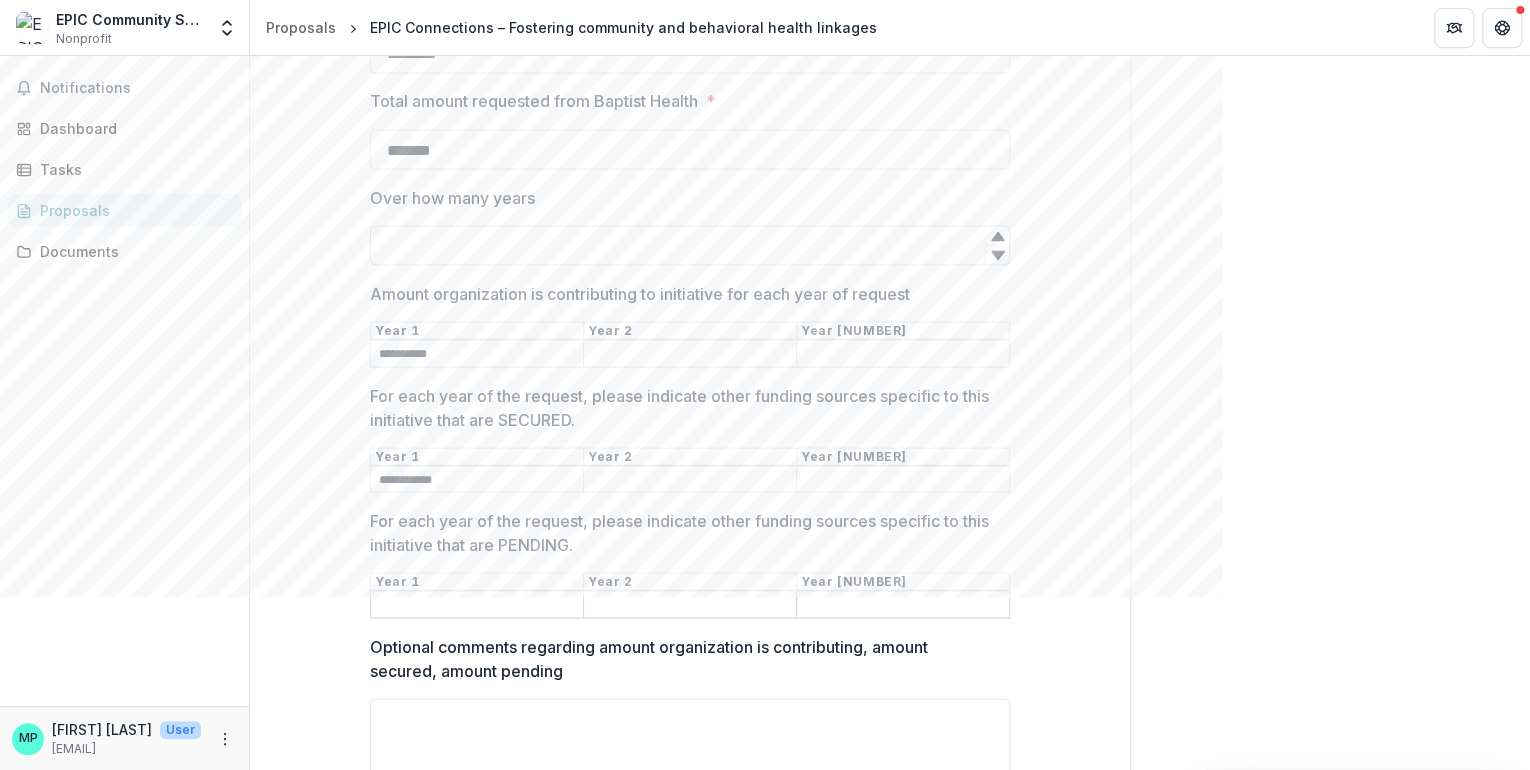 paste on "***" 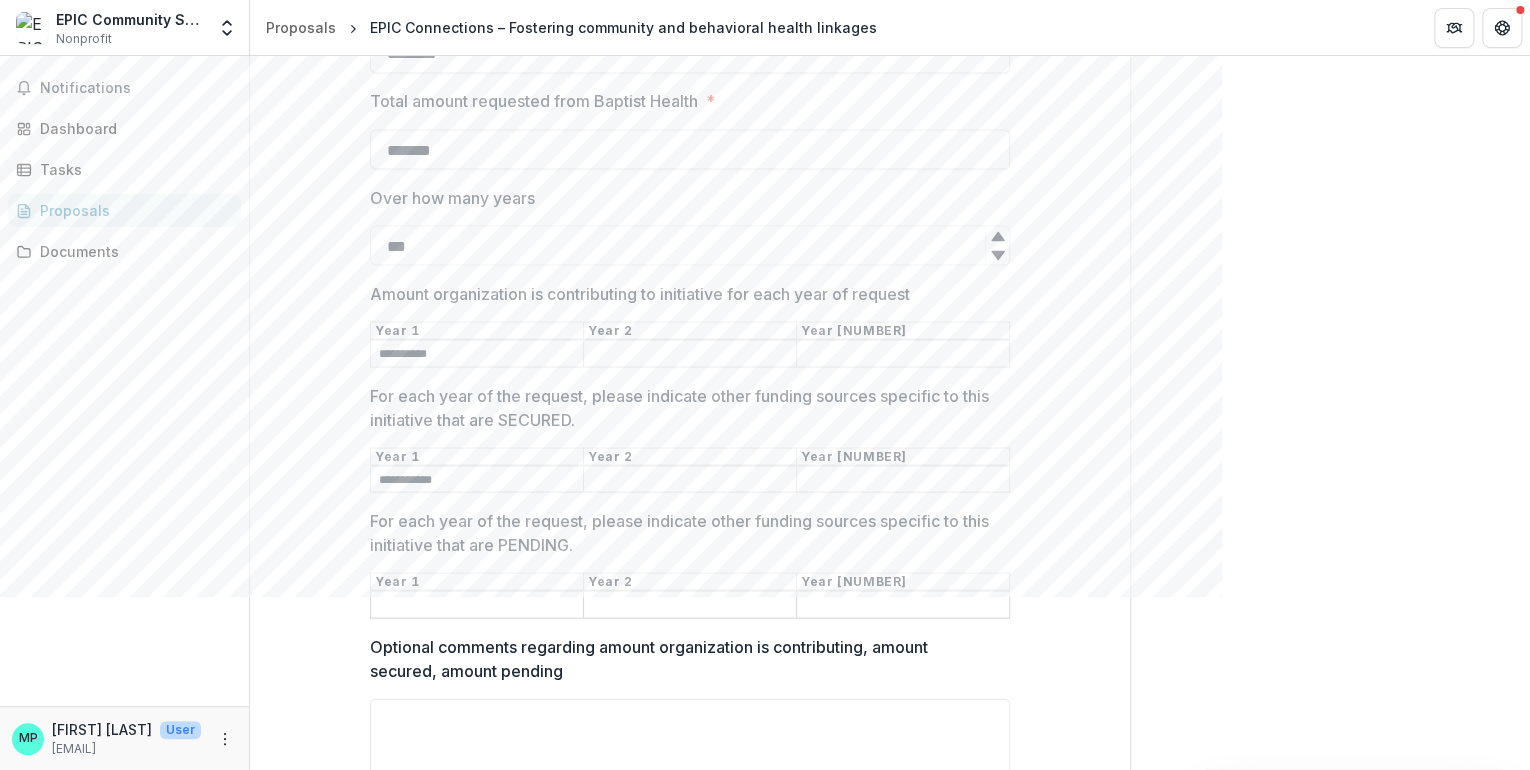 drag, startPoint x: 432, startPoint y: 250, endPoint x: 337, endPoint y: 248, distance: 95.02105 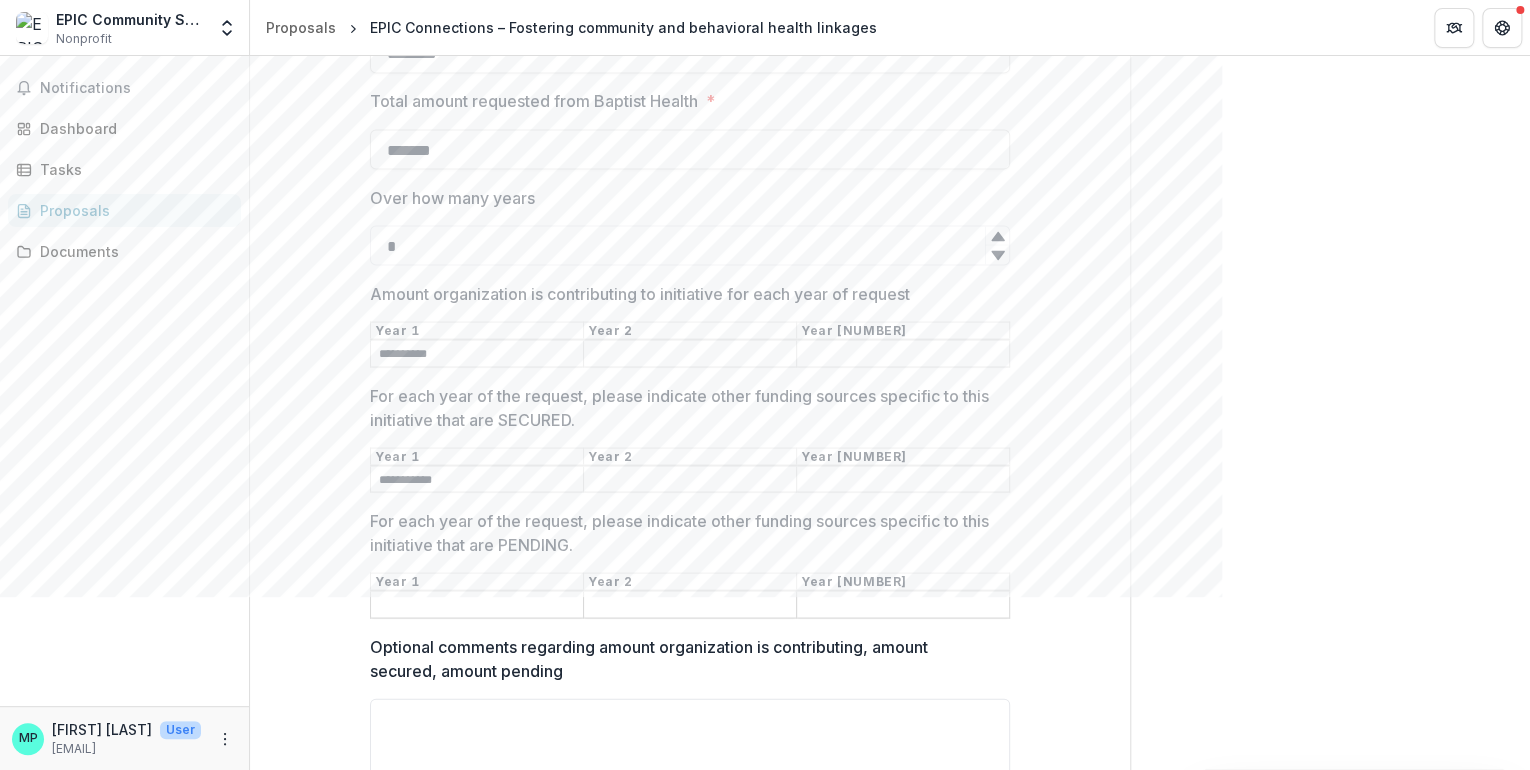 click 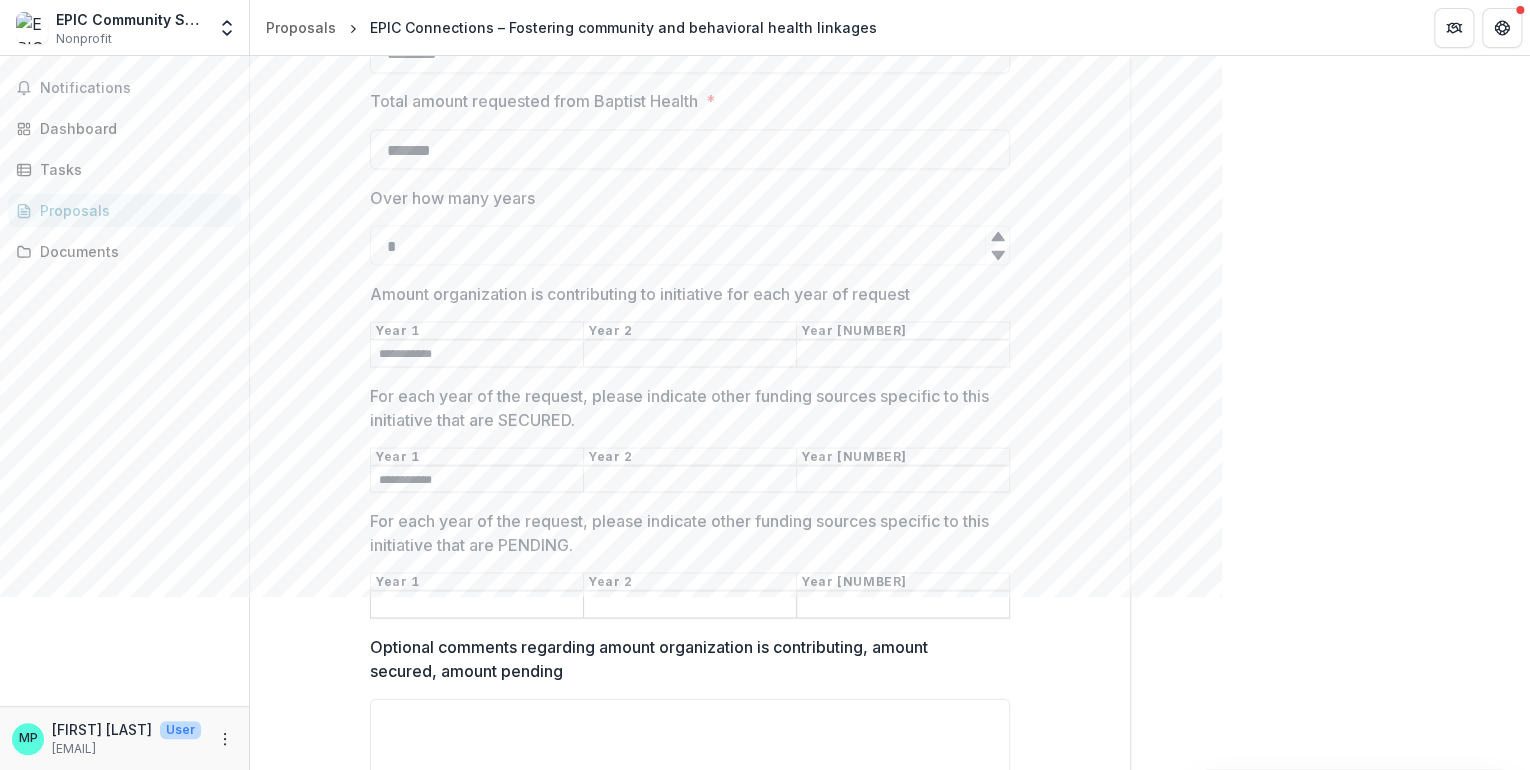type on "**********" 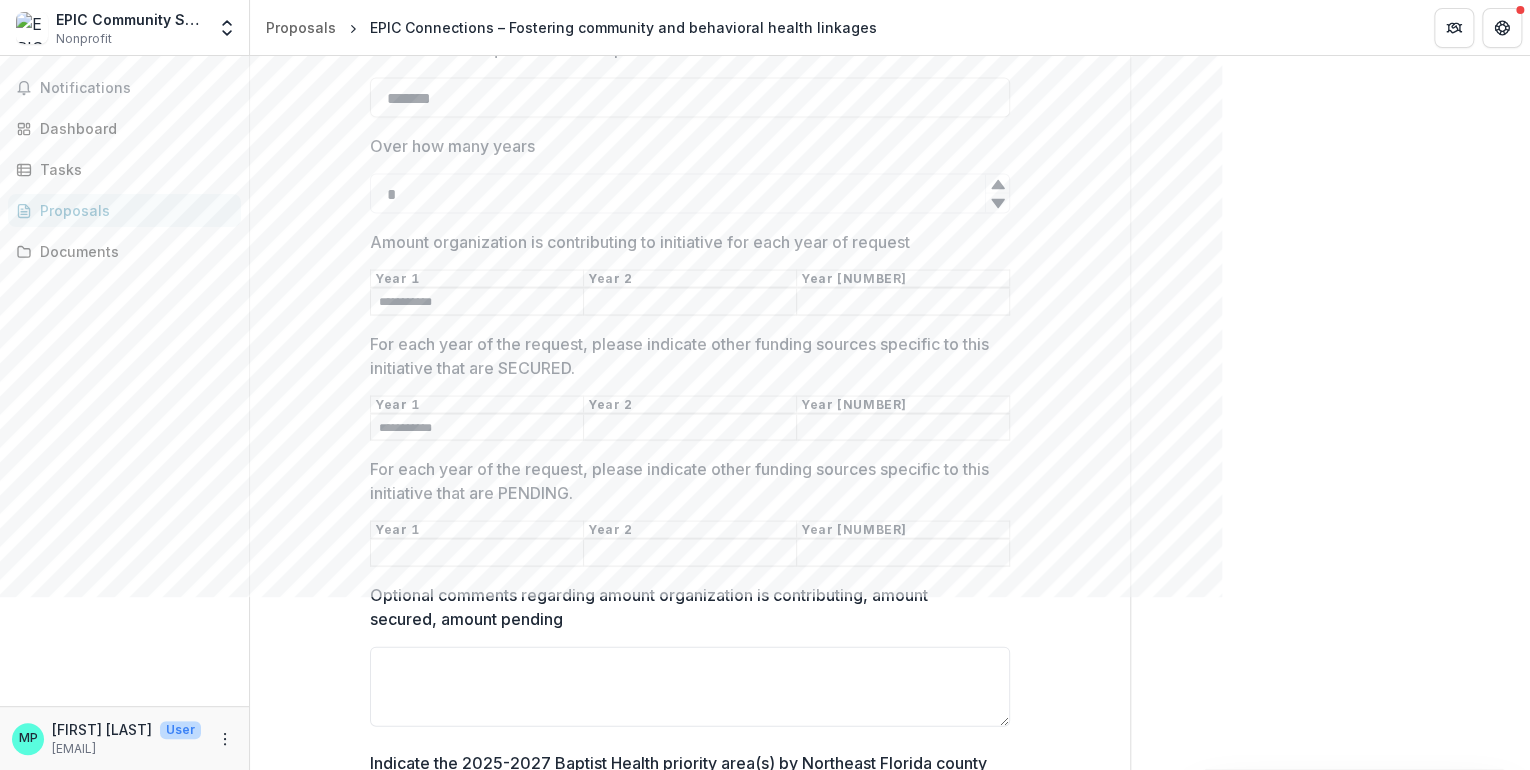 scroll, scrollTop: 1895, scrollLeft: 0, axis: vertical 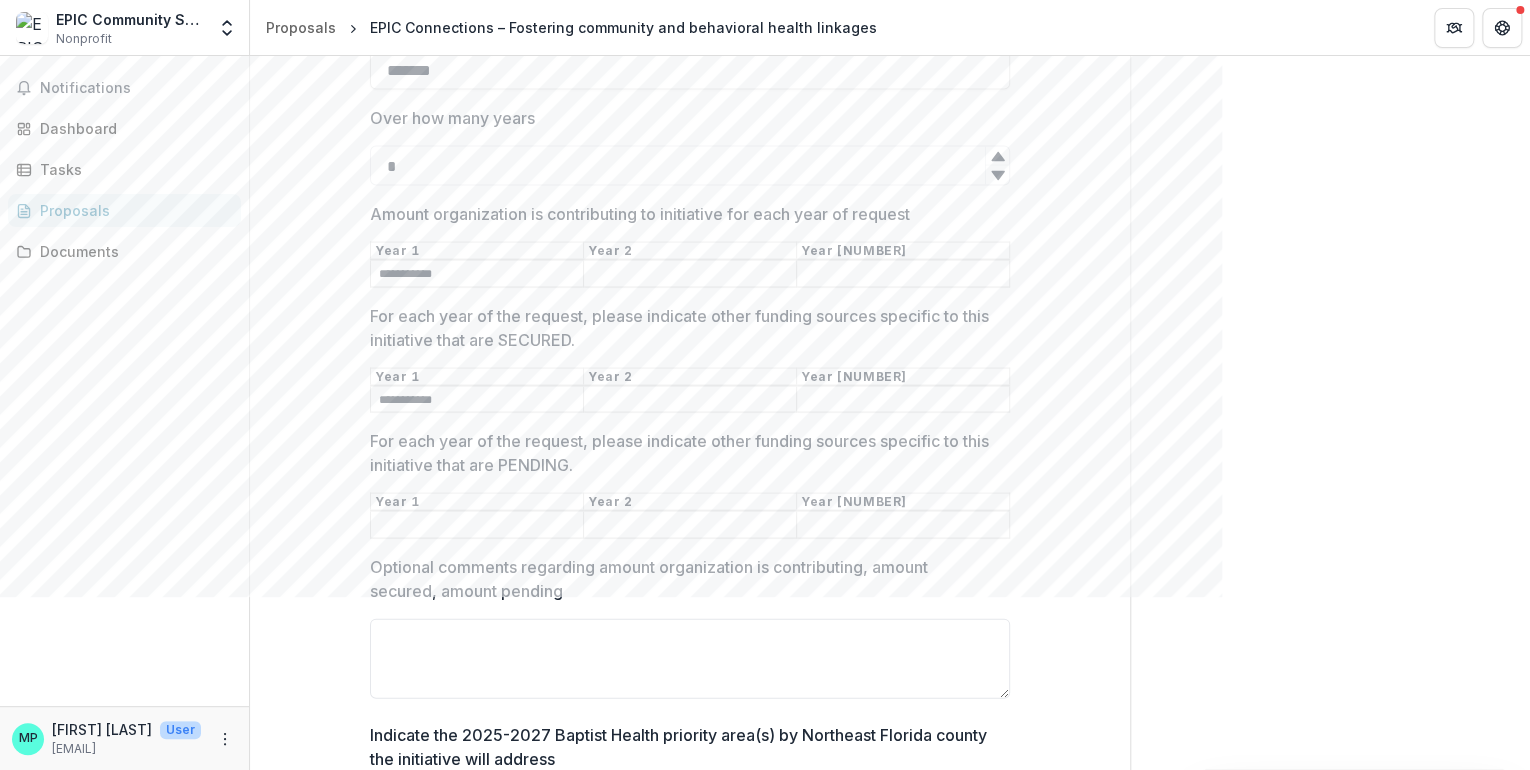 click on "For each year of the request, please indicate other funding sources specific to this initiative that are PENDING." at bounding box center (477, 525) 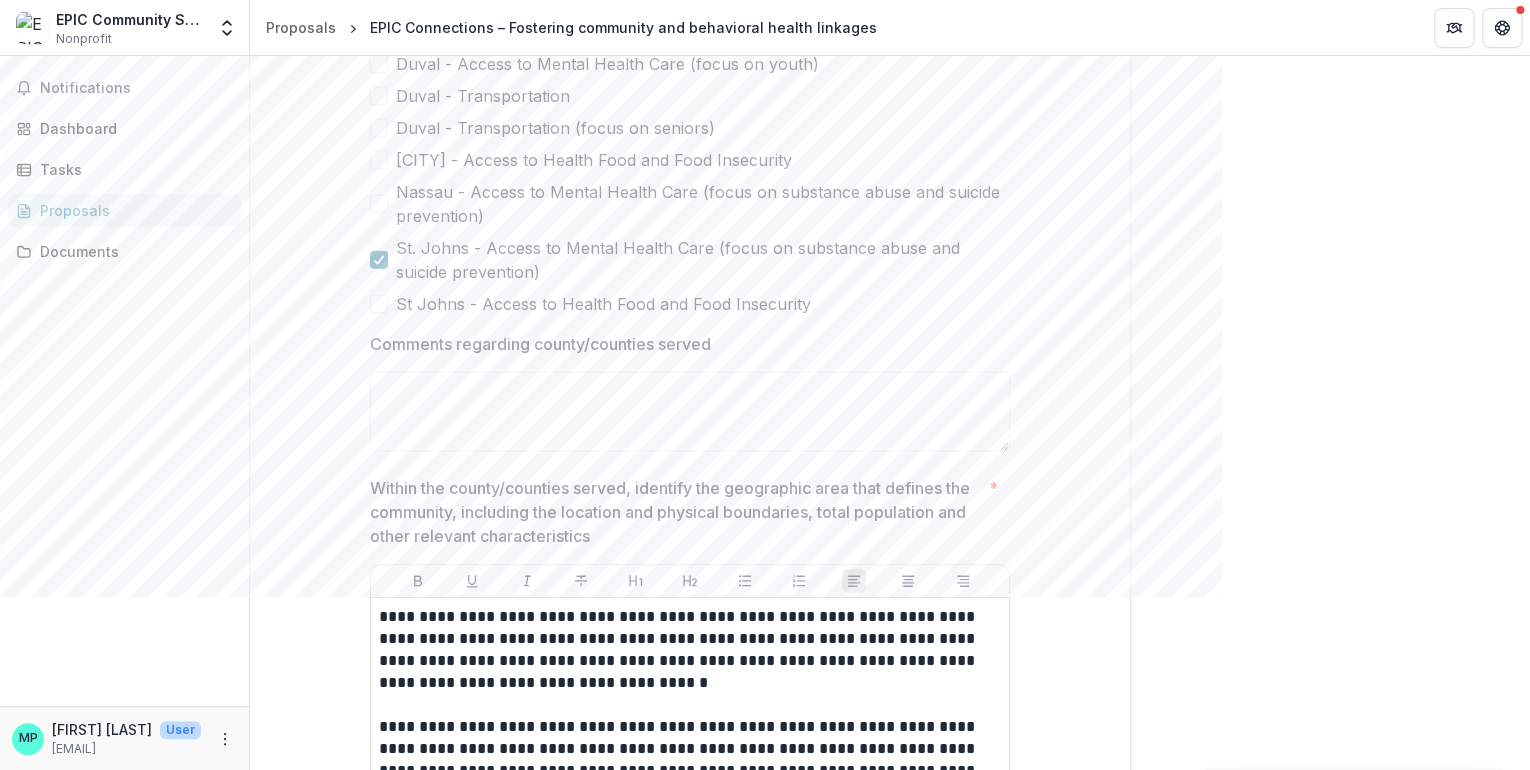 scroll, scrollTop: 2935, scrollLeft: 0, axis: vertical 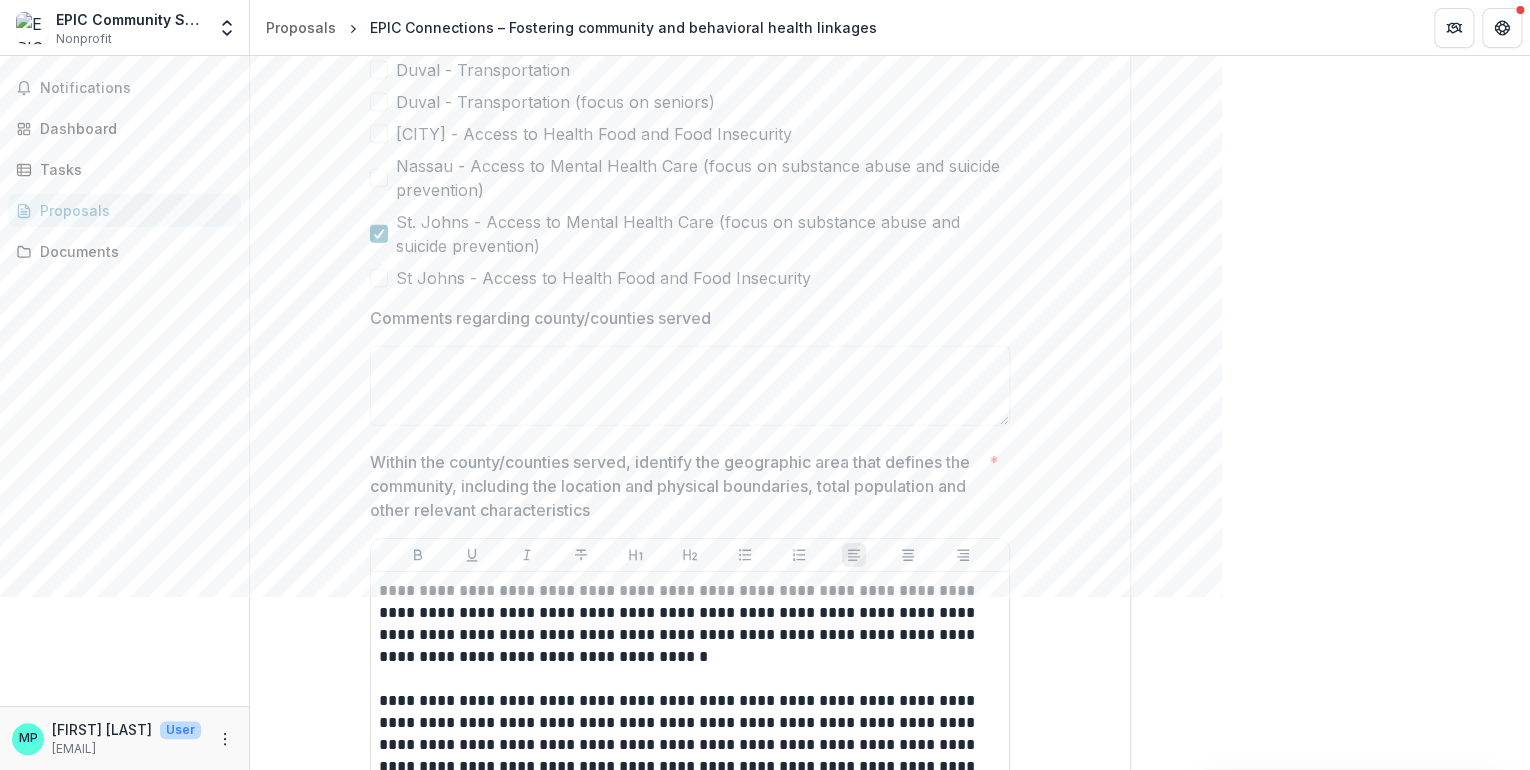type on "***" 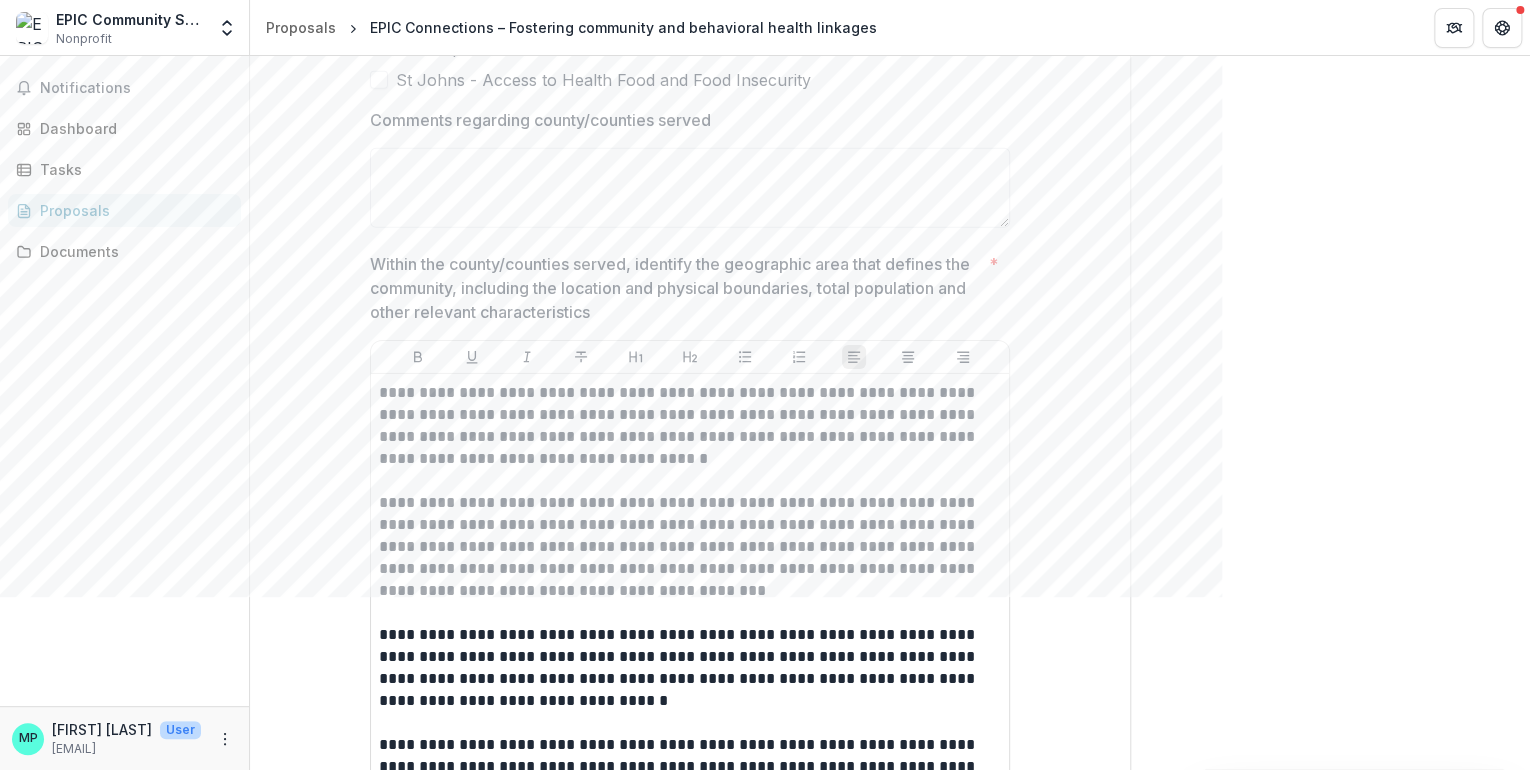 scroll, scrollTop: 3175, scrollLeft: 0, axis: vertical 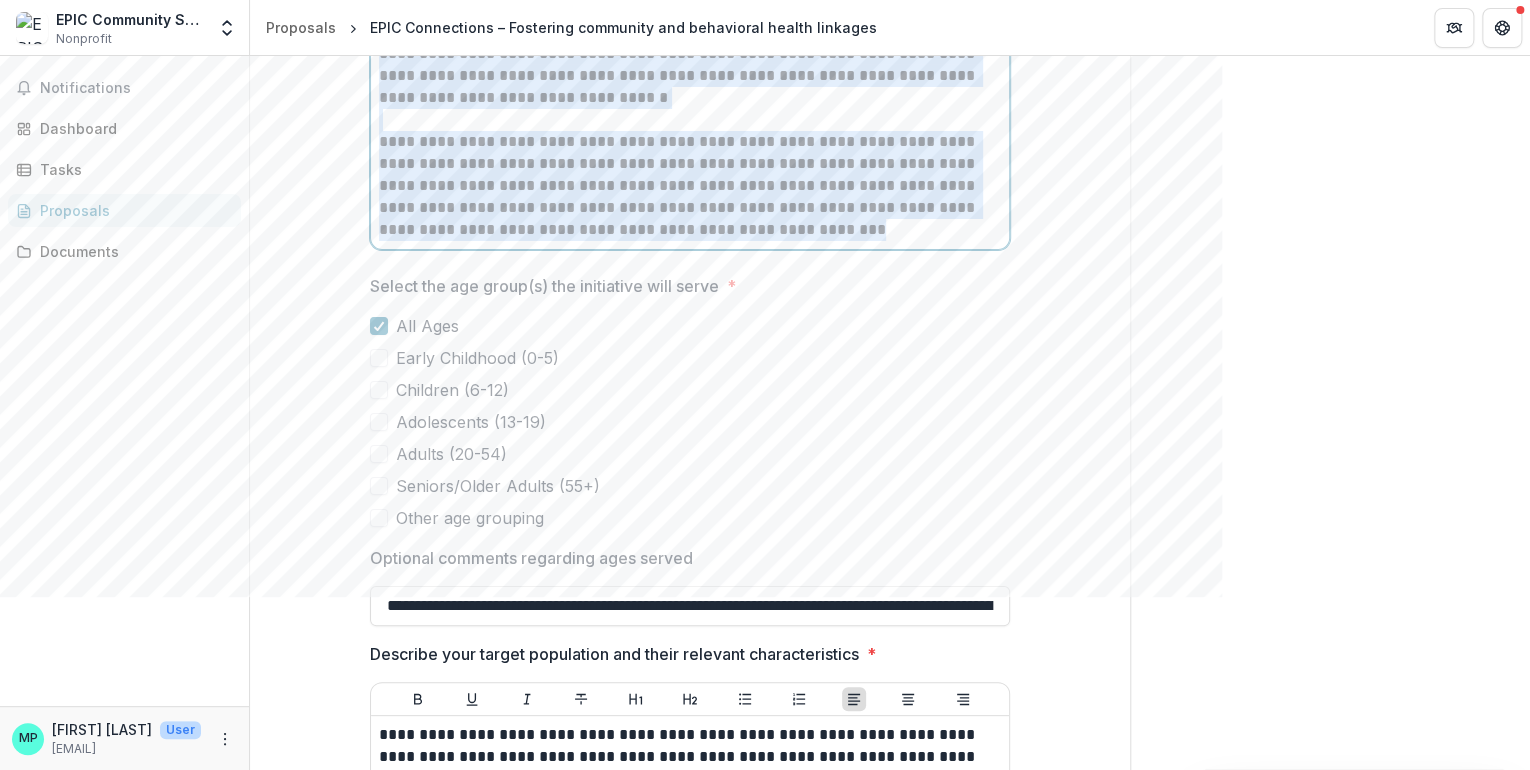 drag, startPoint x: 378, startPoint y: 338, endPoint x: 960, endPoint y: 218, distance: 594.2424 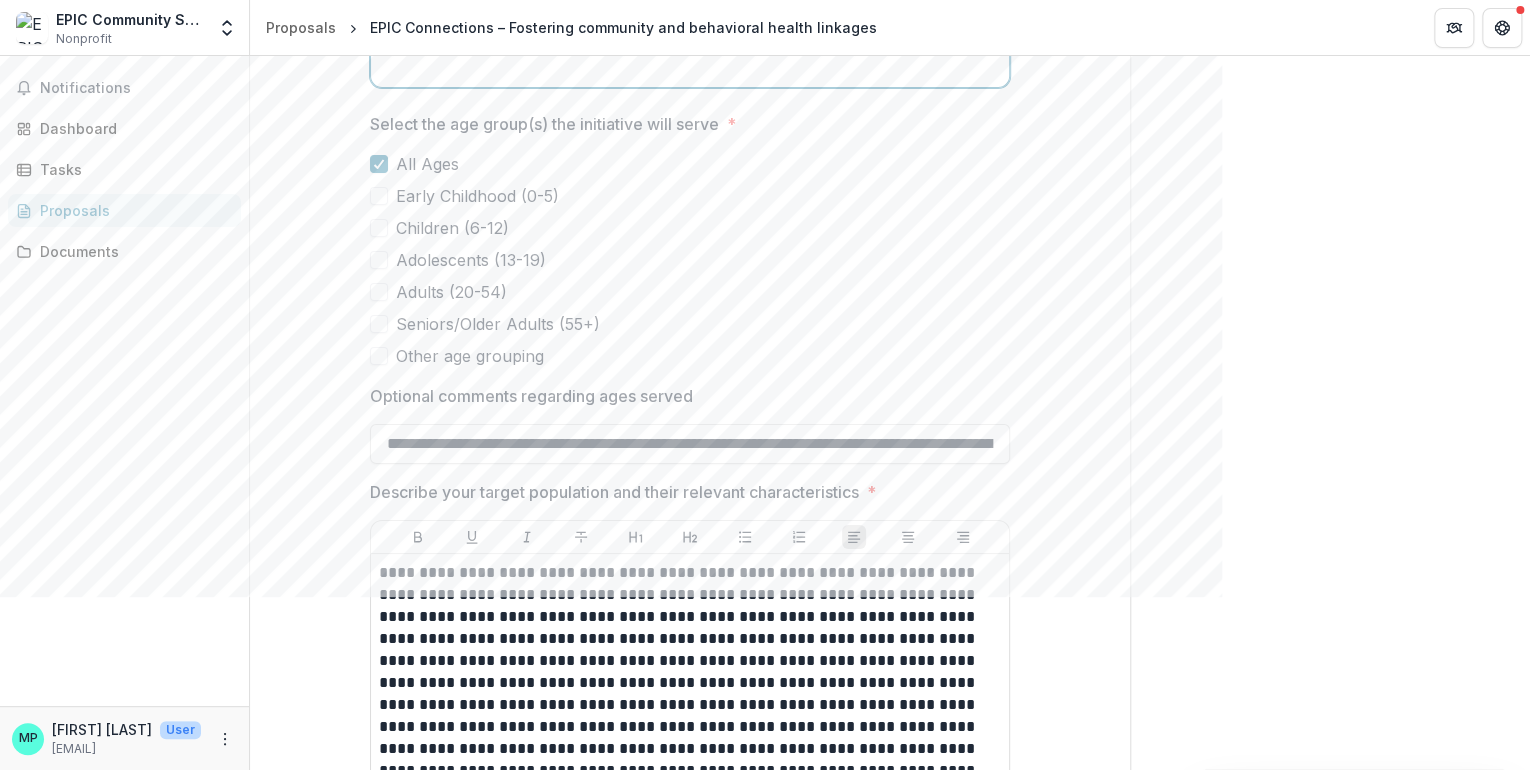 scroll, scrollTop: 3445, scrollLeft: 0, axis: vertical 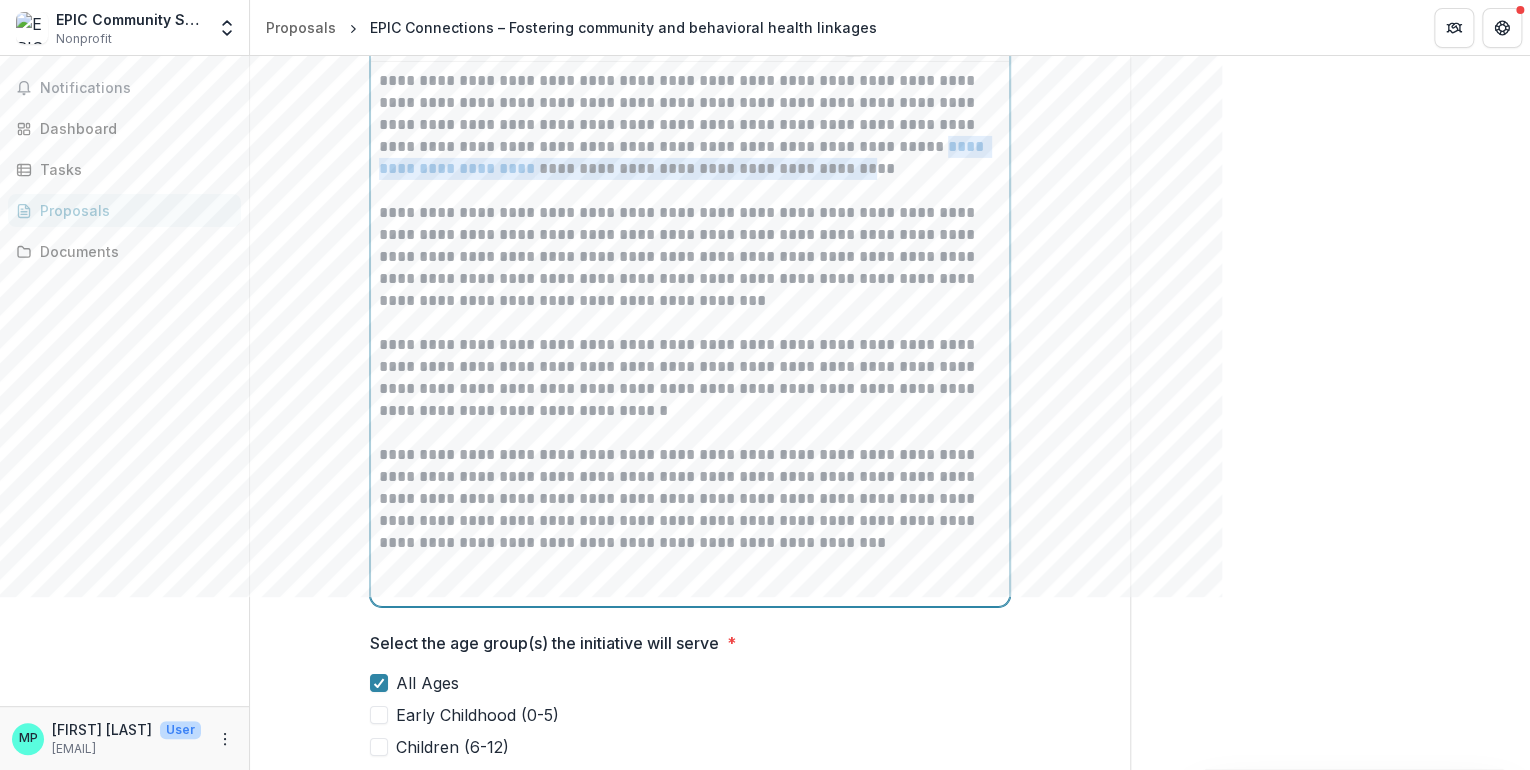 drag, startPoint x: 830, startPoint y: 135, endPoint x: 848, endPoint y: 169, distance: 38.470768 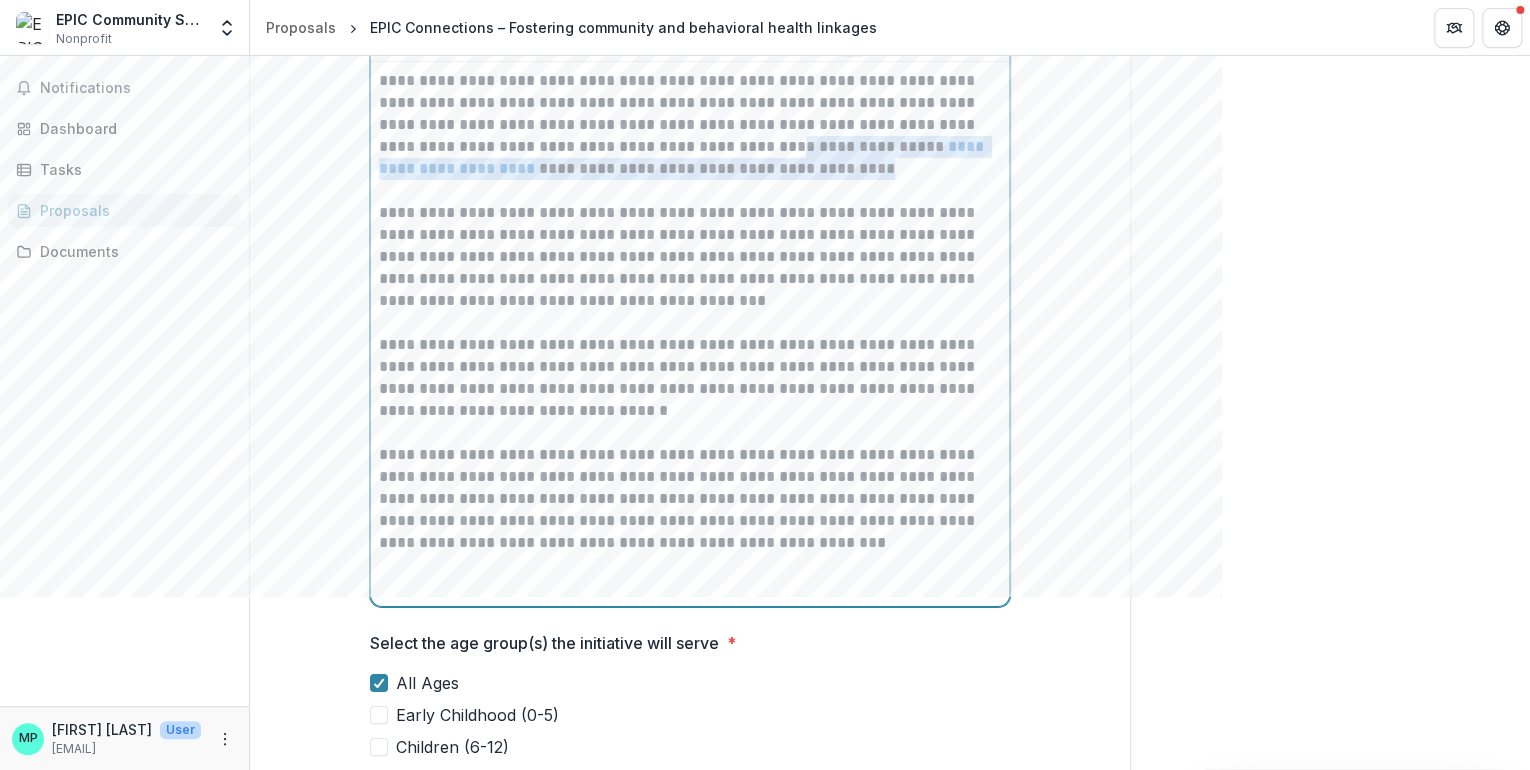drag, startPoint x: 878, startPoint y: 163, endPoint x: 697, endPoint y: 128, distance: 184.35292 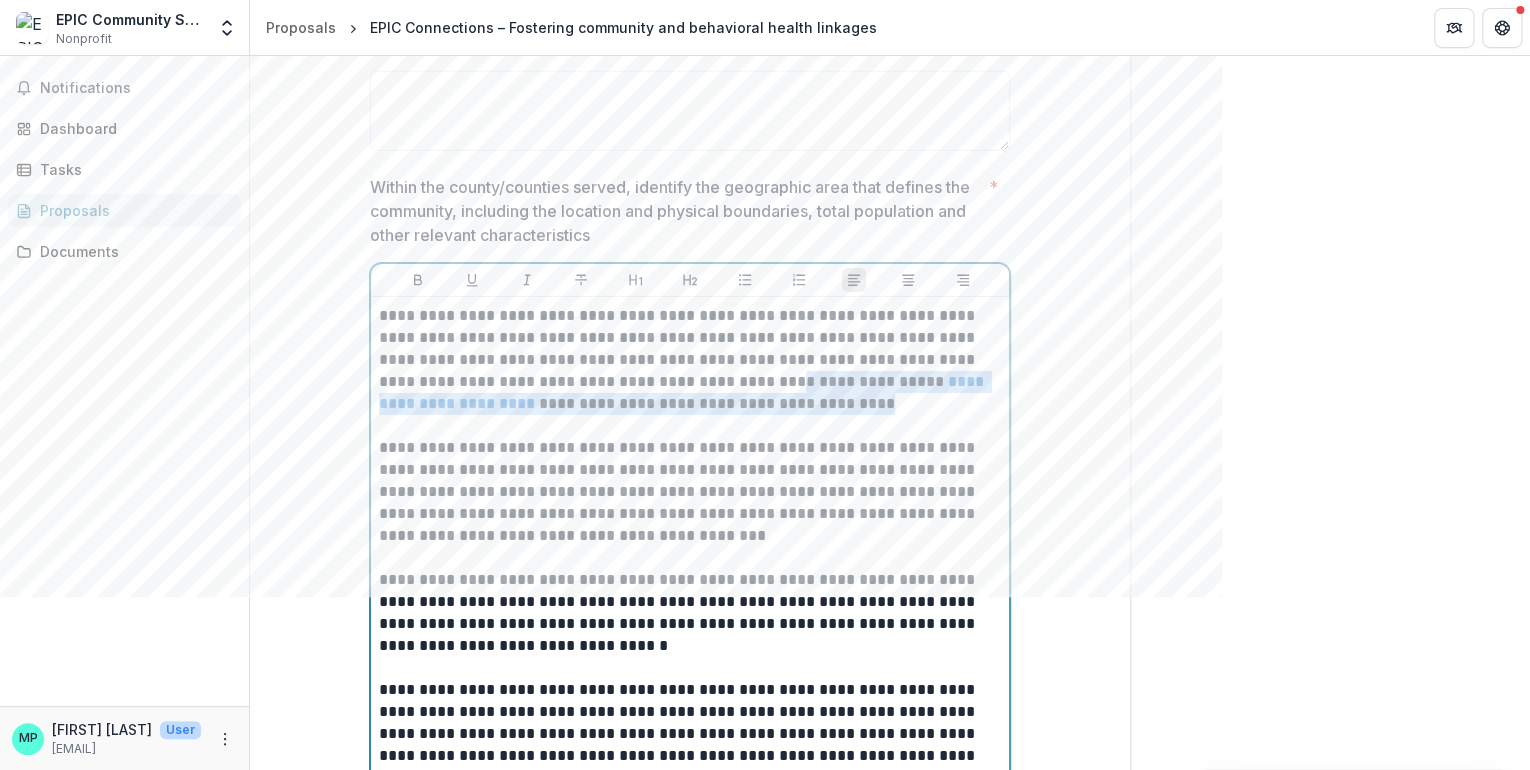 scroll, scrollTop: 3205, scrollLeft: 0, axis: vertical 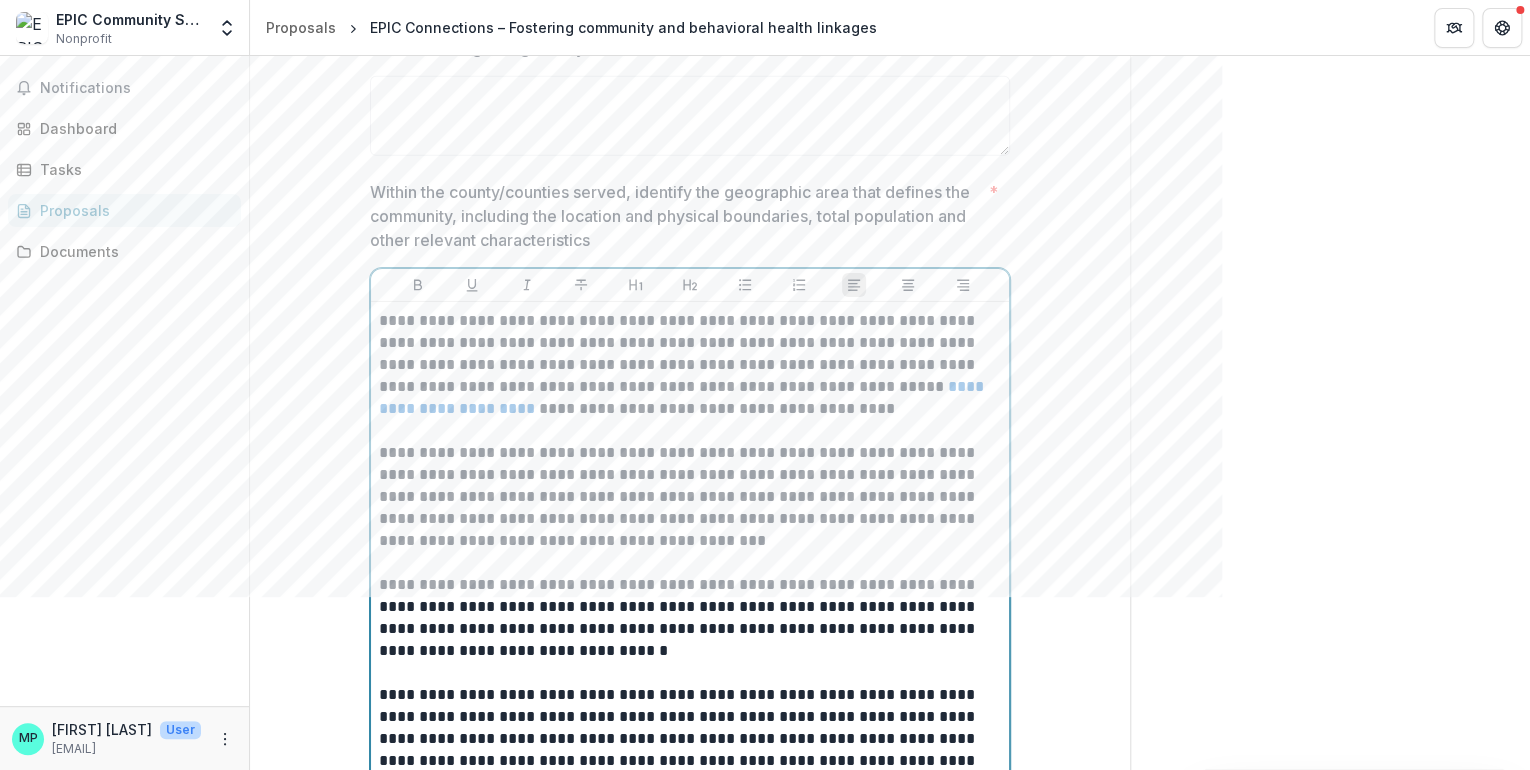 drag, startPoint x: 632, startPoint y: 433, endPoint x: 645, endPoint y: 435, distance: 13.152946 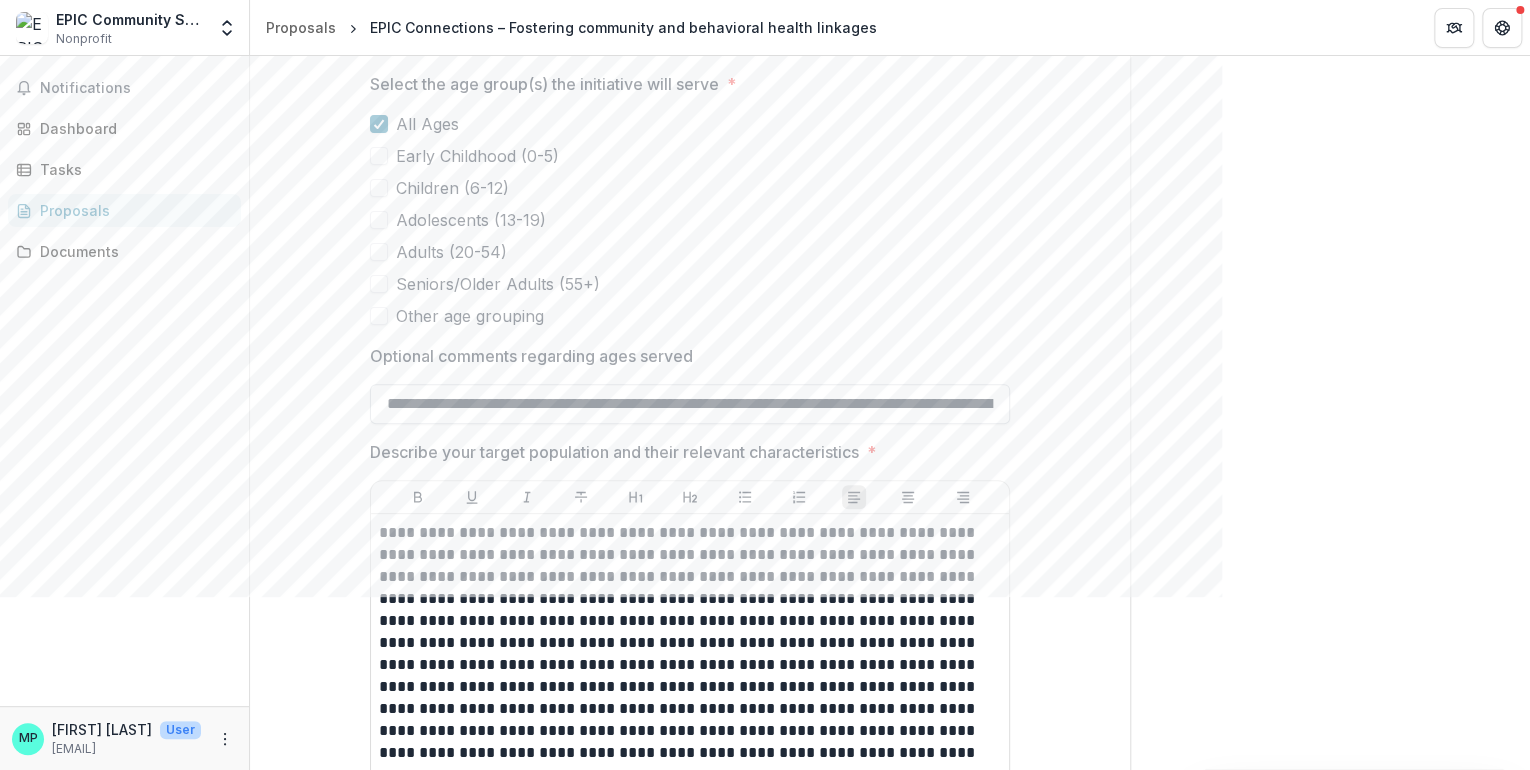 scroll, scrollTop: 4005, scrollLeft: 0, axis: vertical 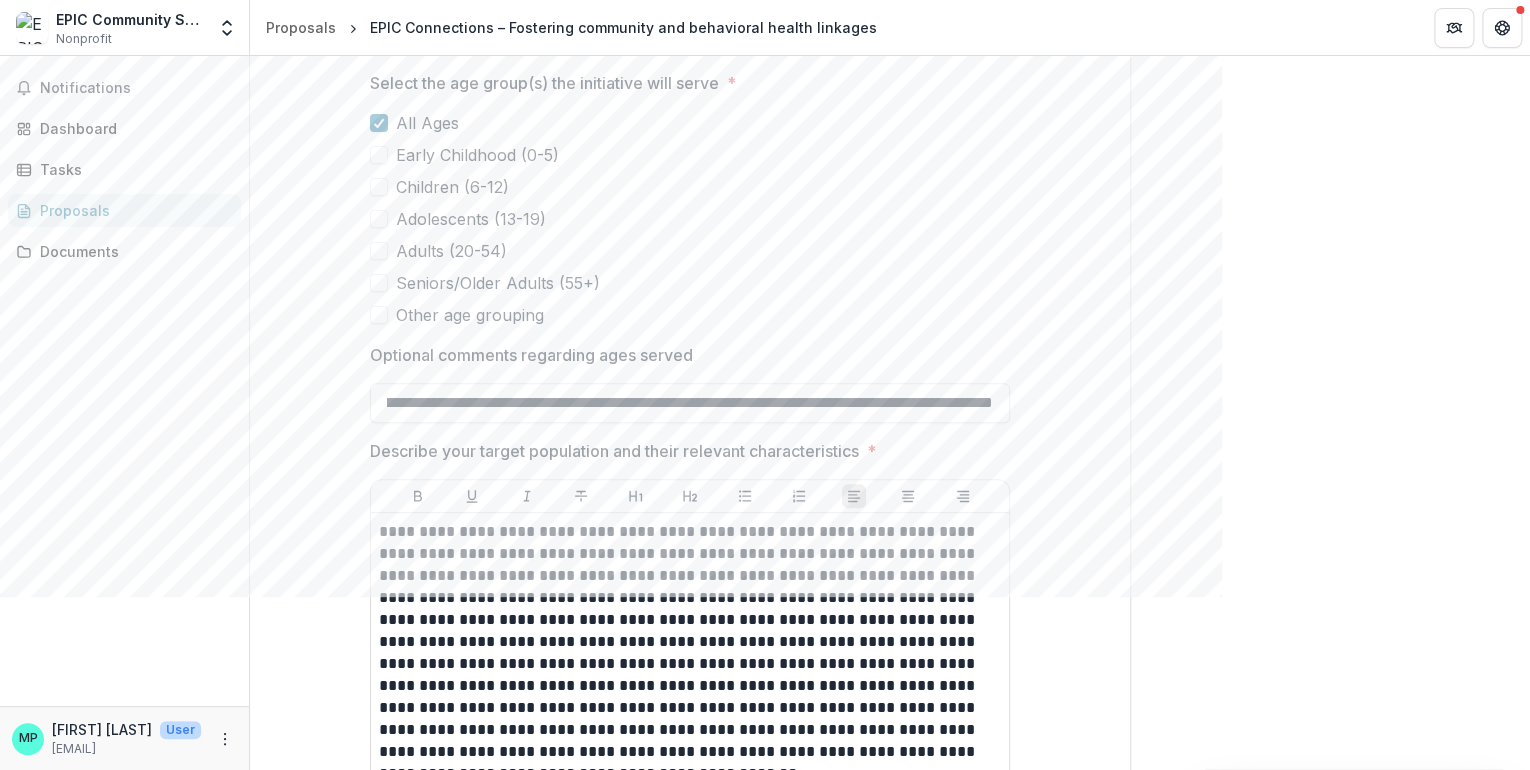 drag, startPoint x: 386, startPoint y: 393, endPoint x: 1031, endPoint y: 391, distance: 645.0031 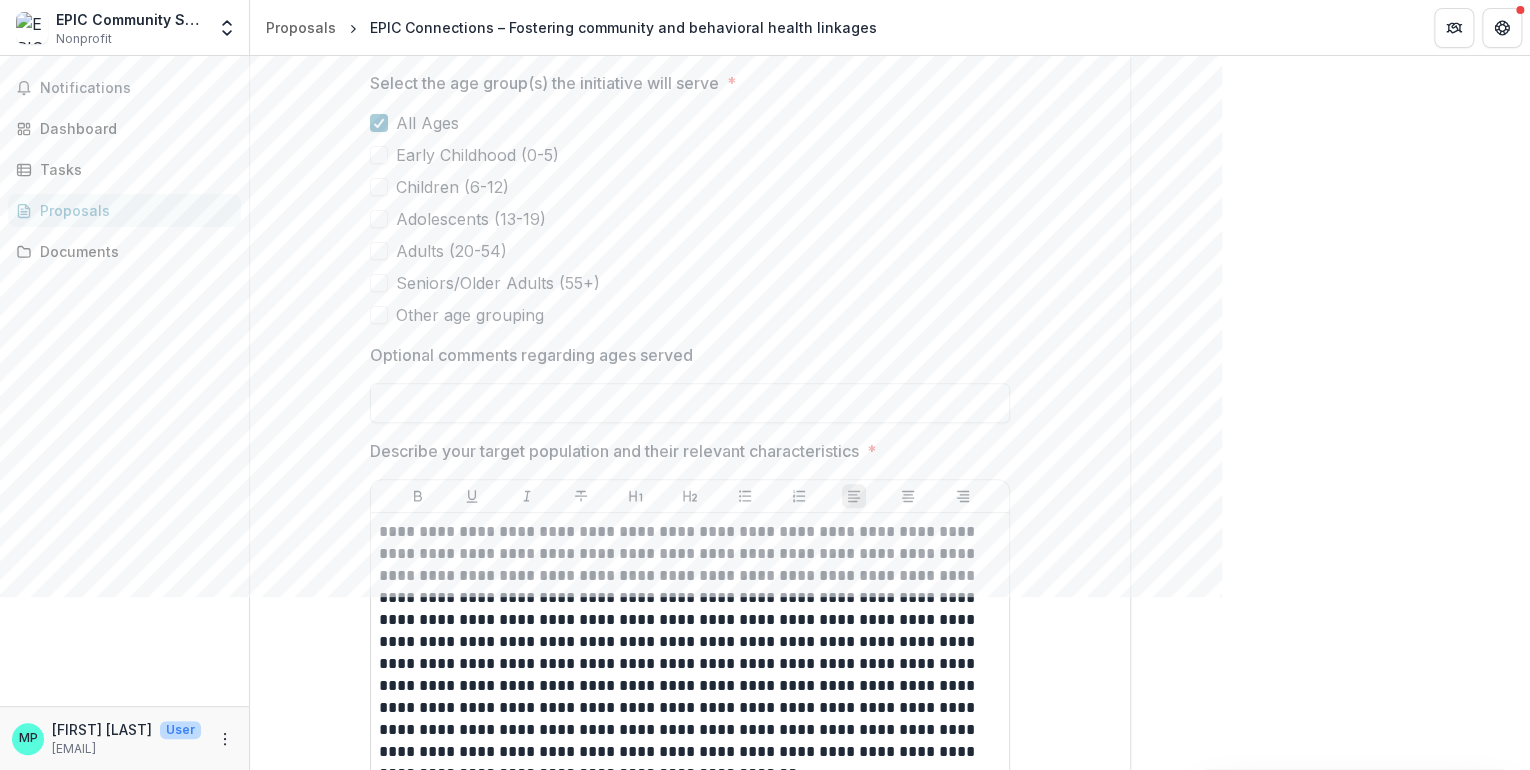 scroll, scrollTop: 0, scrollLeft: 0, axis: both 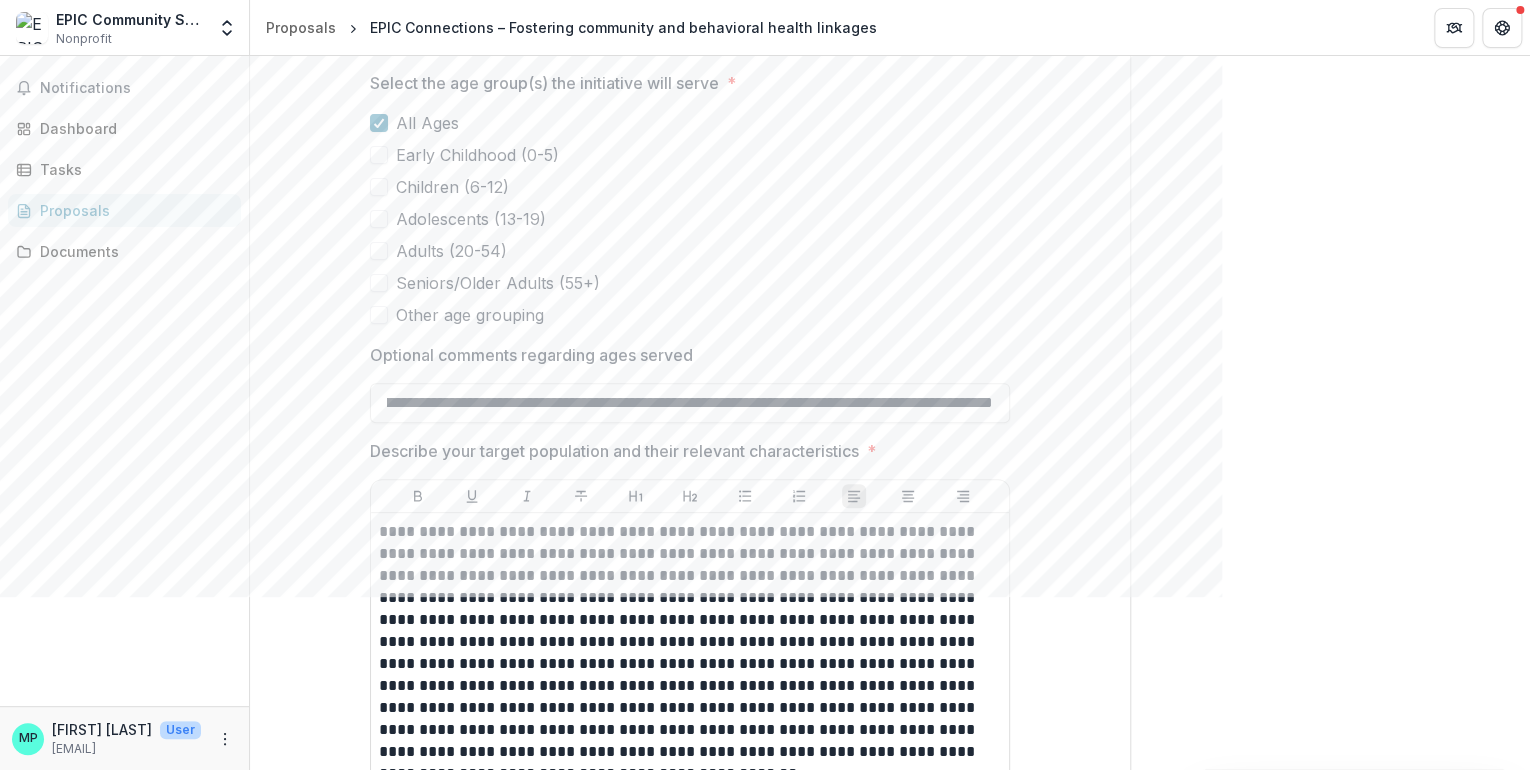 type on "**********" 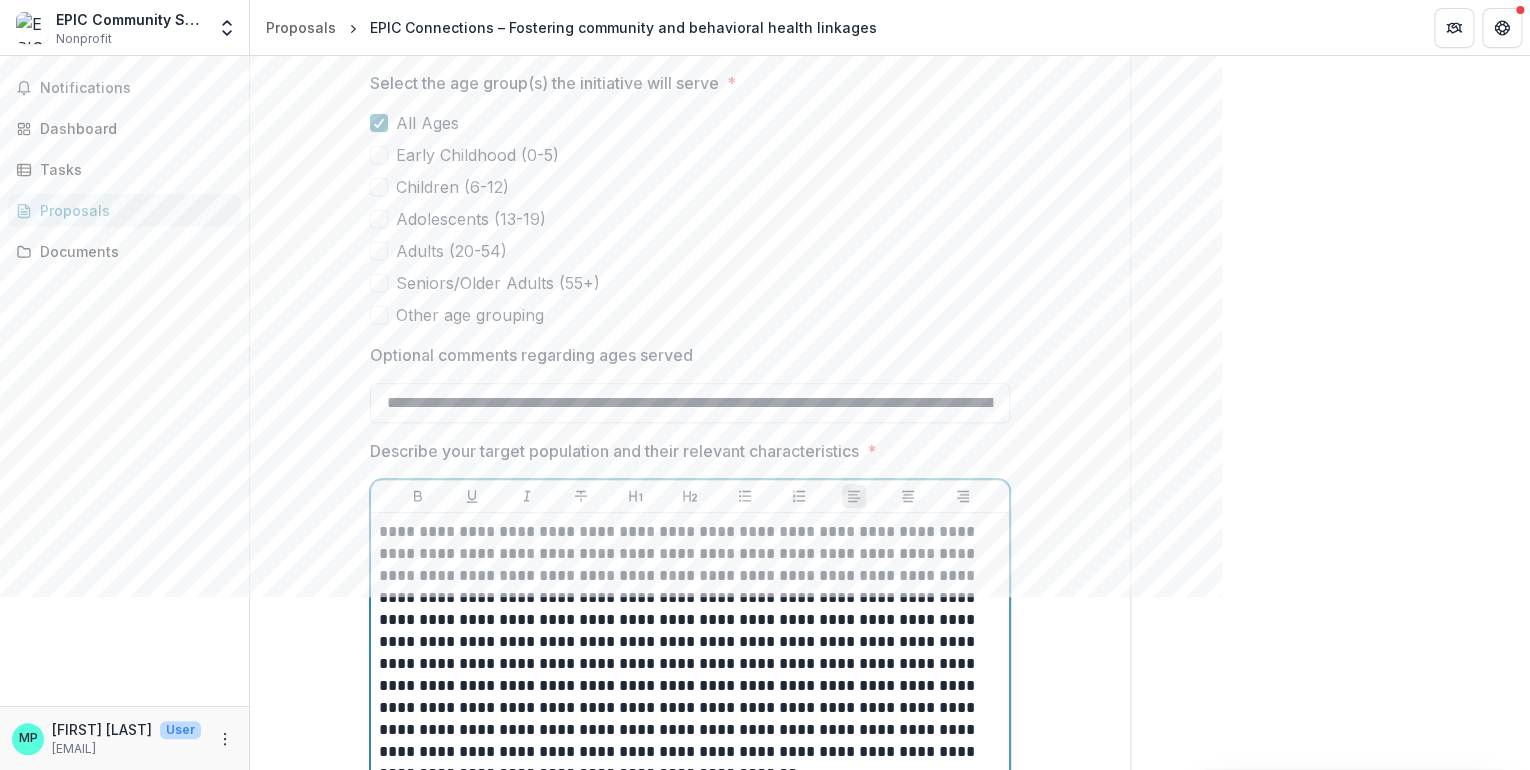 click on "**********" at bounding box center (690, 642) 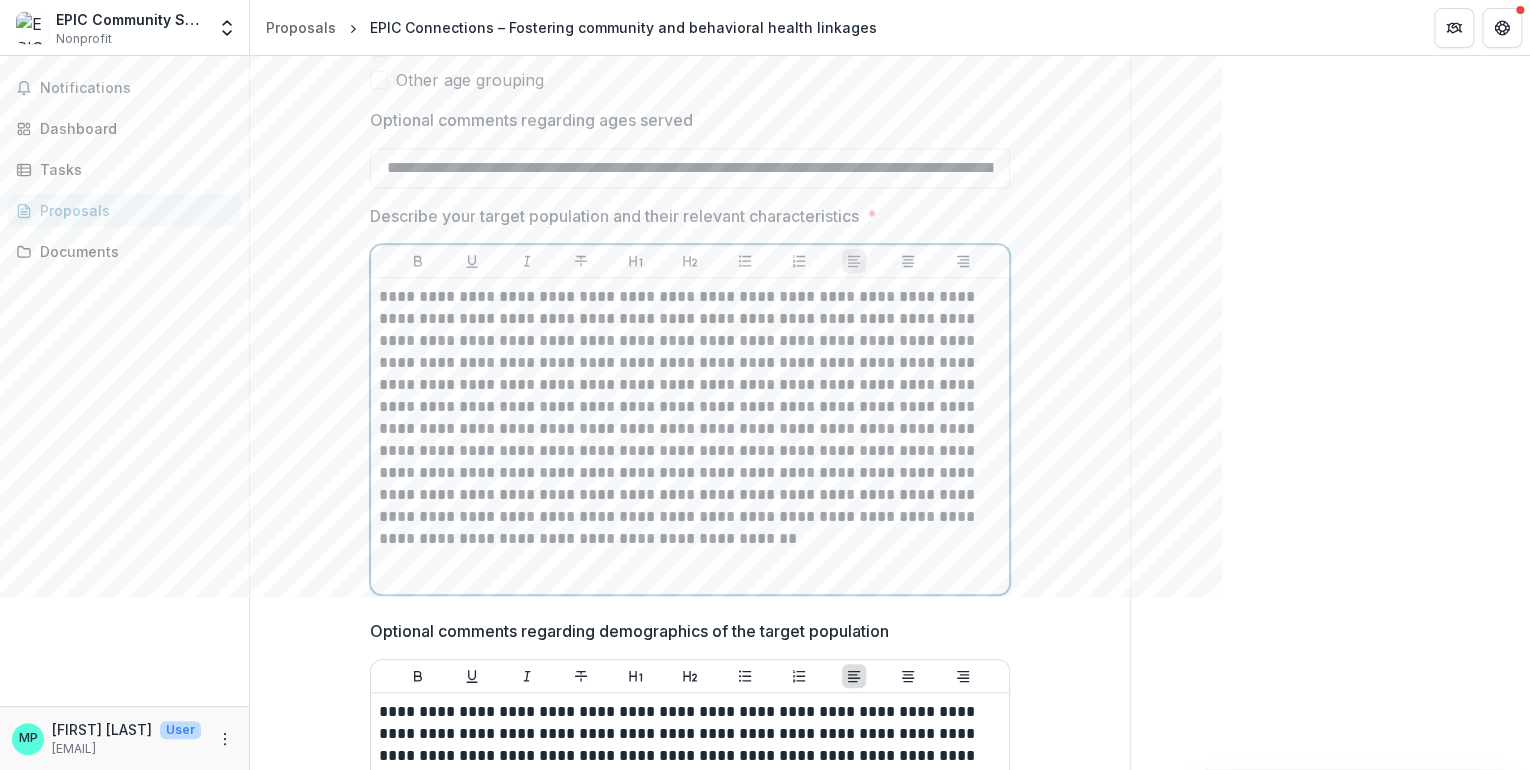 scroll, scrollTop: 4245, scrollLeft: 0, axis: vertical 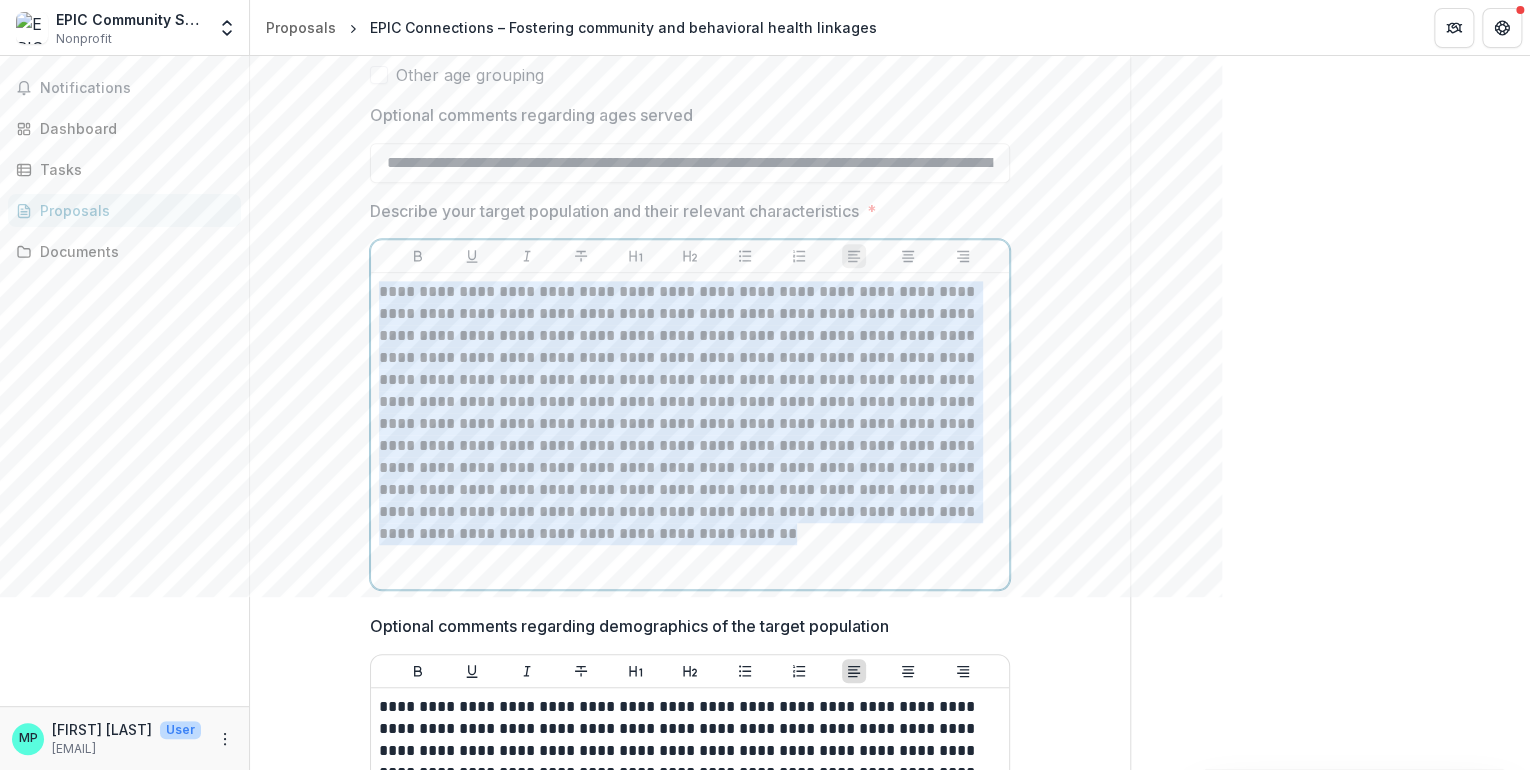 drag, startPoint x: 375, startPoint y: 273, endPoint x: 1000, endPoint y: 527, distance: 674.64136 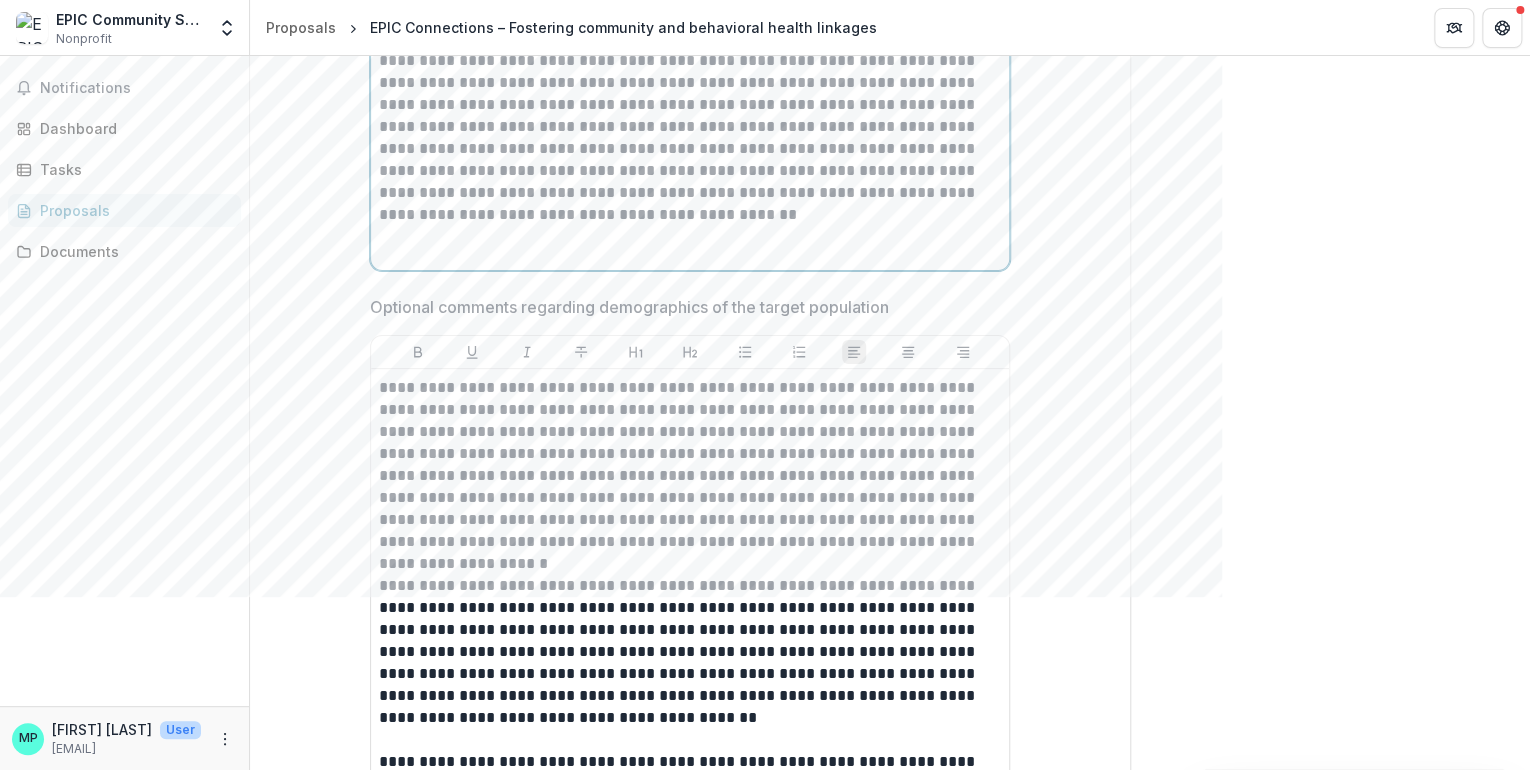 scroll, scrollTop: 4565, scrollLeft: 0, axis: vertical 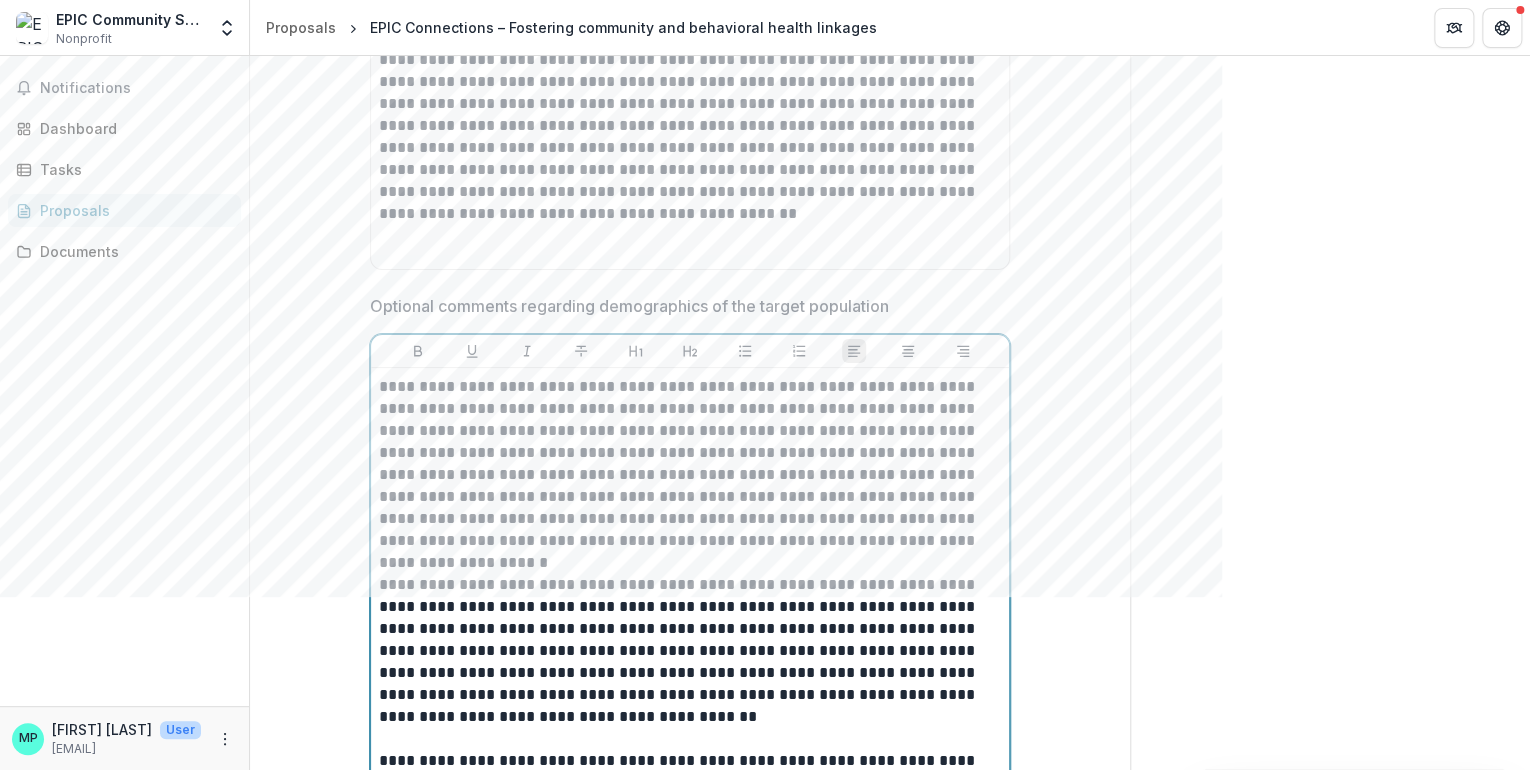 click on "**********" at bounding box center (690, 464) 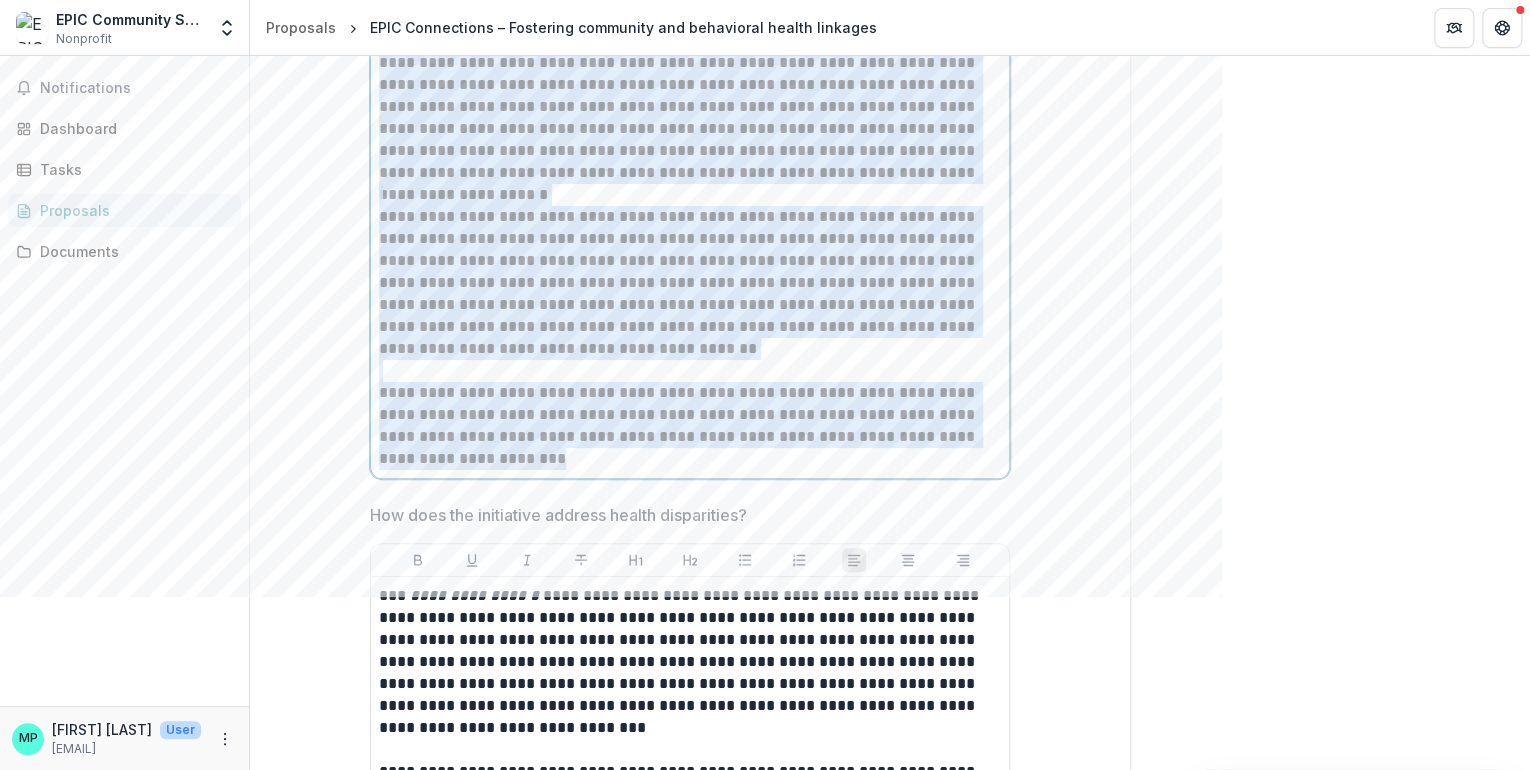 scroll, scrollTop: 5086, scrollLeft: 0, axis: vertical 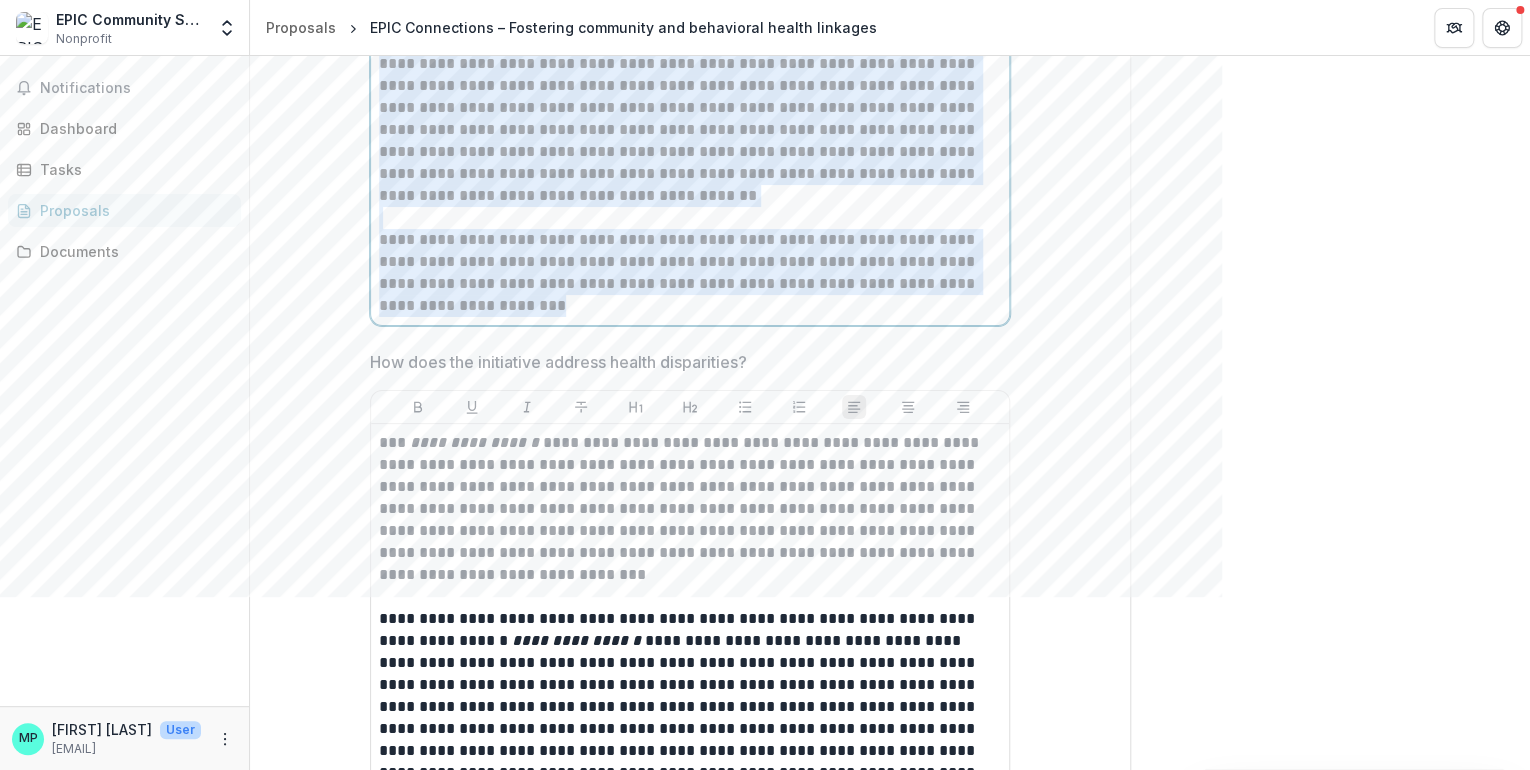 drag, startPoint x: 376, startPoint y: 378, endPoint x: 800, endPoint y: 288, distance: 433.44666 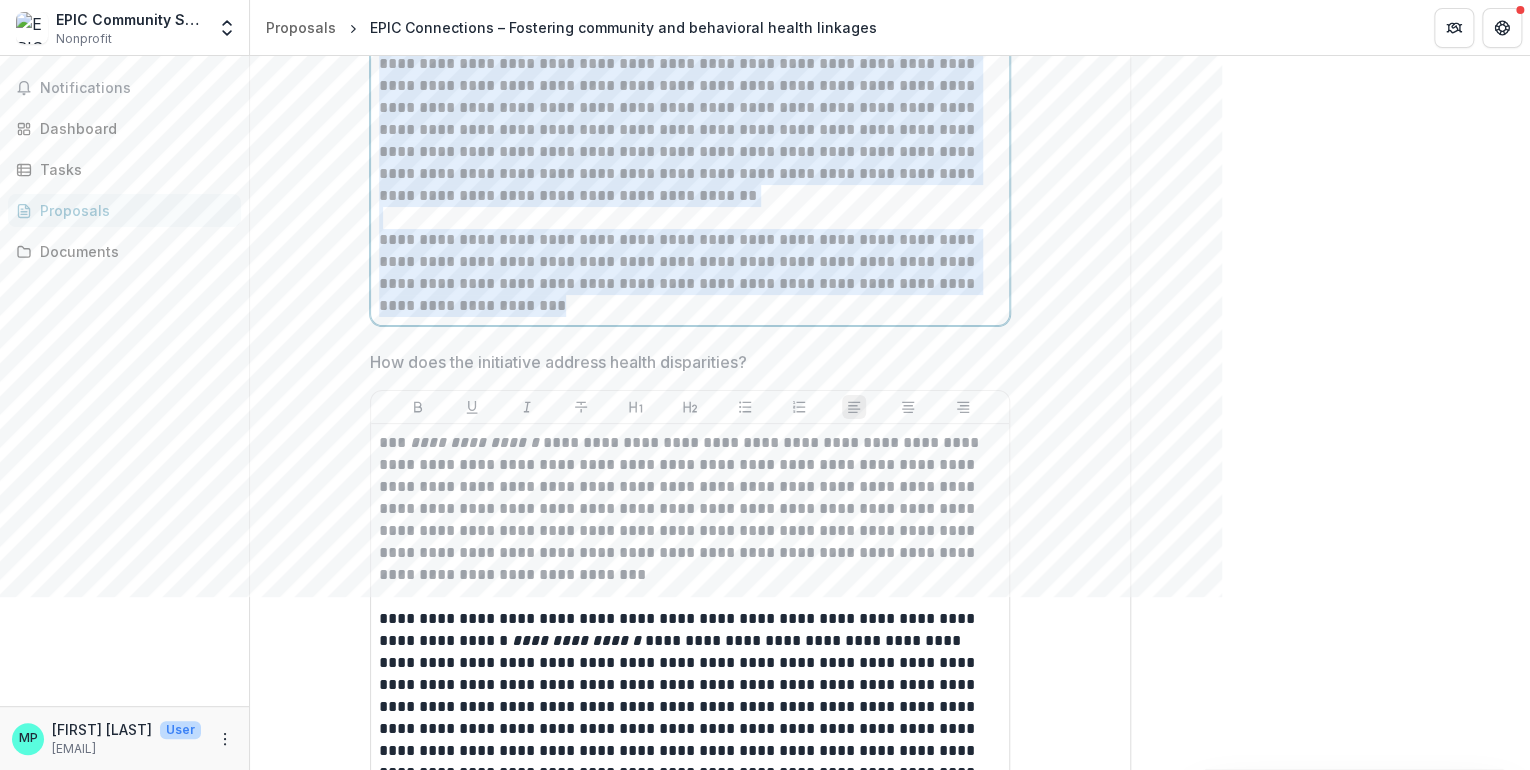 click on "**********" at bounding box center [690, 86] 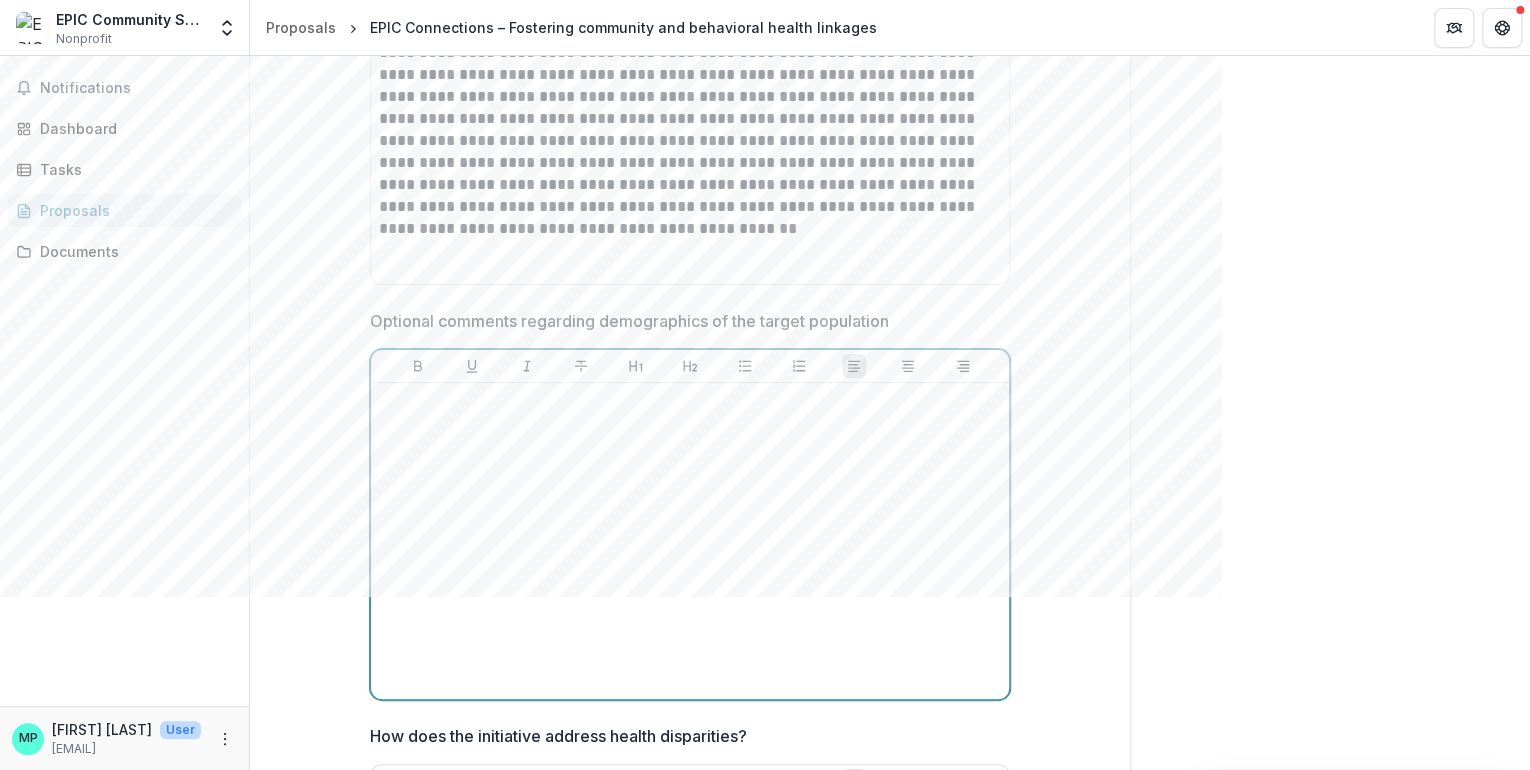 scroll, scrollTop: 4692, scrollLeft: 0, axis: vertical 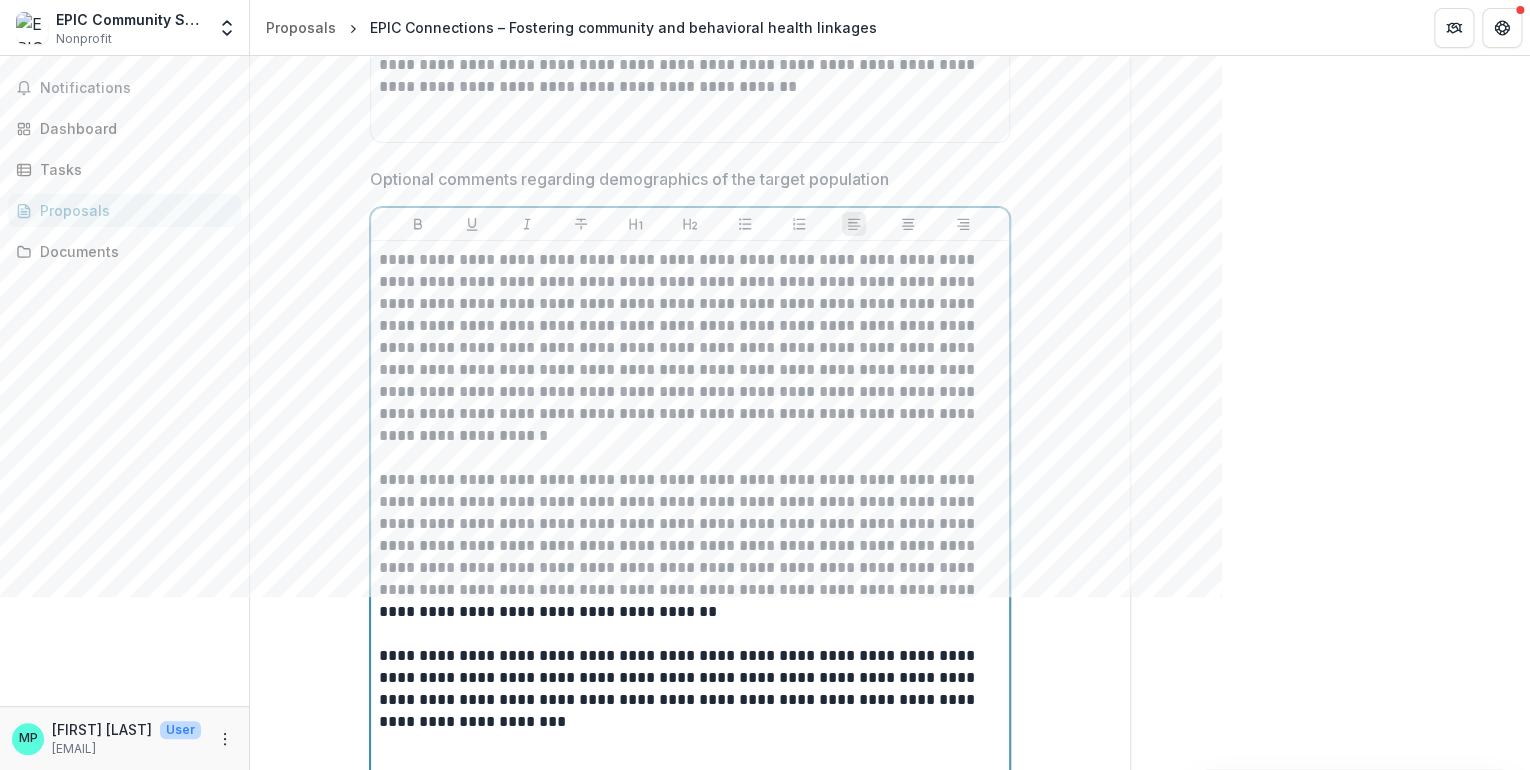 click on "**********" at bounding box center (690, 447) 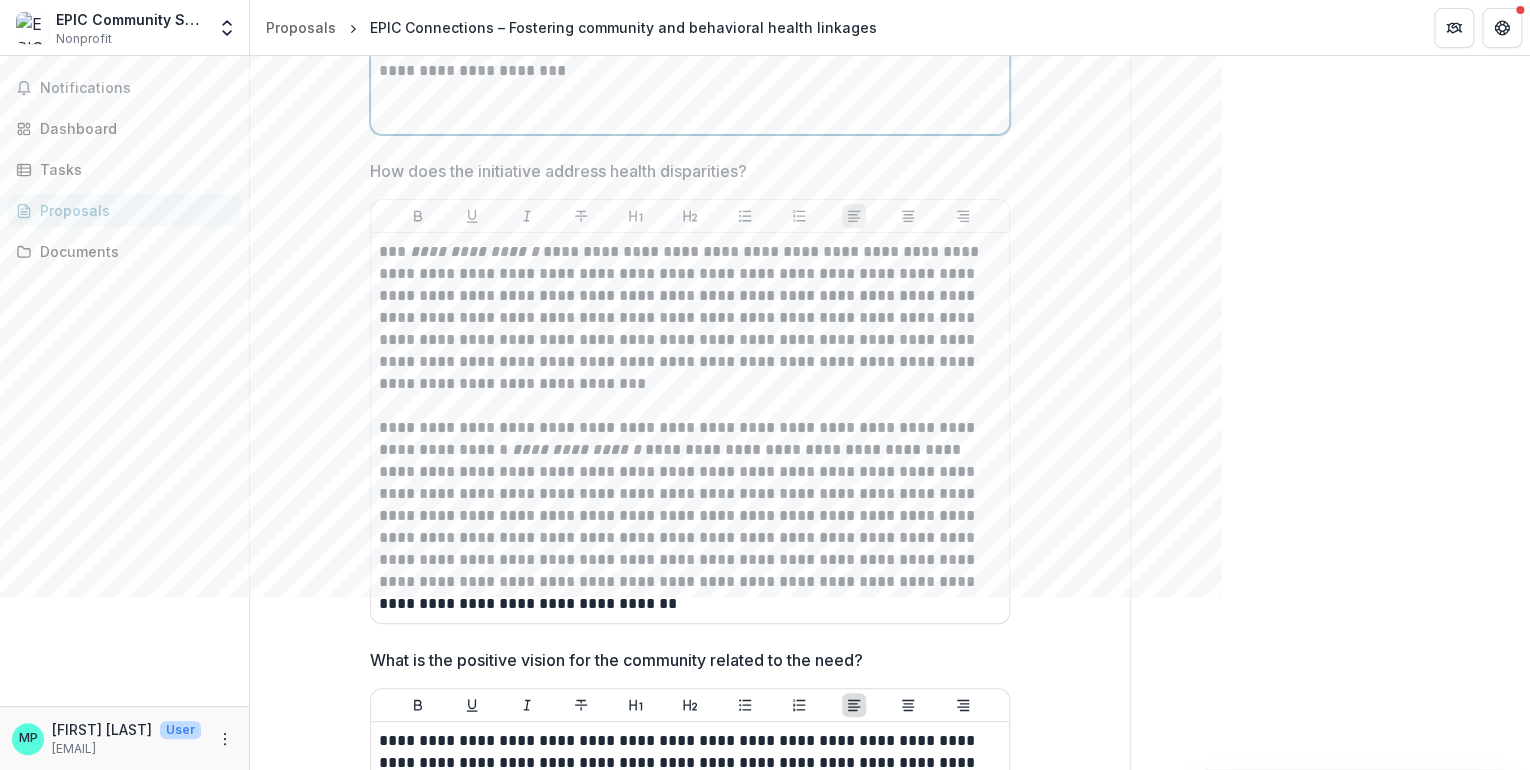 scroll, scrollTop: 5332, scrollLeft: 0, axis: vertical 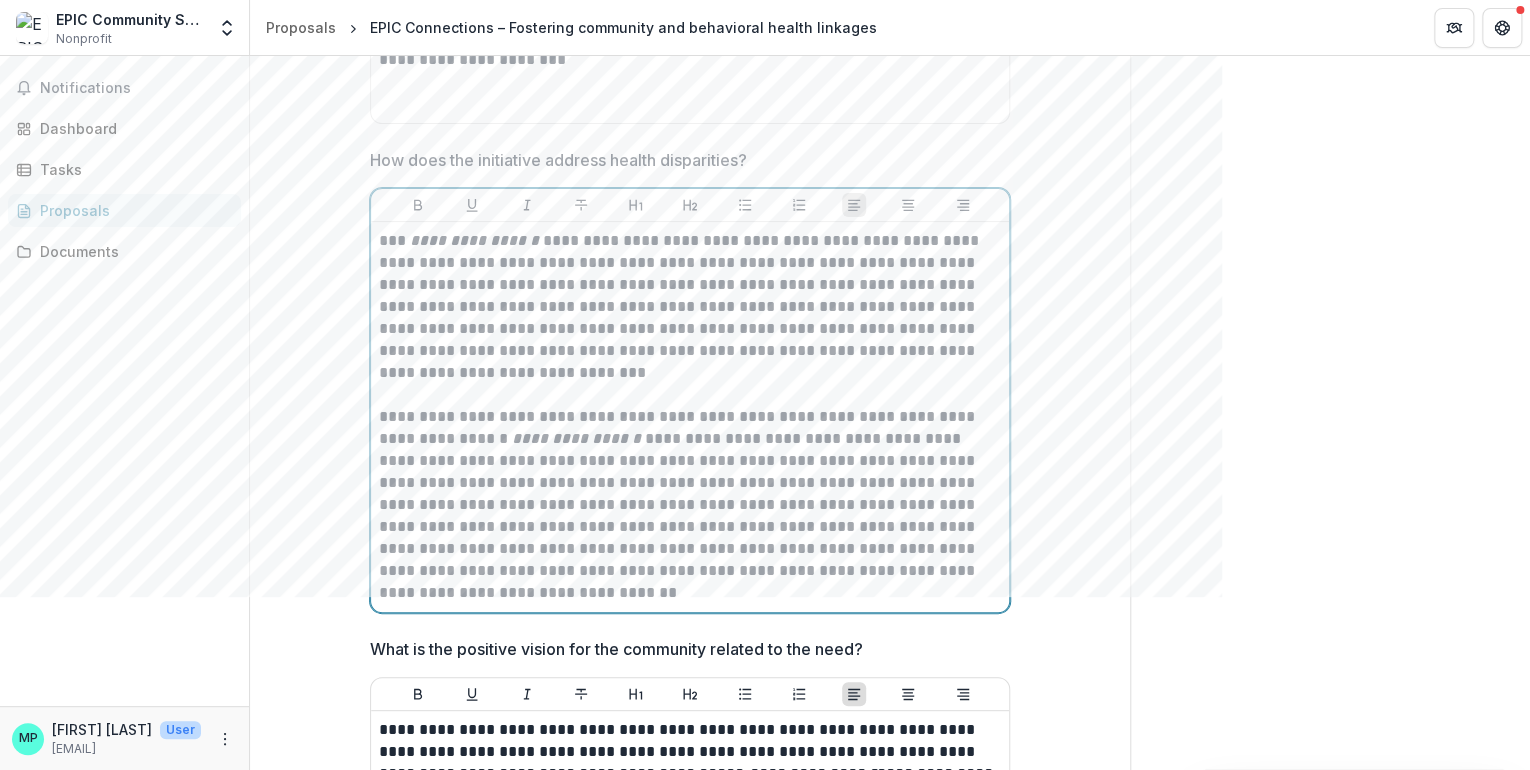 click at bounding box center (690, 395) 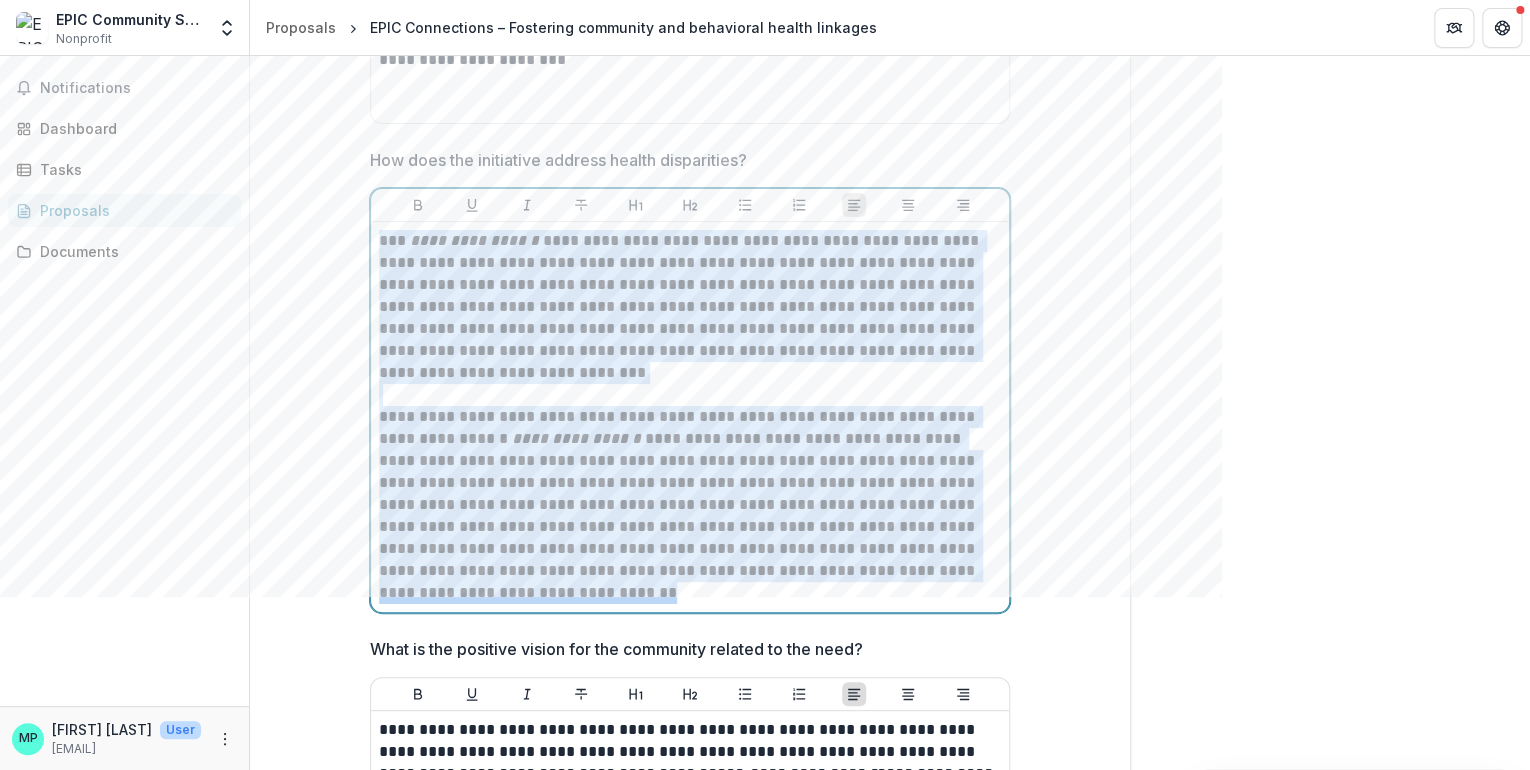 drag, startPoint x: 376, startPoint y: 224, endPoint x: 703, endPoint y: 584, distance: 486.34247 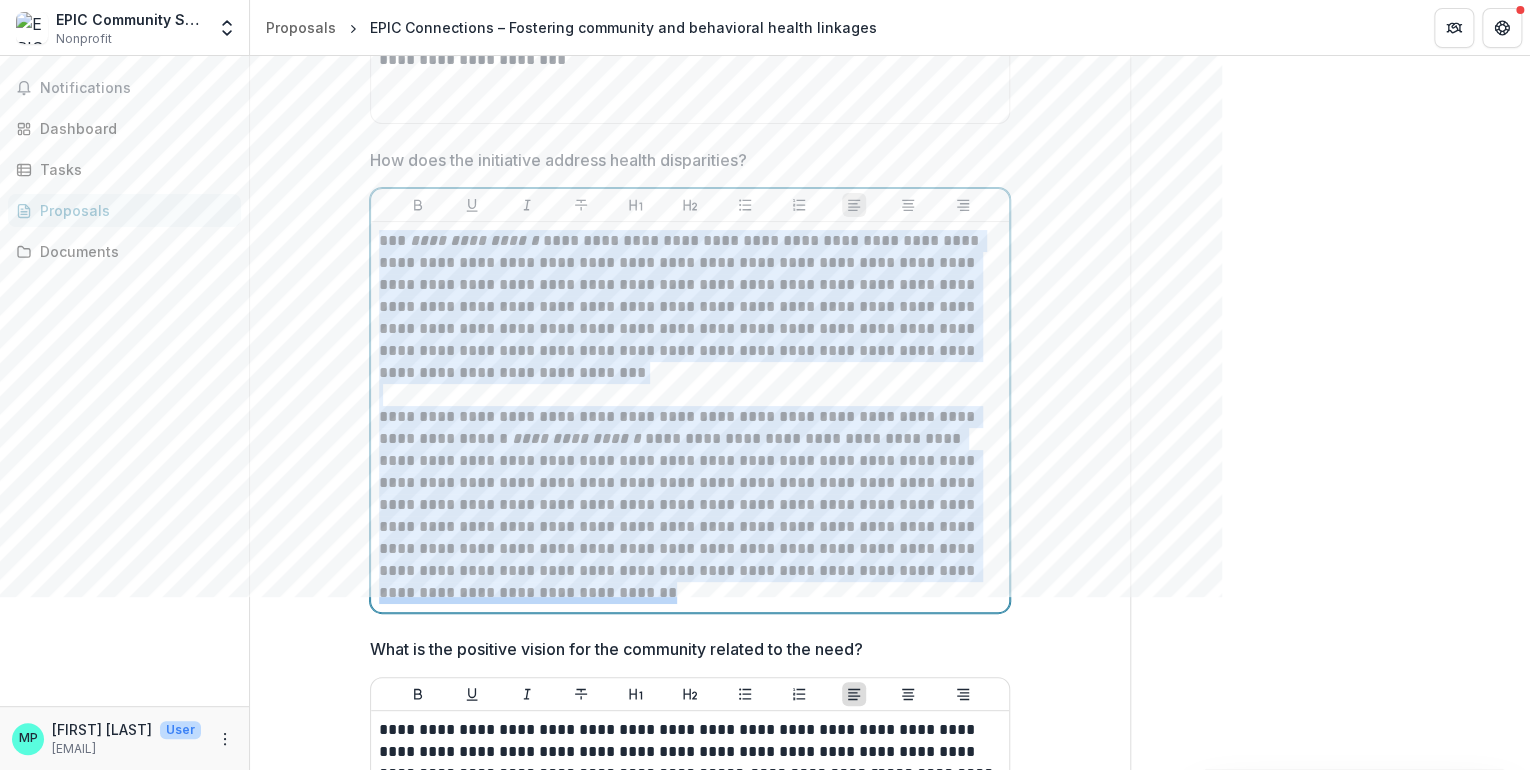 click on "**********" at bounding box center (690, 417) 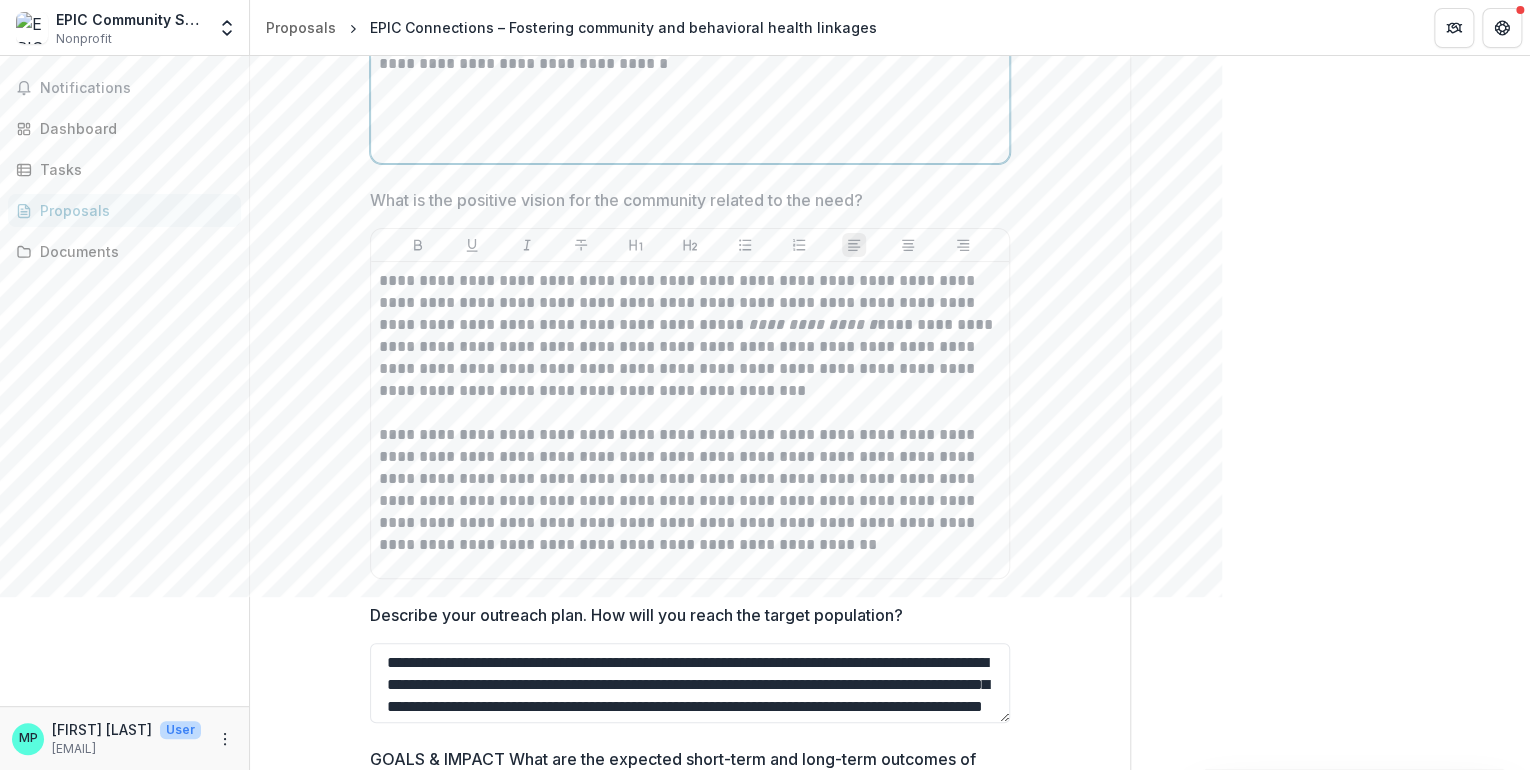 scroll, scrollTop: 5732, scrollLeft: 0, axis: vertical 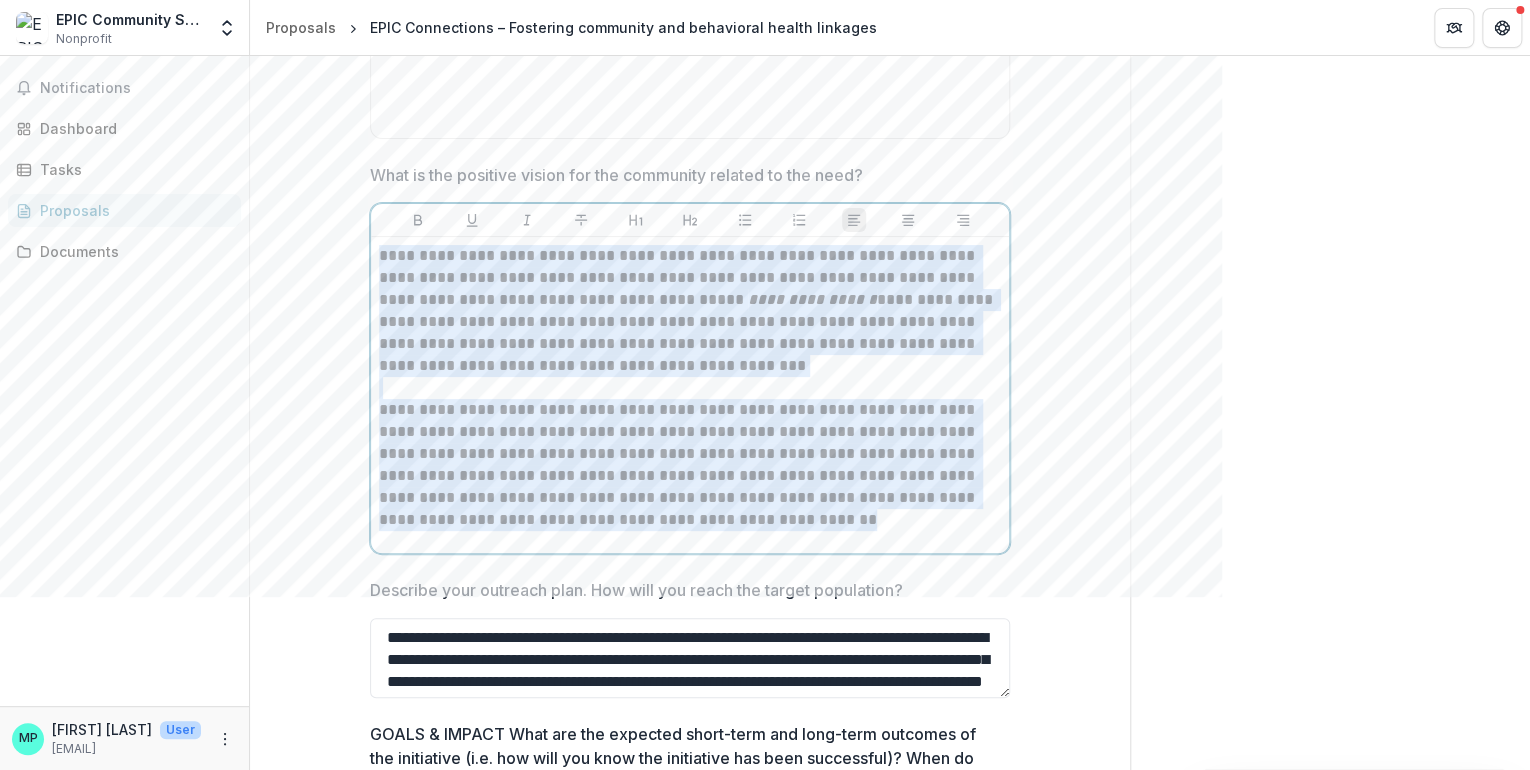 drag, startPoint x: 758, startPoint y: 513, endPoint x: 371, endPoint y: 245, distance: 470.73666 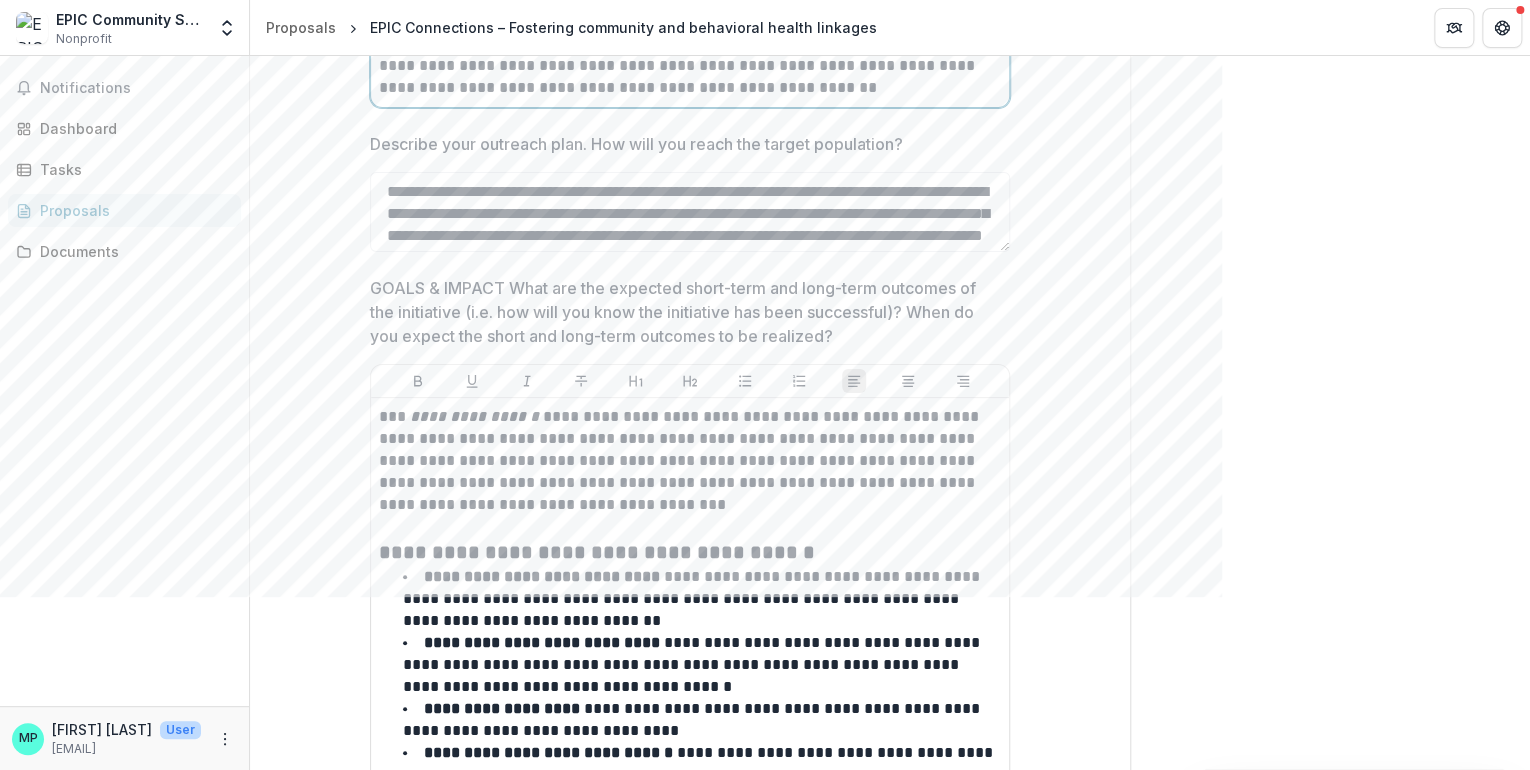 scroll, scrollTop: 6212, scrollLeft: 0, axis: vertical 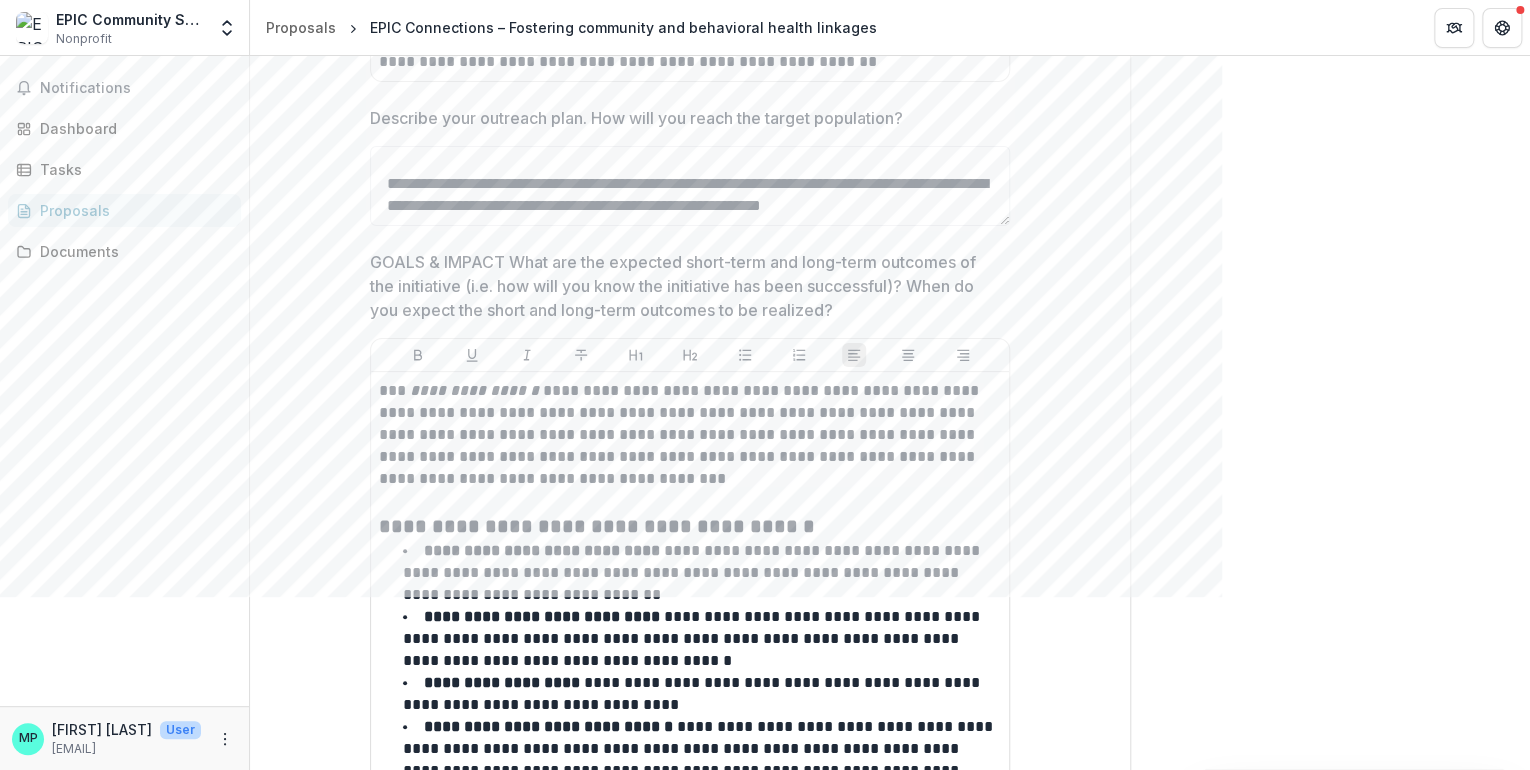 drag, startPoint x: 384, startPoint y: 152, endPoint x: 496, endPoint y: 250, distance: 148.82204 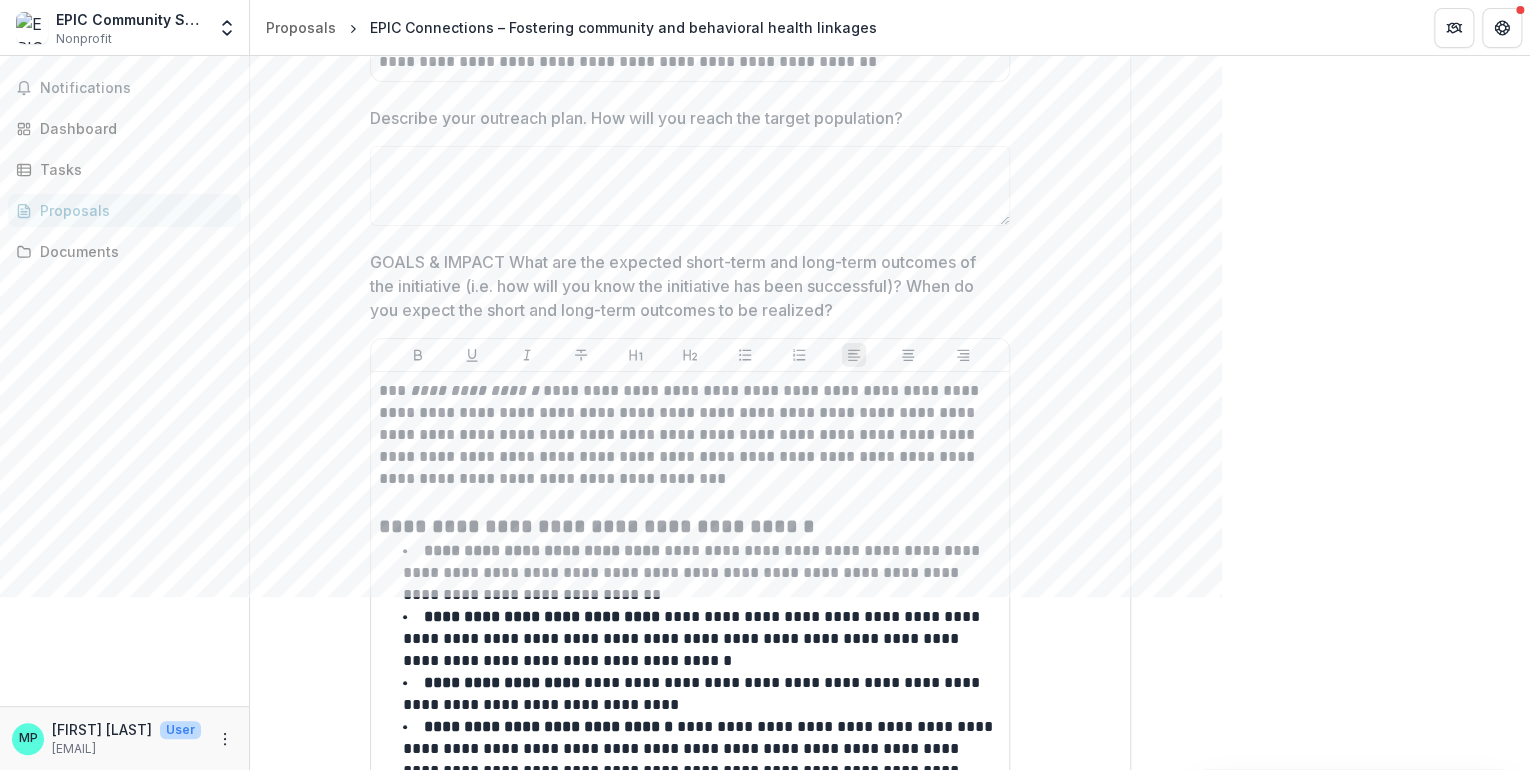 scroll, scrollTop: 0, scrollLeft: 0, axis: both 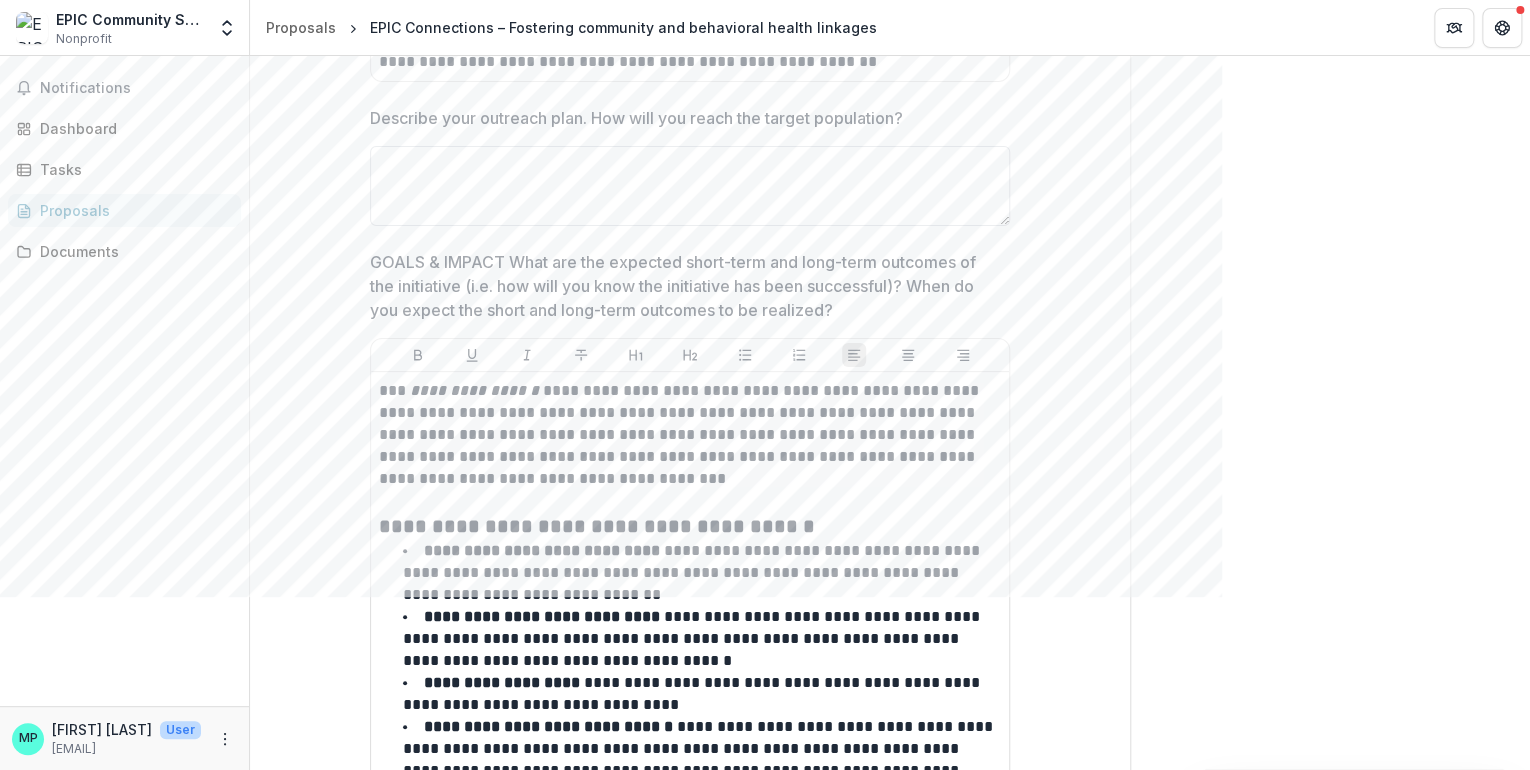 click on "Describe your outreach plan. How will you reach the target population?" at bounding box center [690, 186] 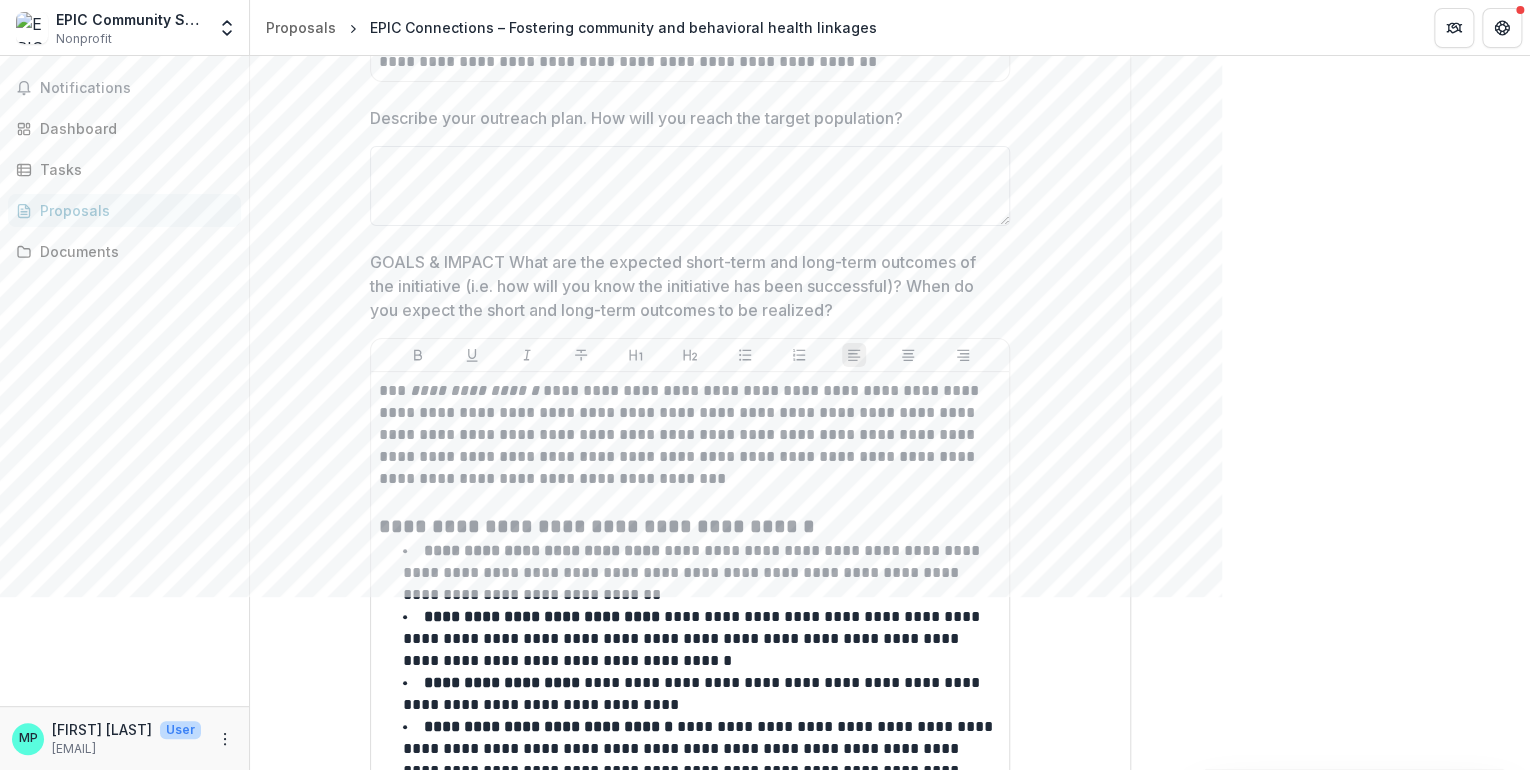 paste on "**********" 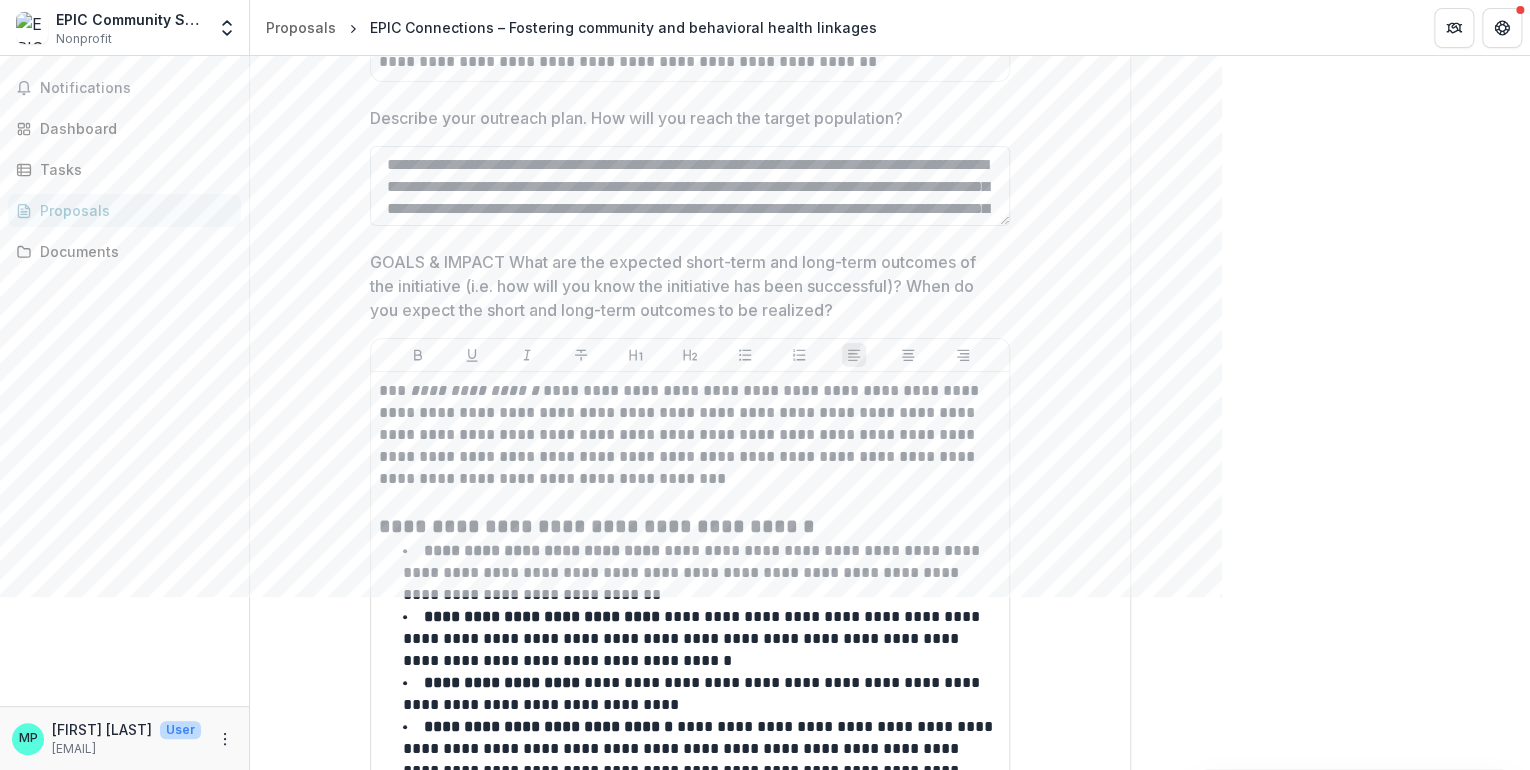 scroll, scrollTop: 0, scrollLeft: 0, axis: both 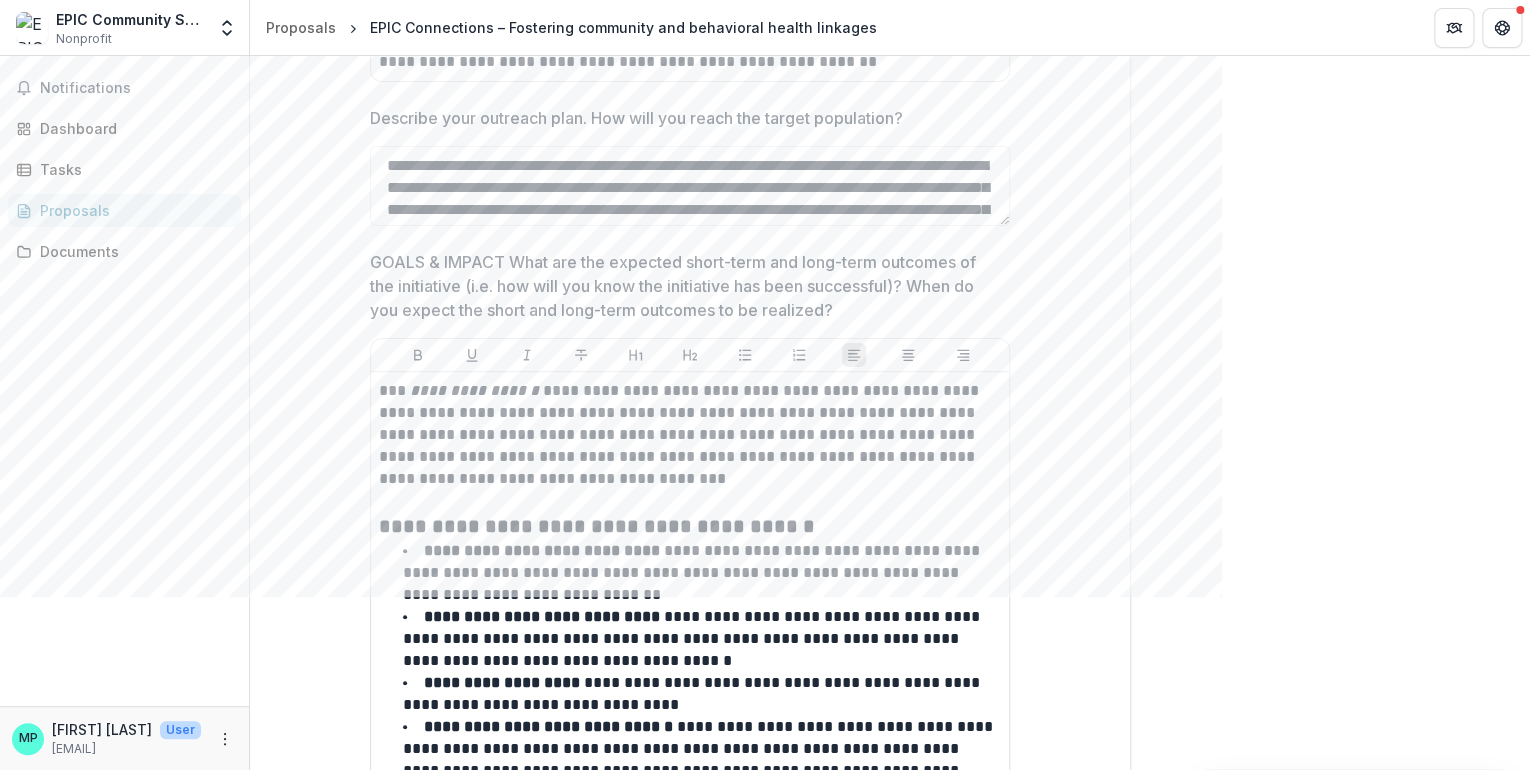 type on "**********" 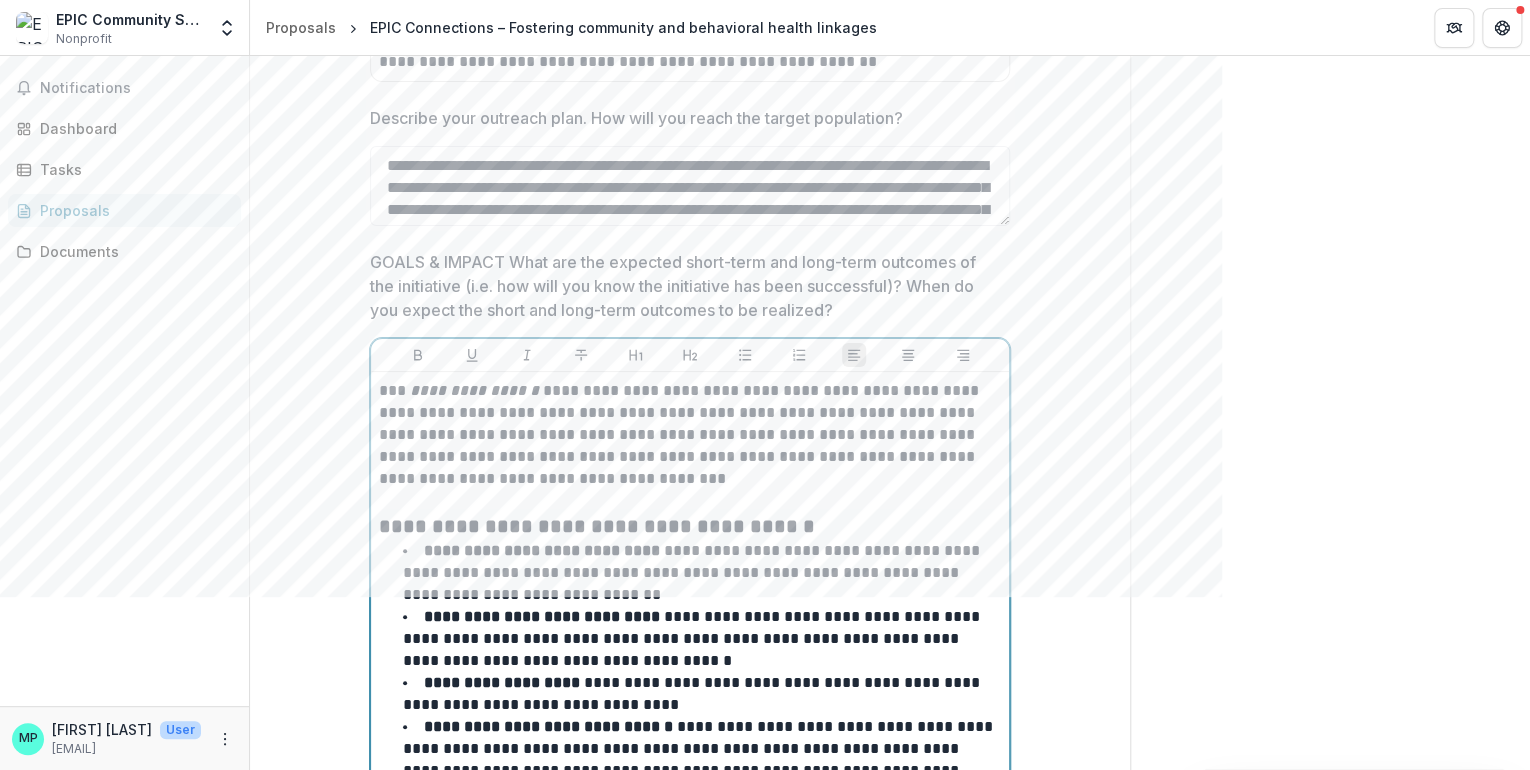 drag, startPoint x: 460, startPoint y: 396, endPoint x: 450, endPoint y: 404, distance: 12.806249 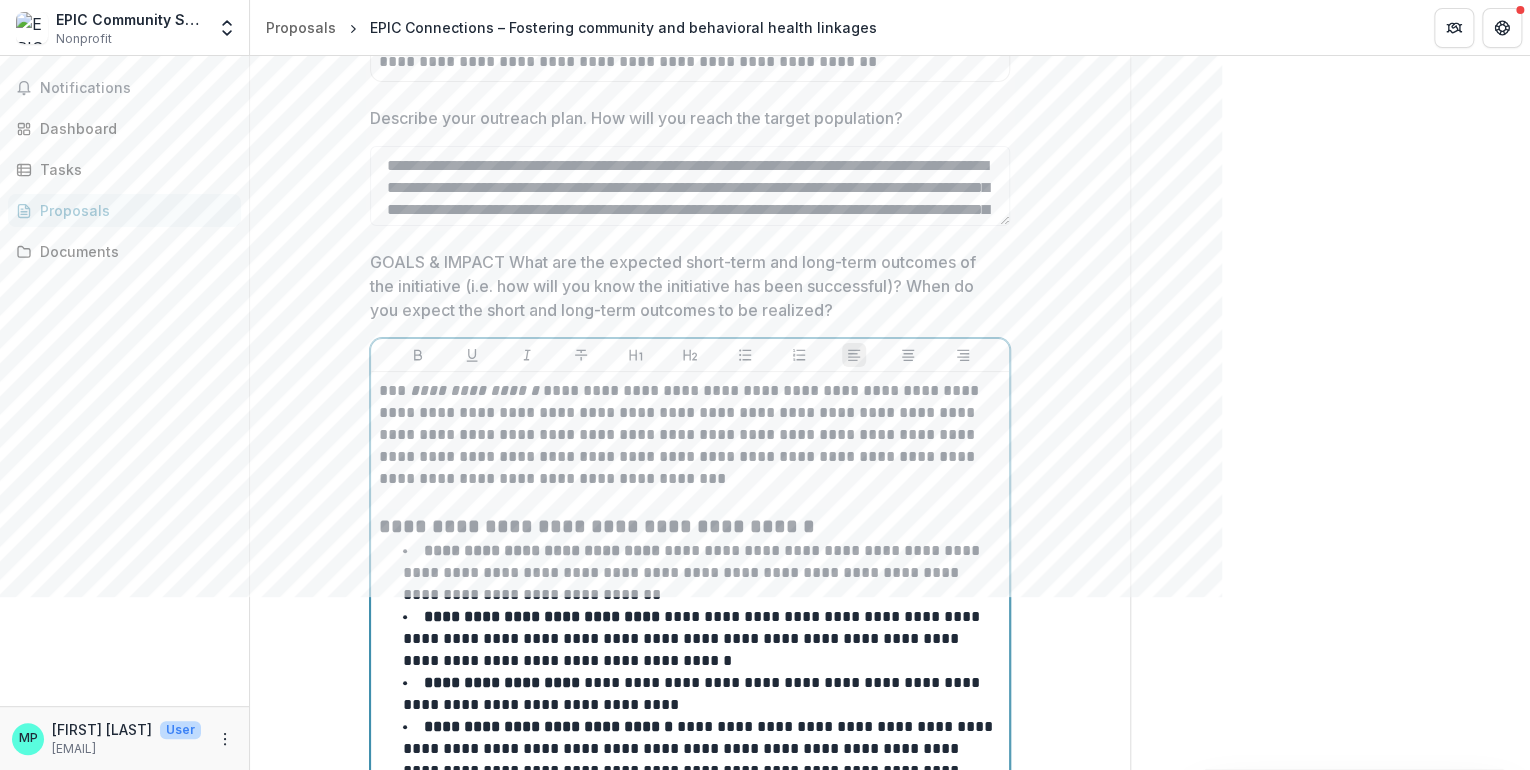 click on "**********" at bounding box center (690, 435) 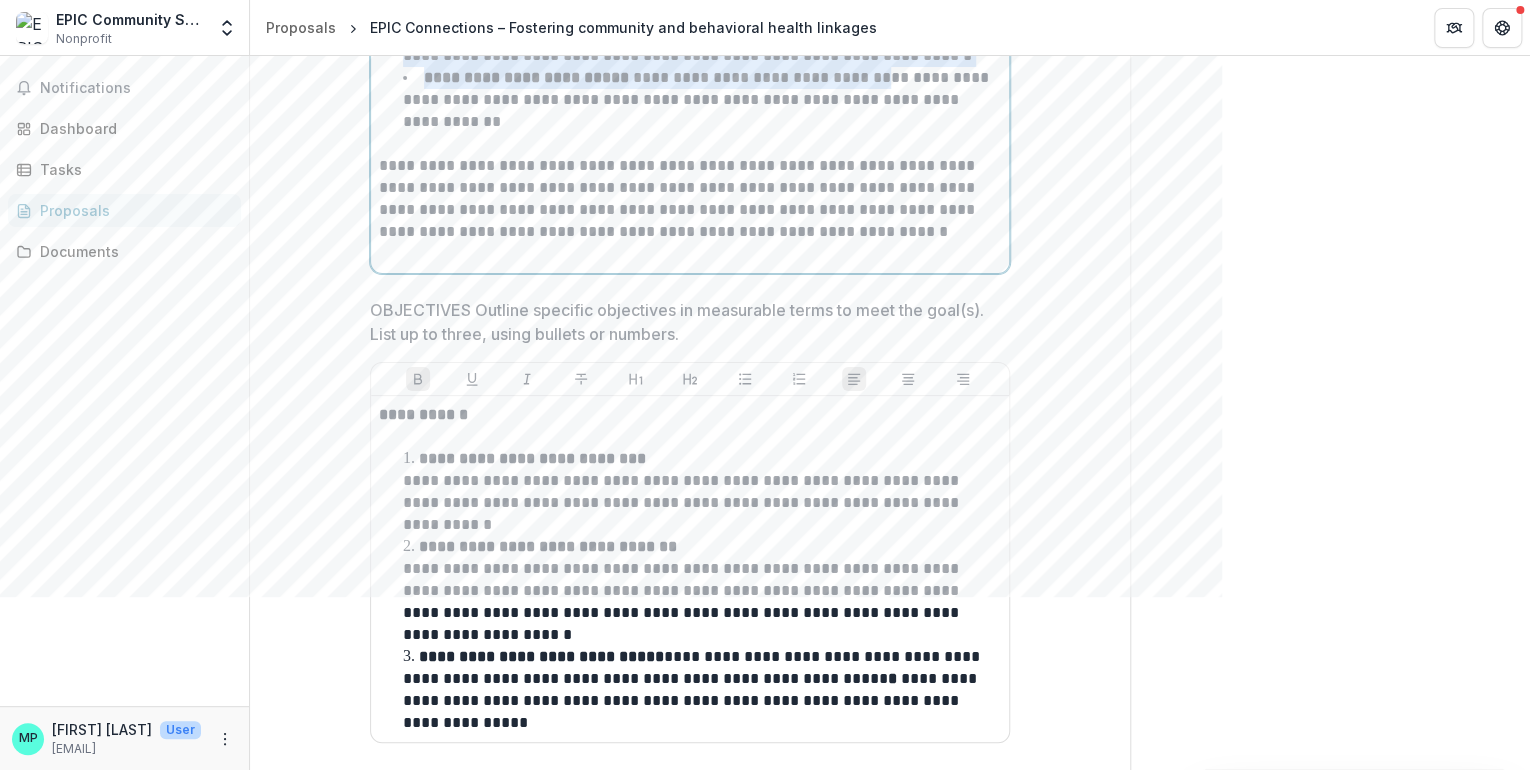 scroll, scrollTop: 7154, scrollLeft: 0, axis: vertical 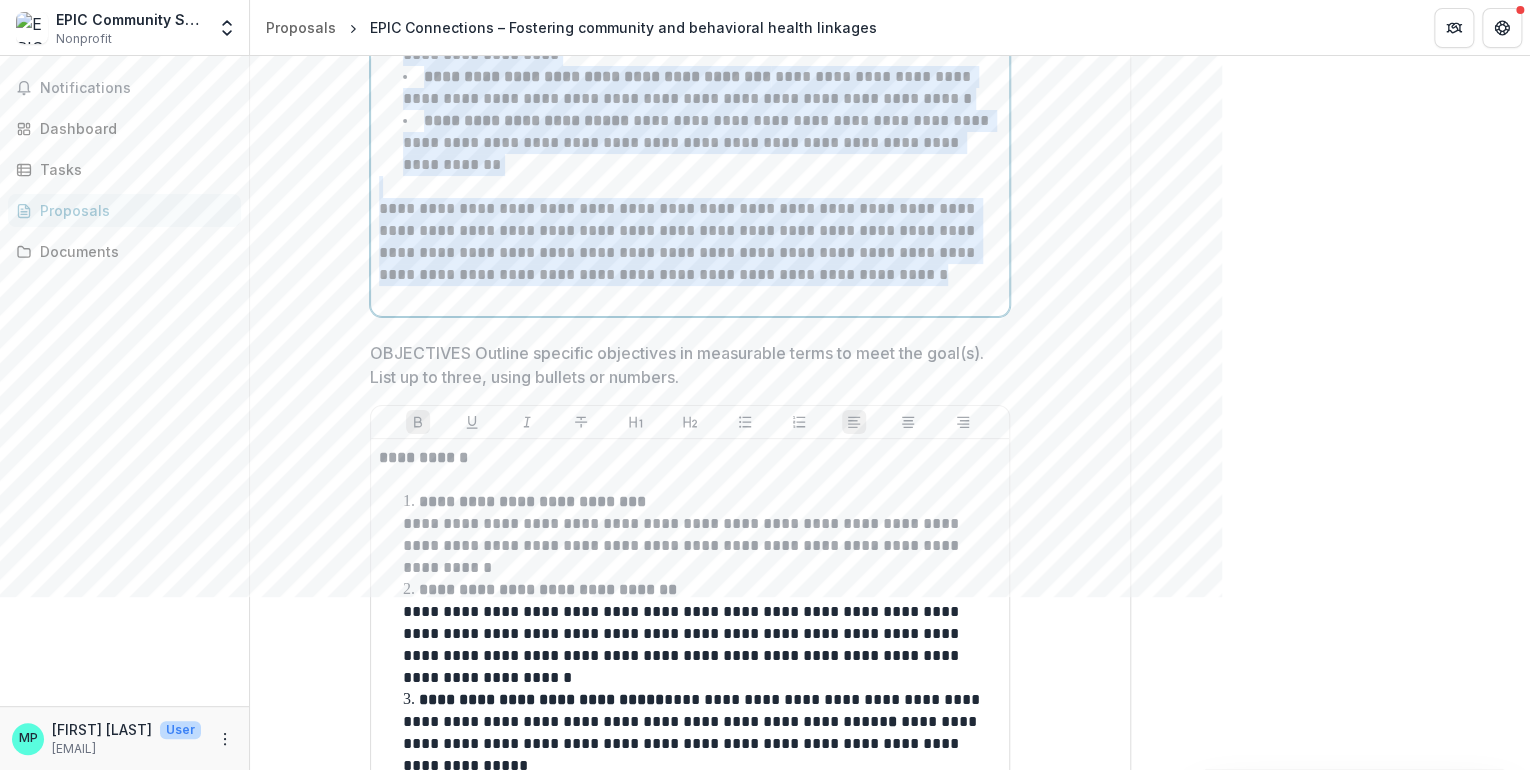 drag, startPoint x: 376, startPoint y: 379, endPoint x: 907, endPoint y: 269, distance: 542.2739 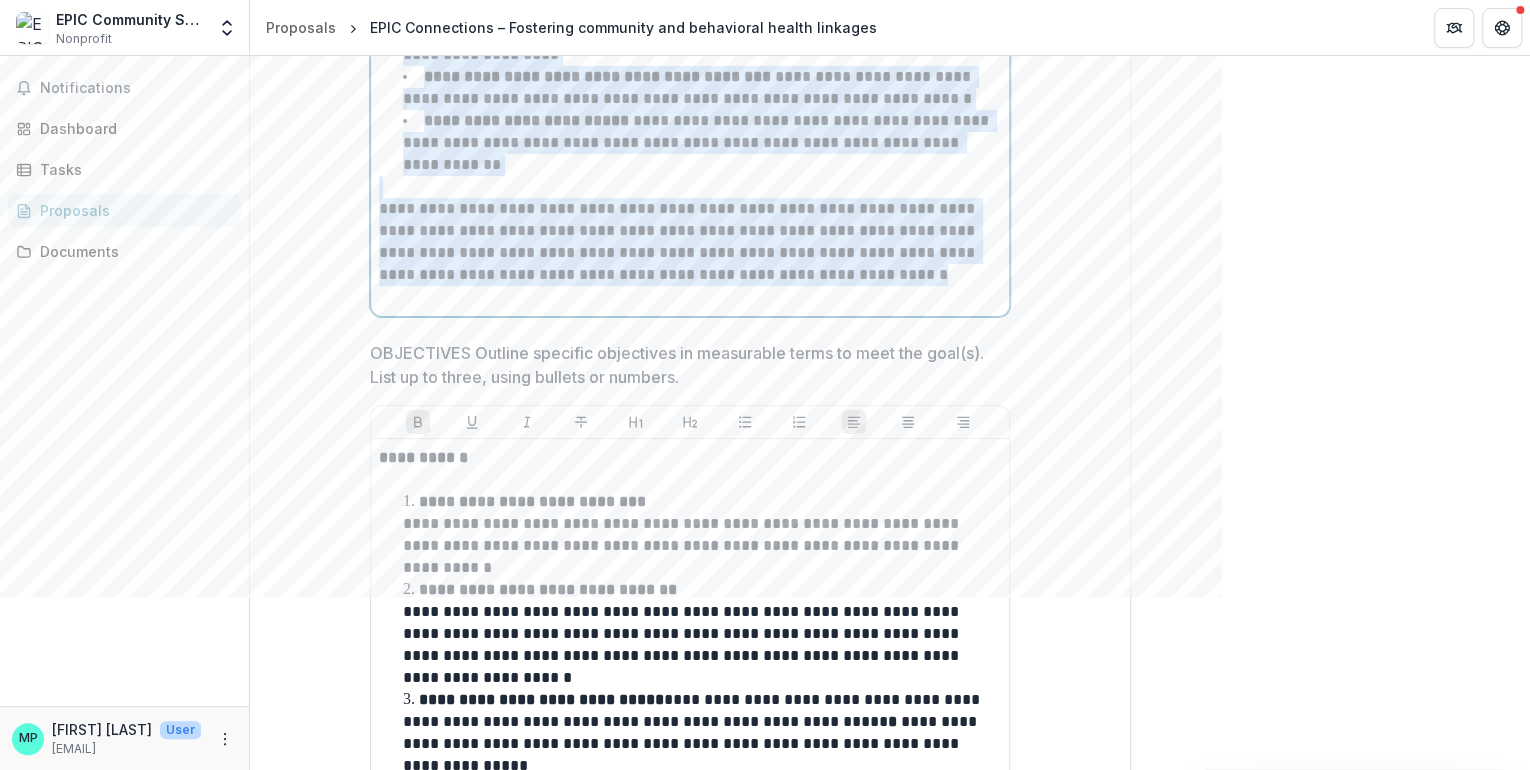 click on "**********" at bounding box center [690, -127] 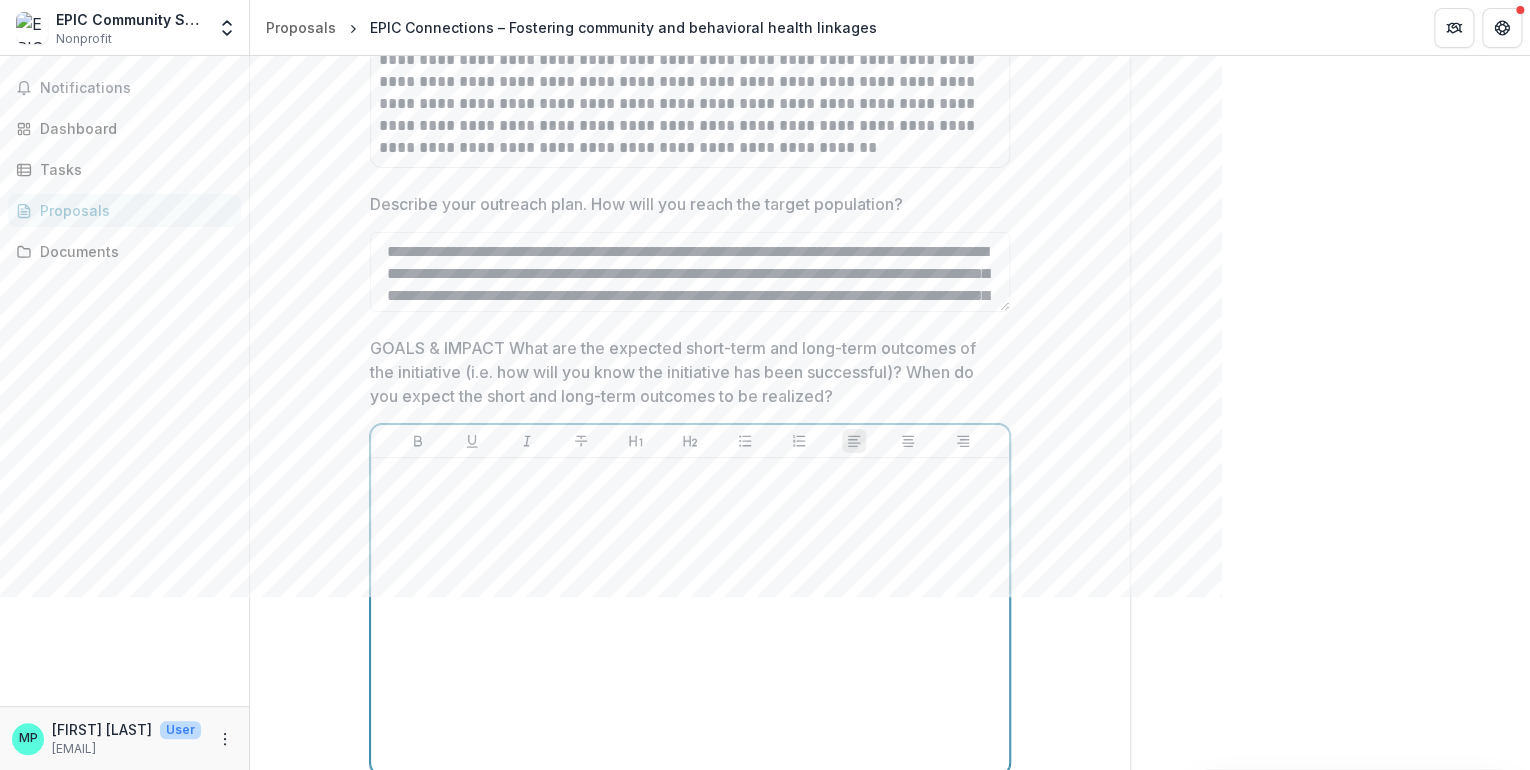 scroll, scrollTop: 6120, scrollLeft: 0, axis: vertical 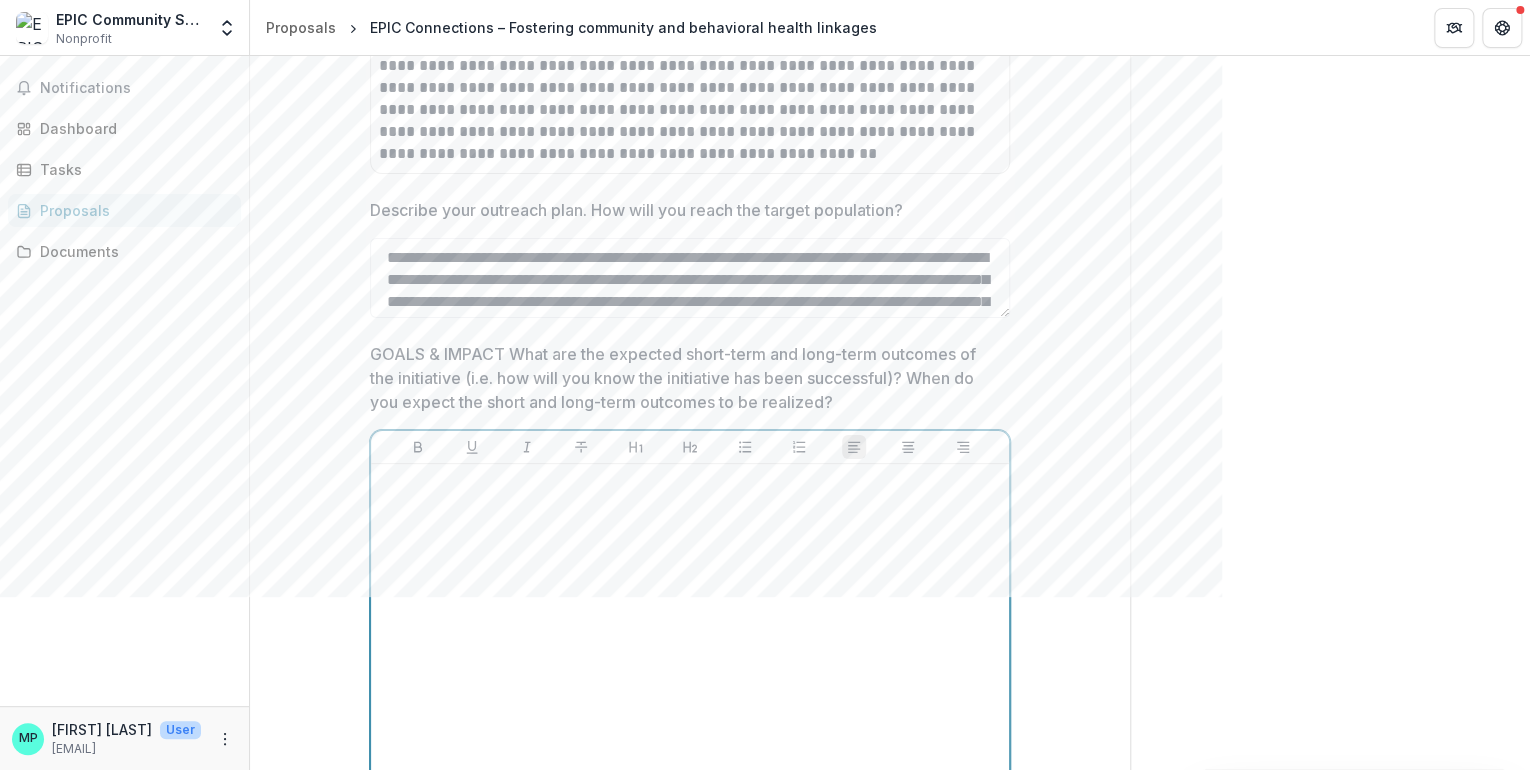 click at bounding box center (690, 483) 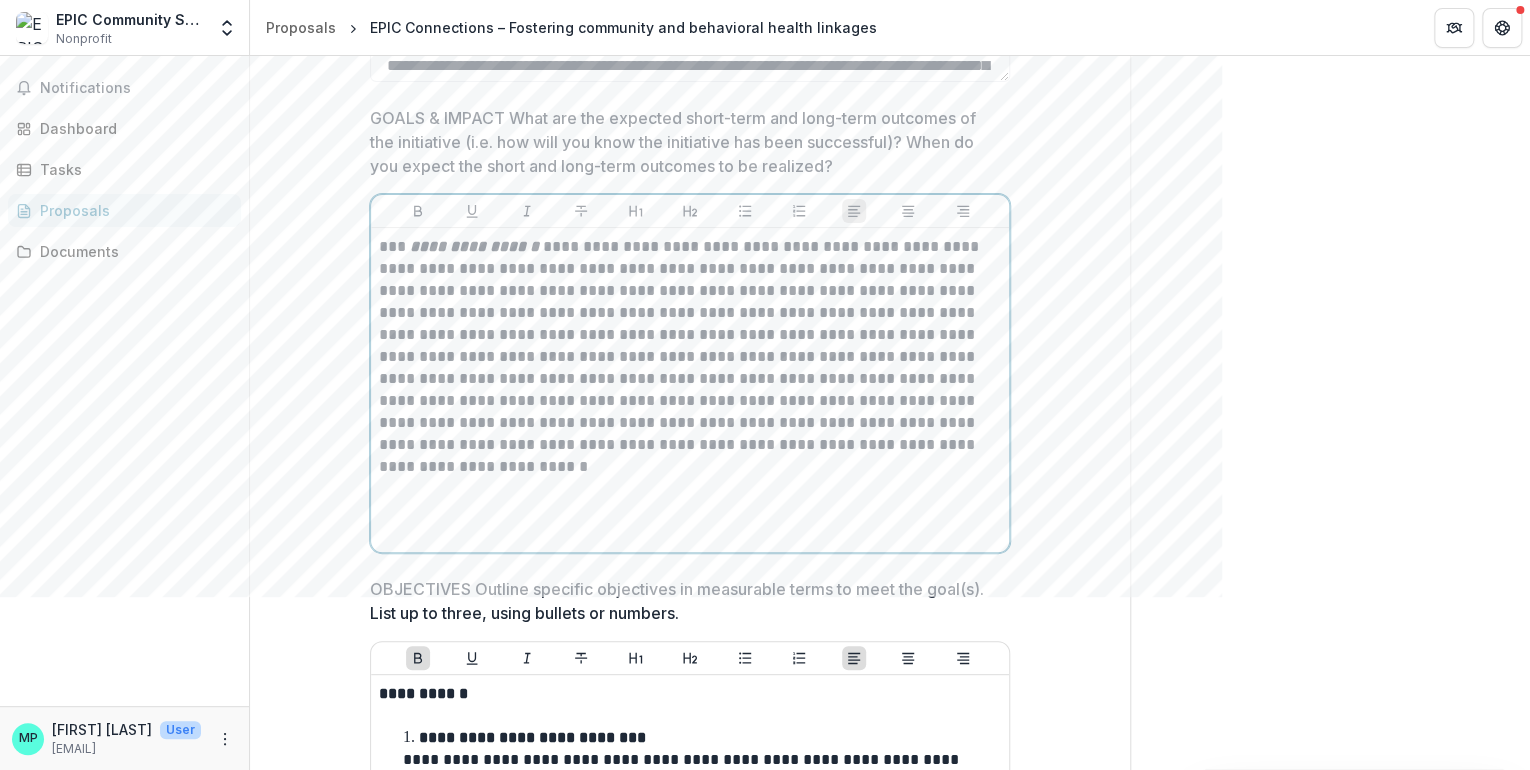 scroll, scrollTop: 6360, scrollLeft: 0, axis: vertical 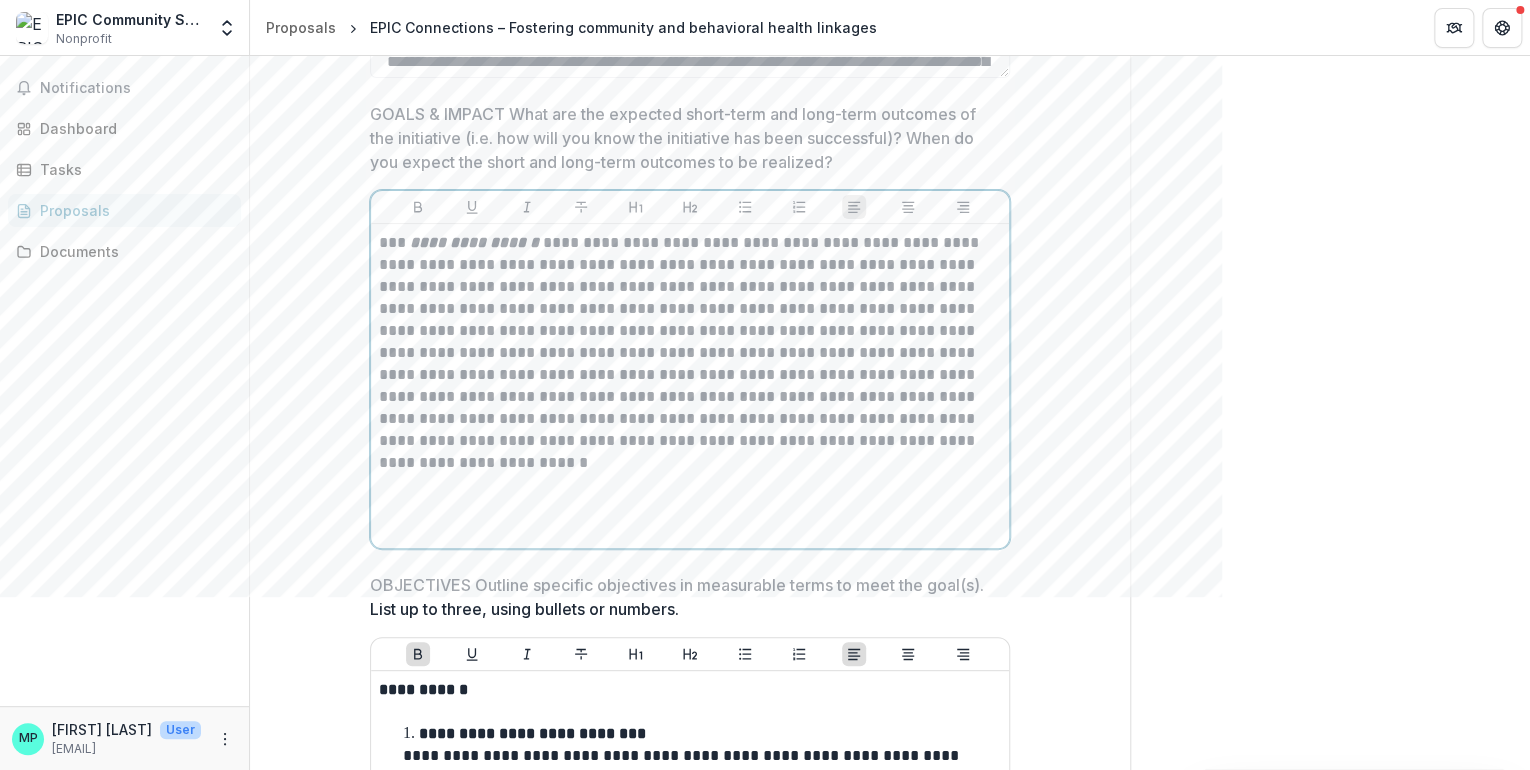 drag, startPoint x: 607, startPoint y: 464, endPoint x: 616, endPoint y: 457, distance: 11.401754 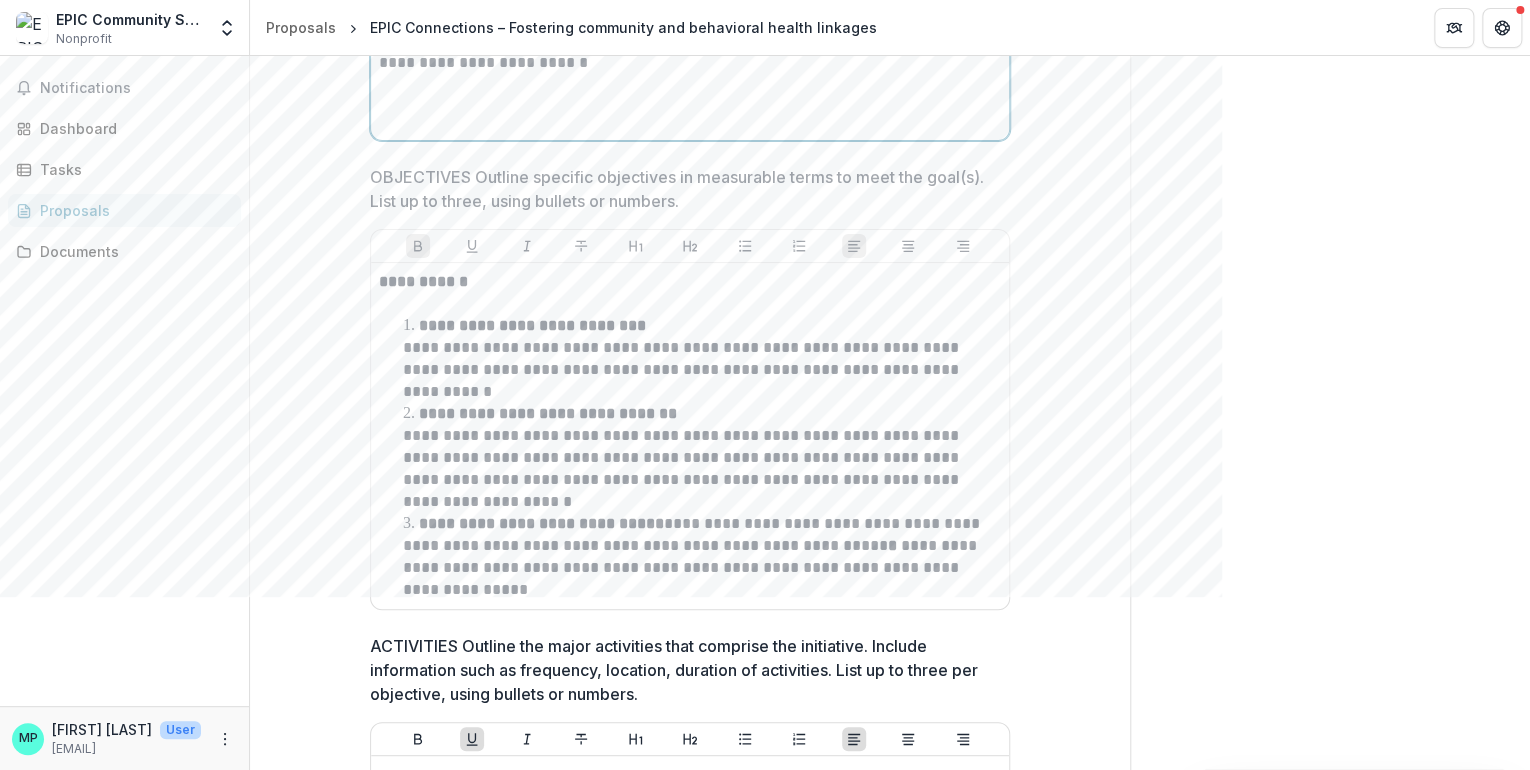 scroll, scrollTop: 6840, scrollLeft: 0, axis: vertical 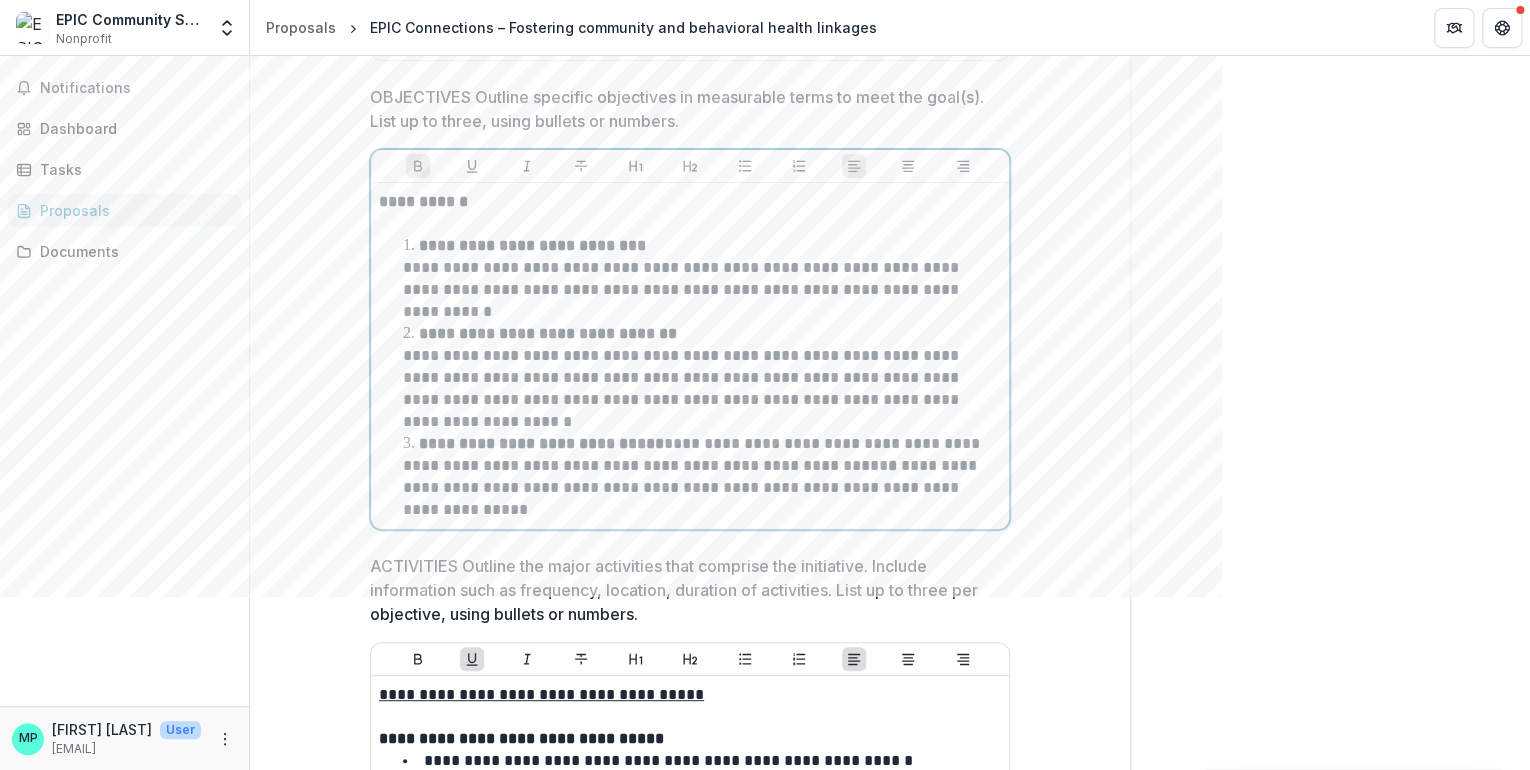 click on "**********" at bounding box center (693, 476) 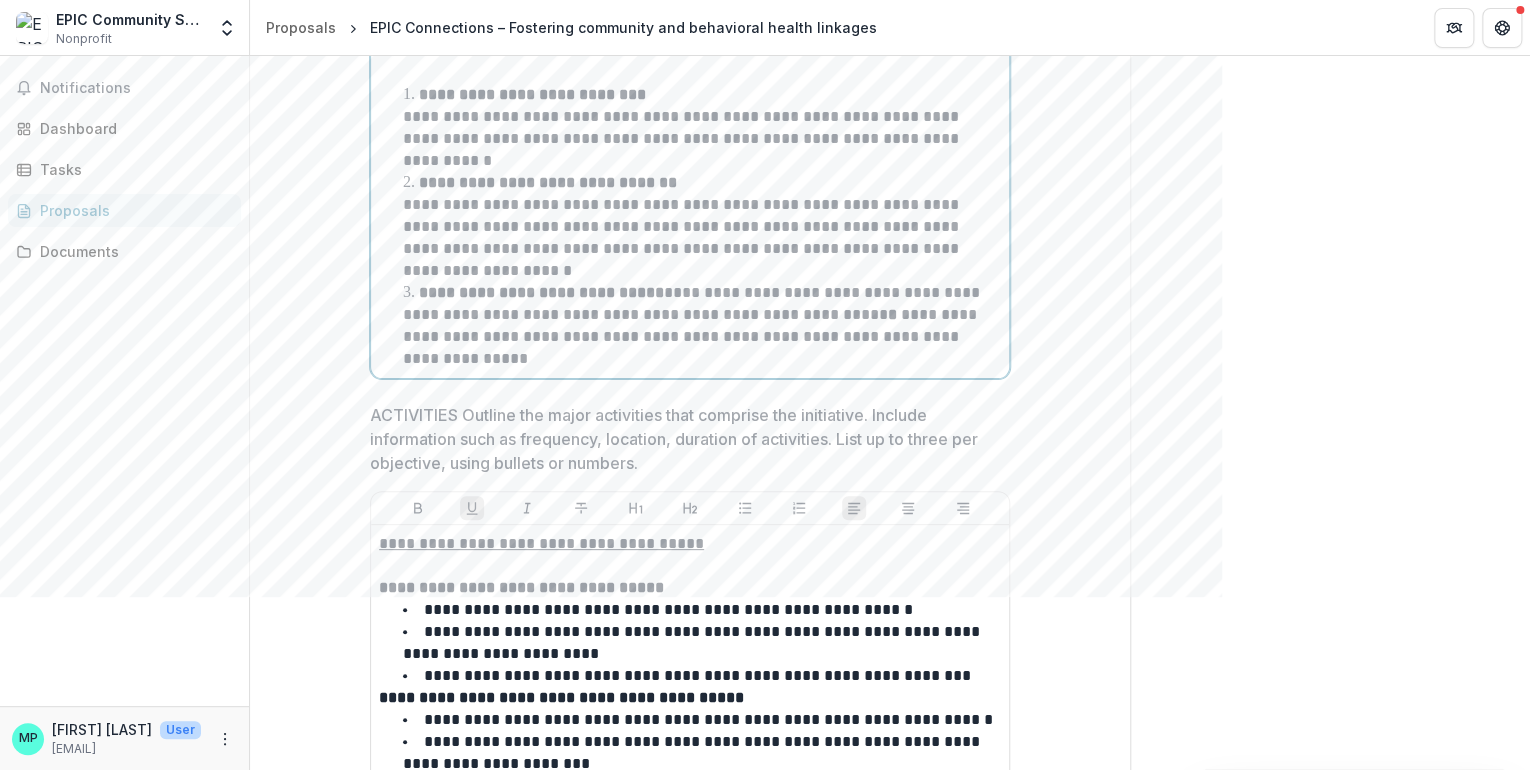 scroll, scrollTop: 7000, scrollLeft: 0, axis: vertical 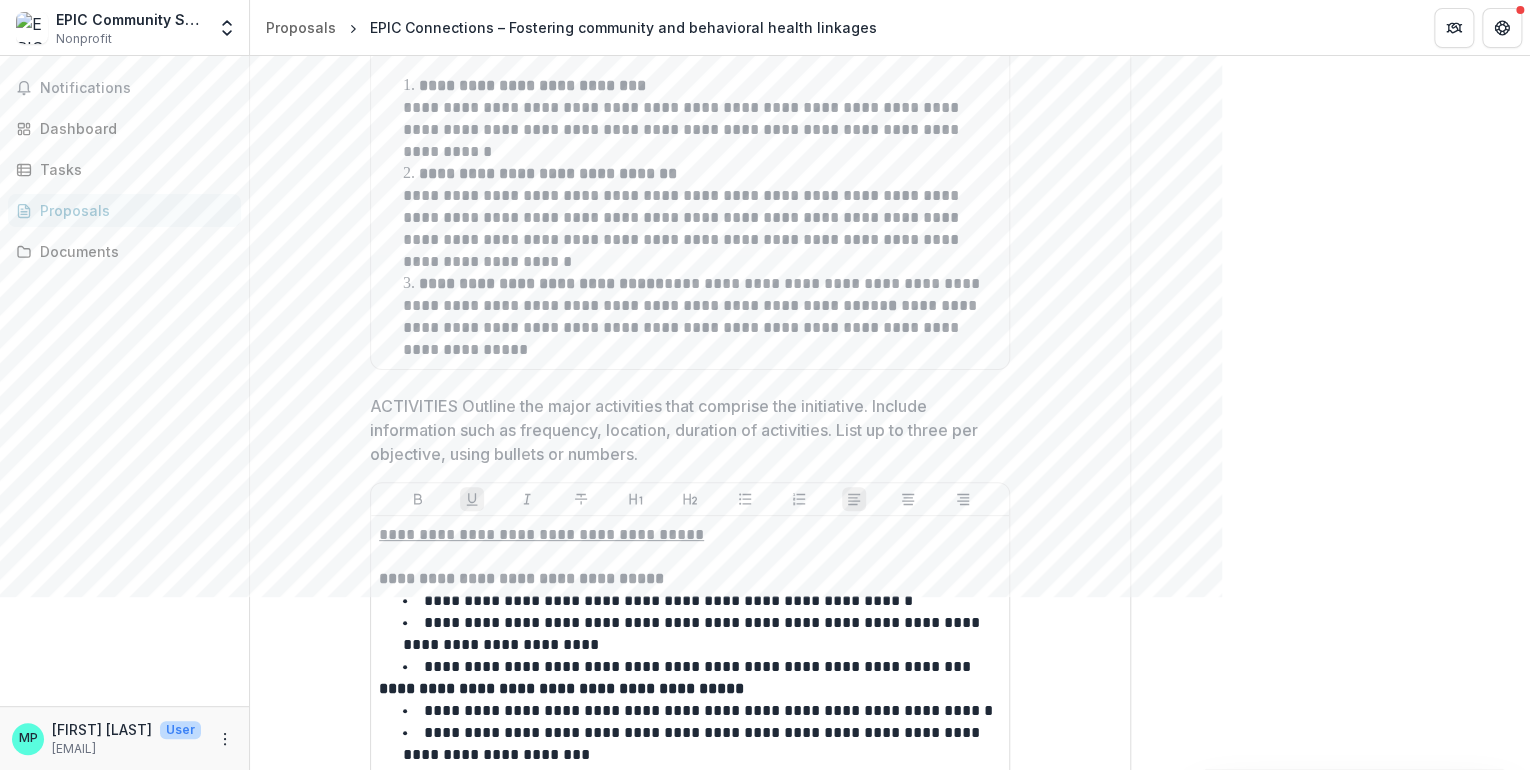 type 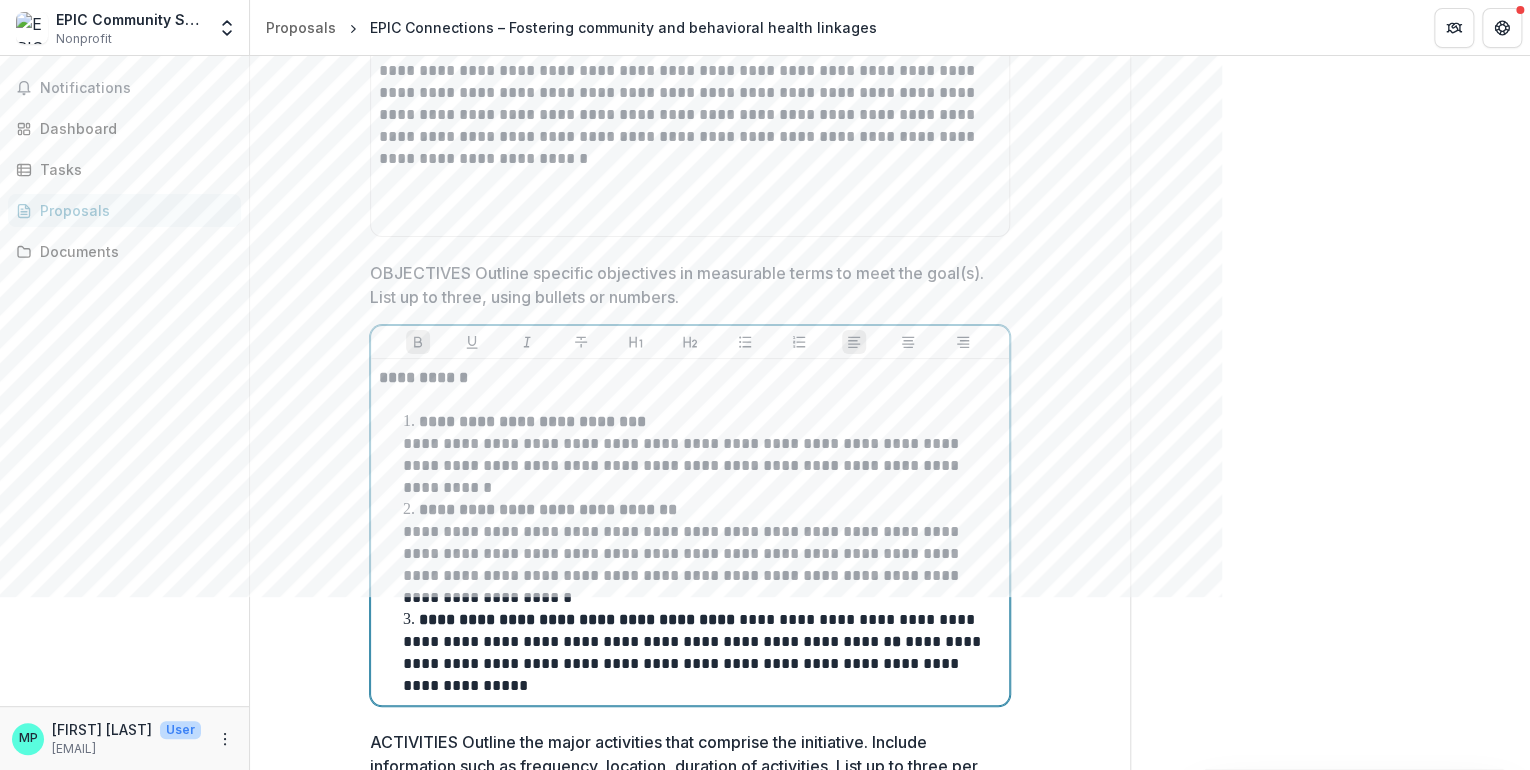 scroll, scrollTop: 6760, scrollLeft: 0, axis: vertical 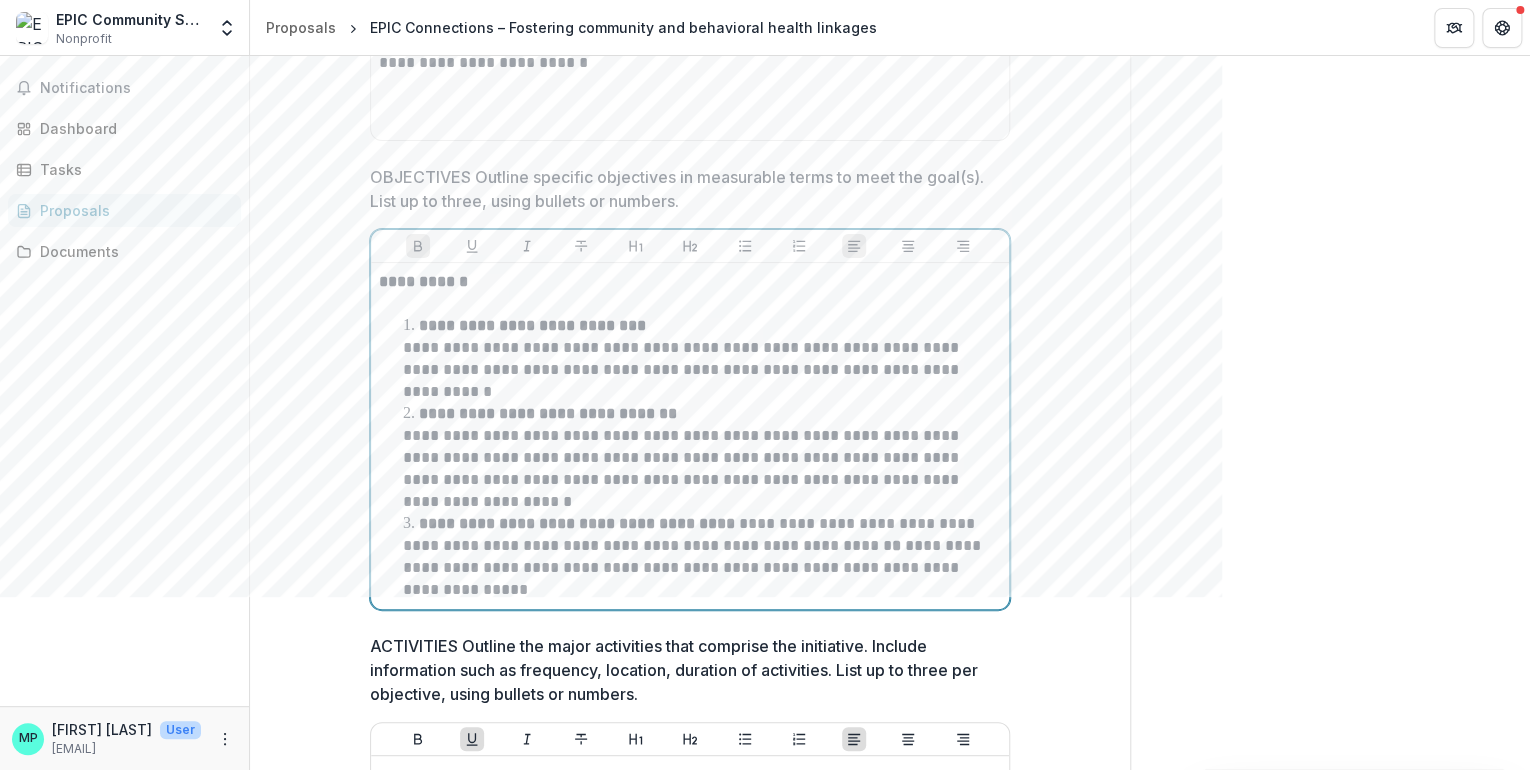 click on "**********" at bounding box center [702, 557] 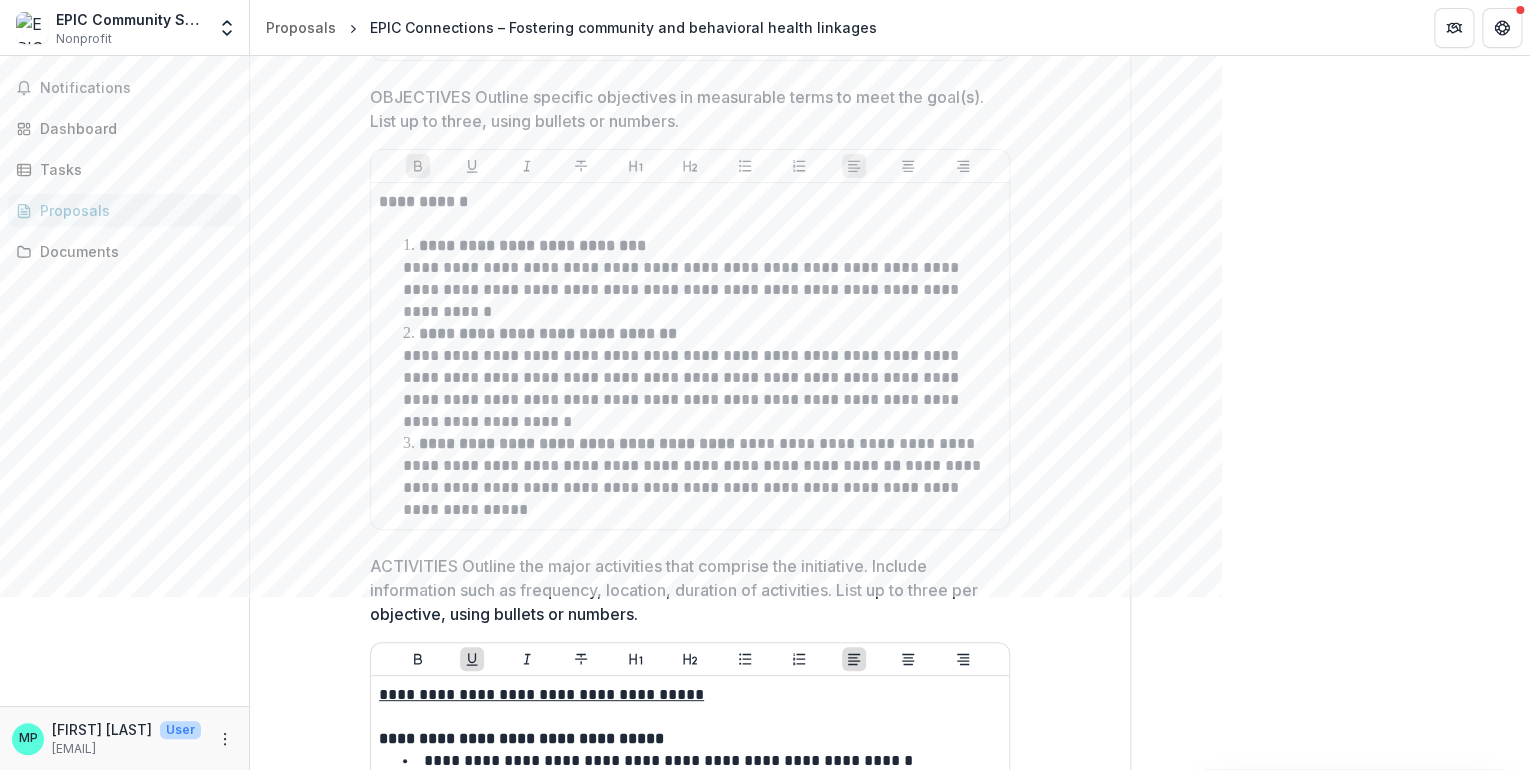 scroll, scrollTop: 6920, scrollLeft: 0, axis: vertical 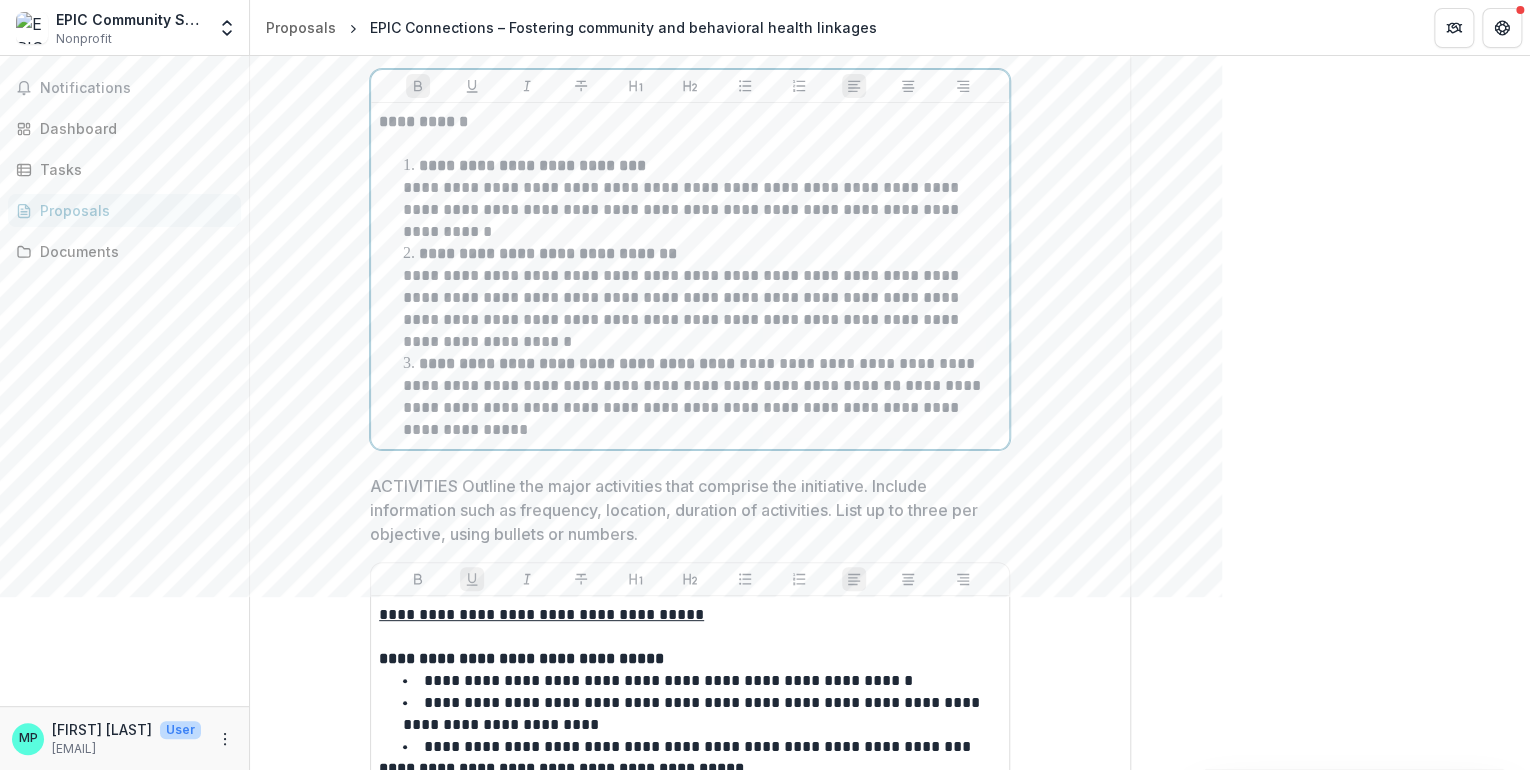 click on "**********" at bounding box center (694, 396) 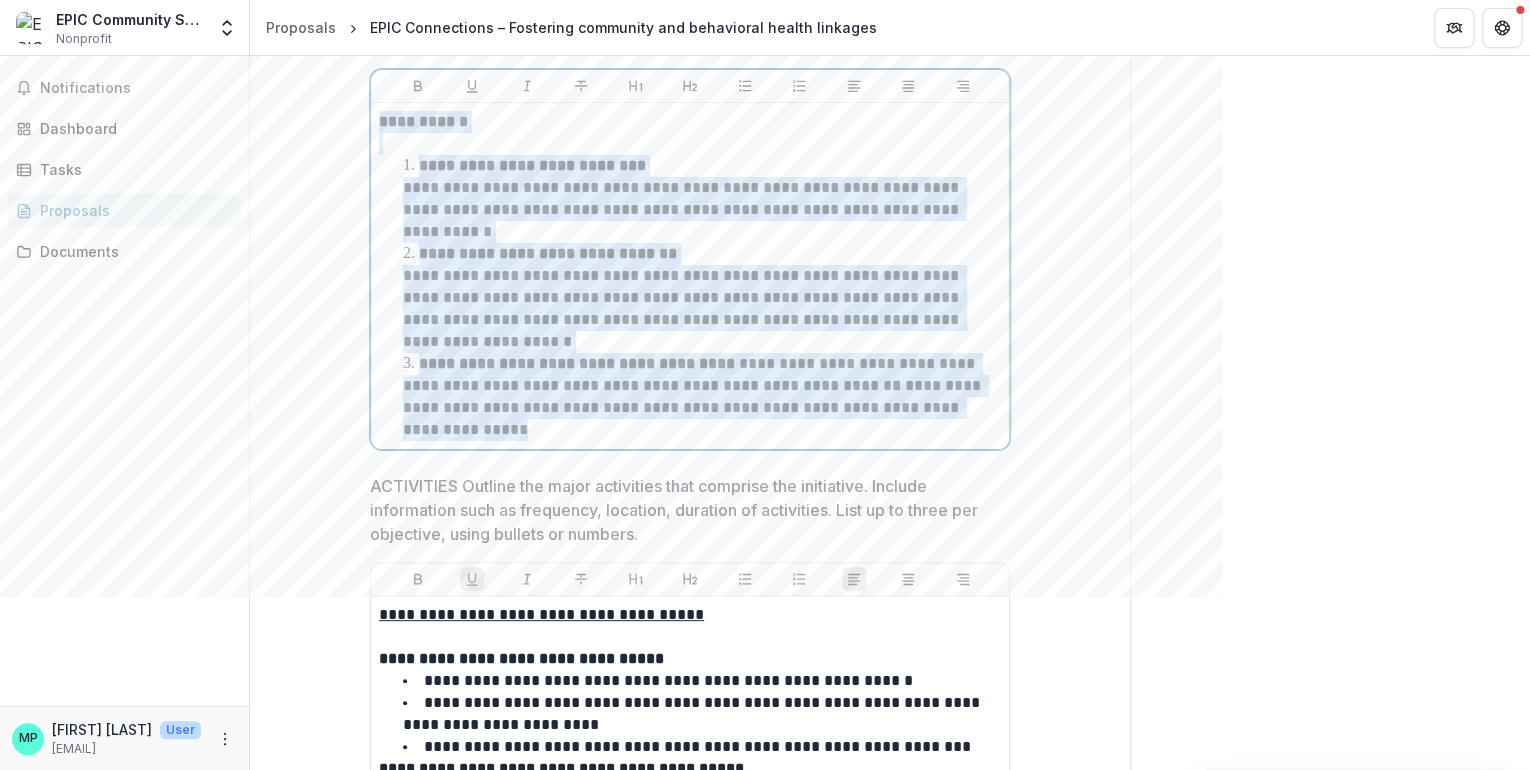 drag, startPoint x: 526, startPoint y: 378, endPoint x: 341, endPoint y: 97, distance: 336.43127 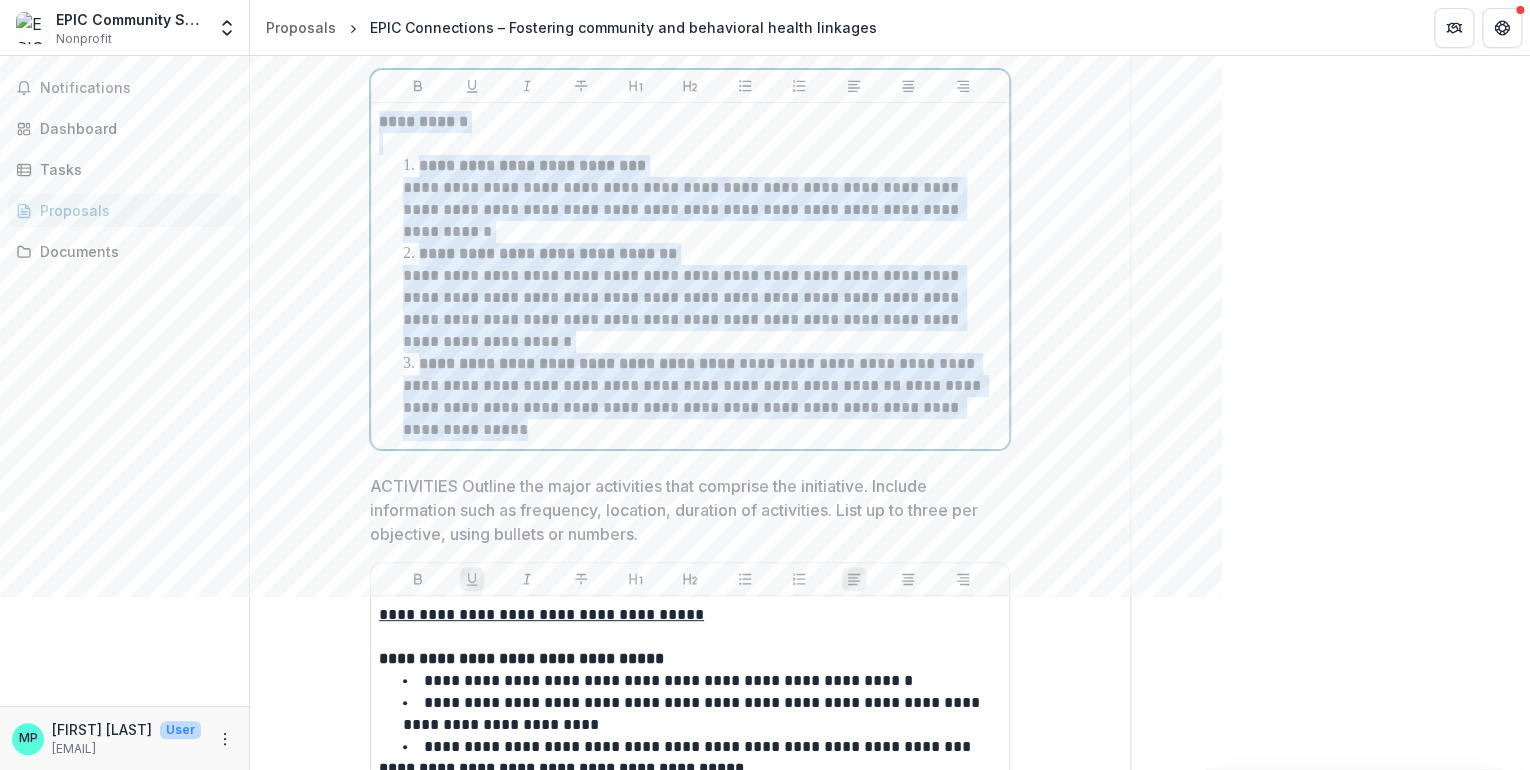 click on "**********" at bounding box center (690, 558) 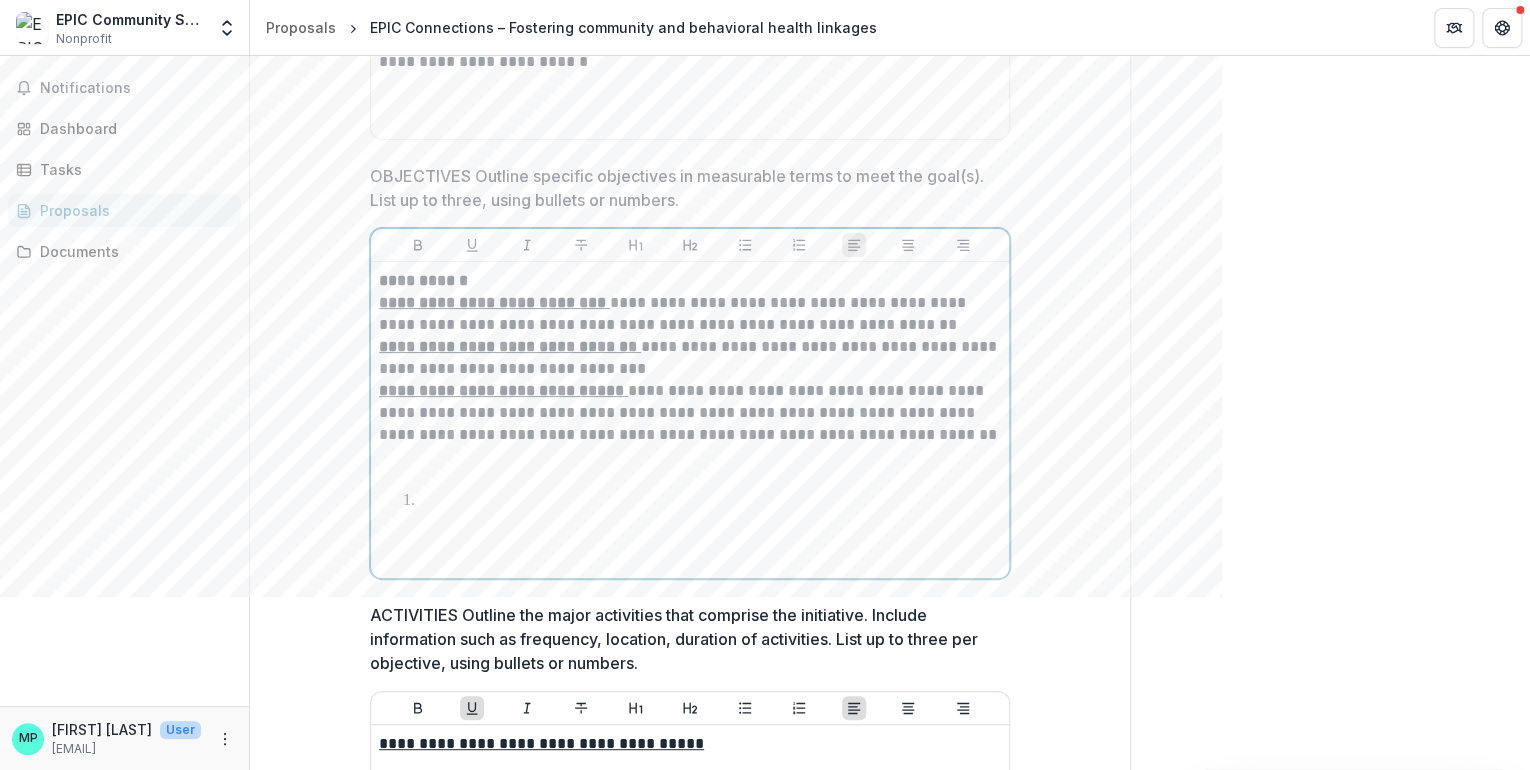 scroll, scrollTop: 6760, scrollLeft: 0, axis: vertical 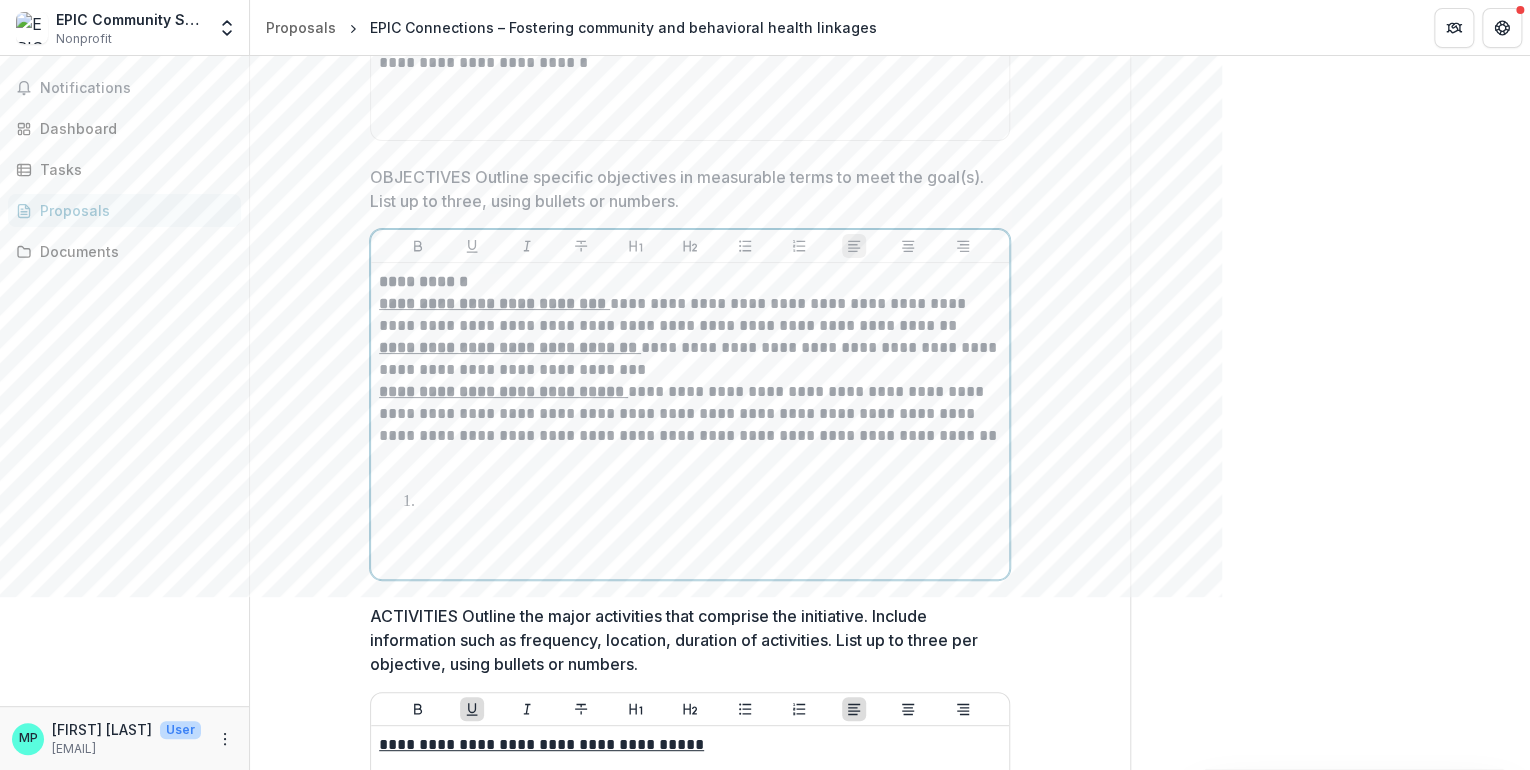 click on "**********" at bounding box center (690, 436) 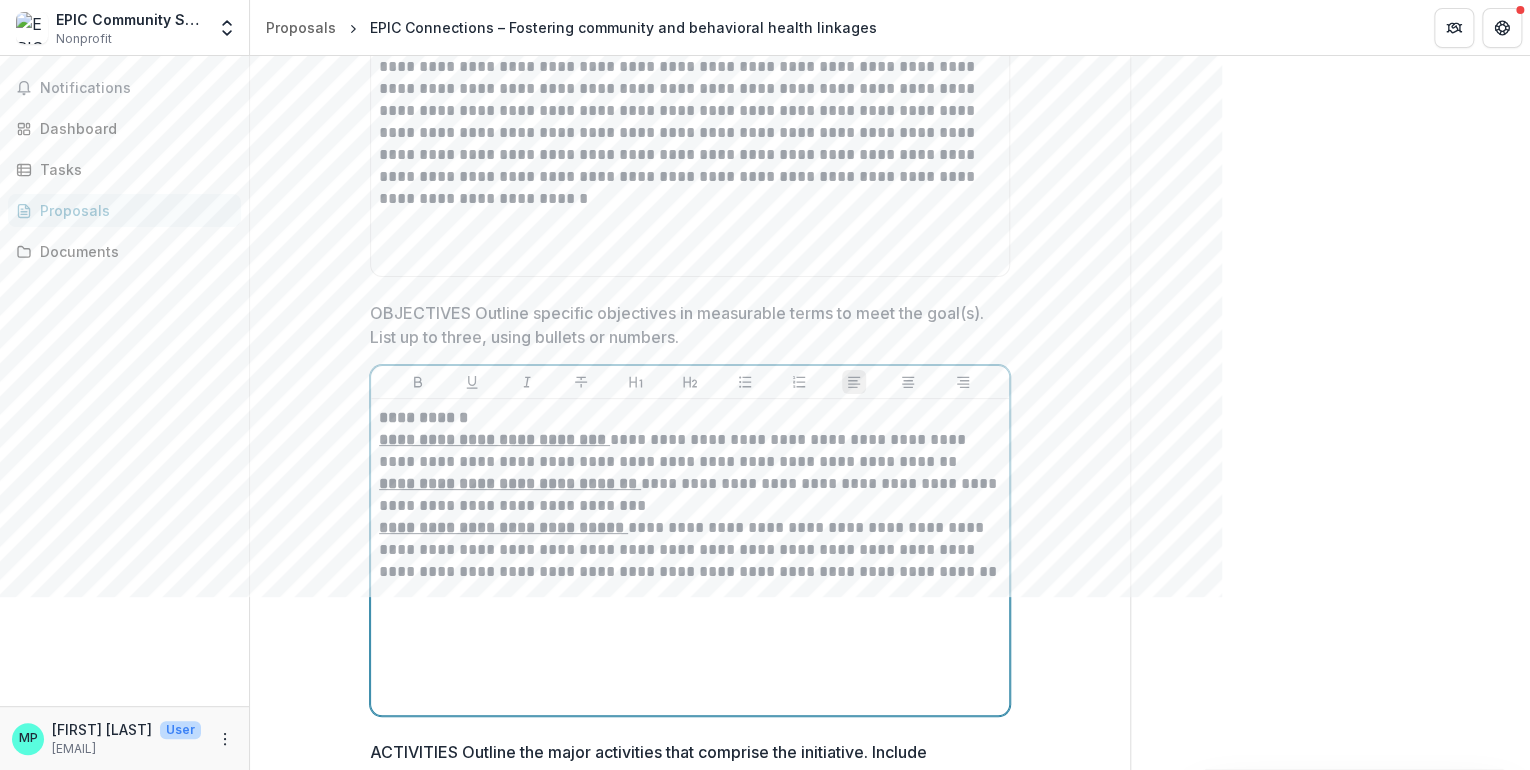 scroll, scrollTop: 6600, scrollLeft: 0, axis: vertical 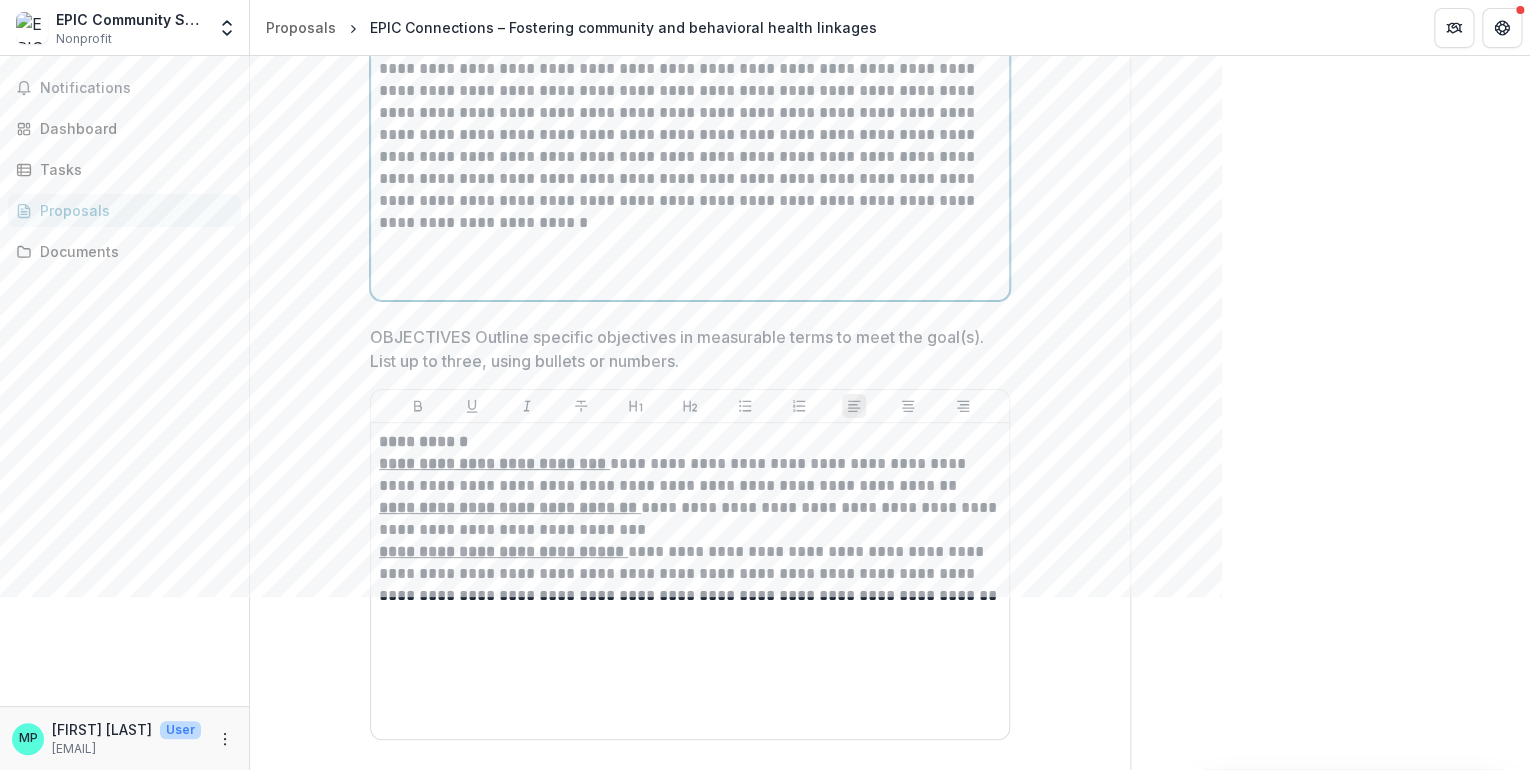 click on "**********" at bounding box center [690, 113] 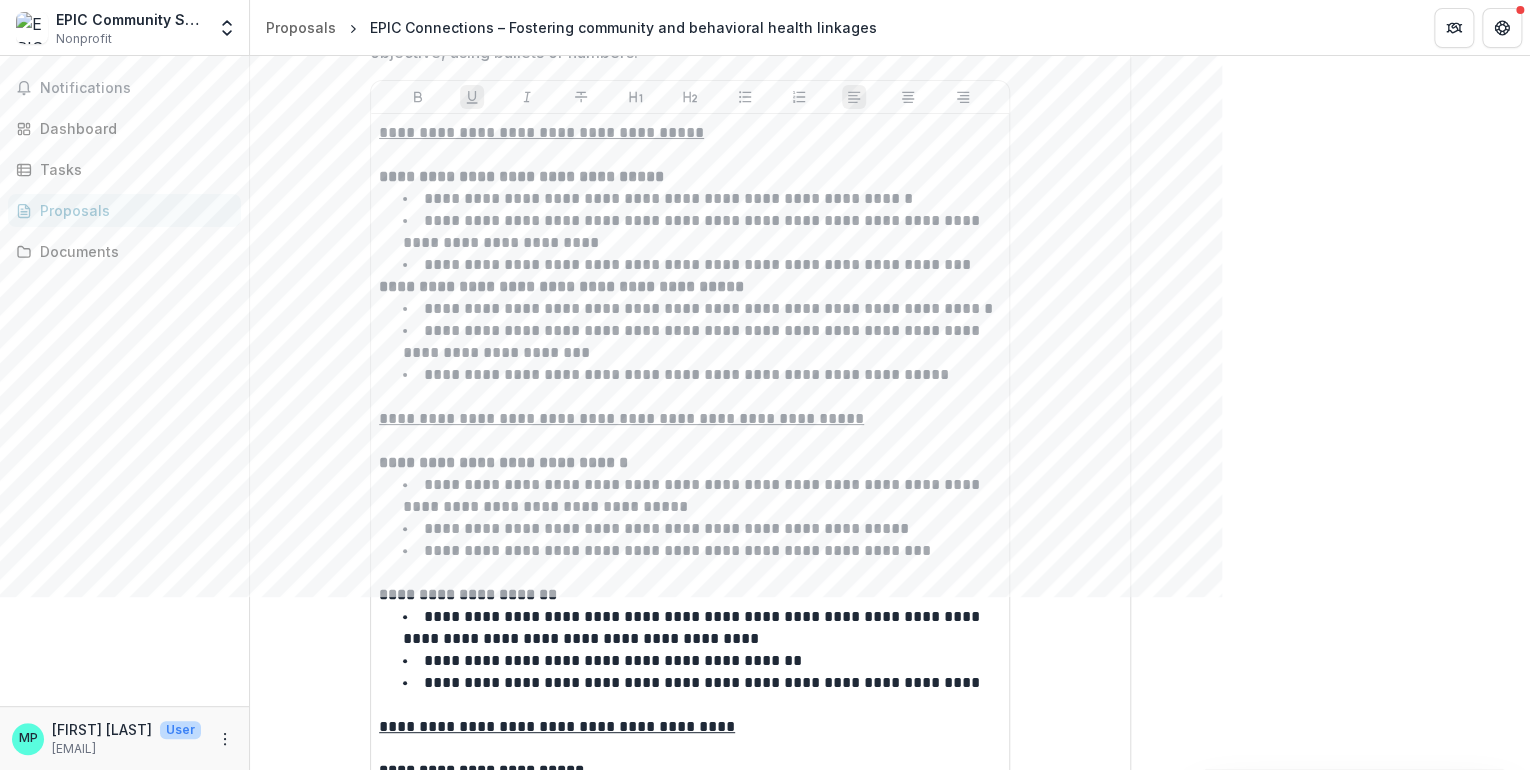 scroll, scrollTop: 7400, scrollLeft: 0, axis: vertical 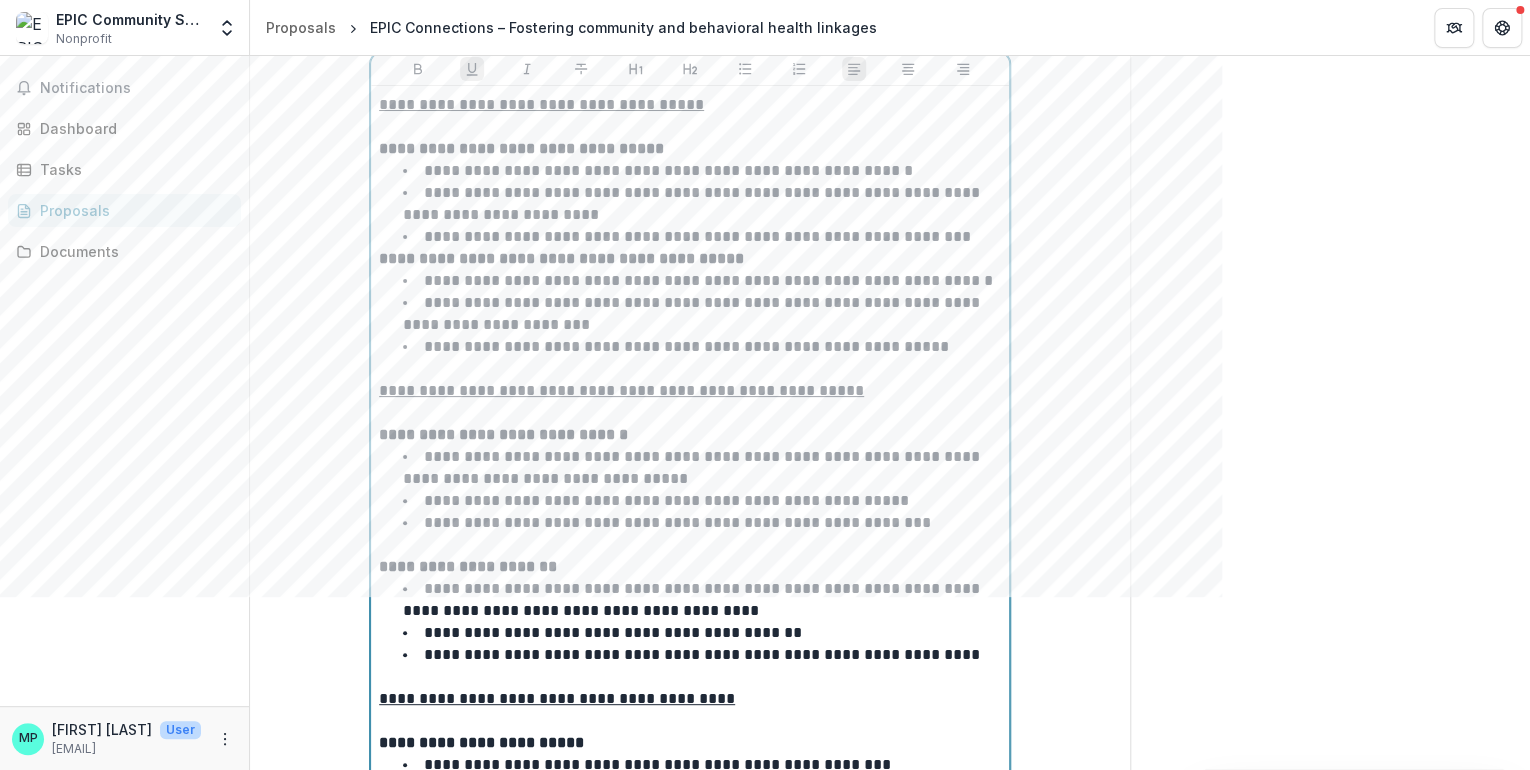click on "**********" at bounding box center [693, 313] 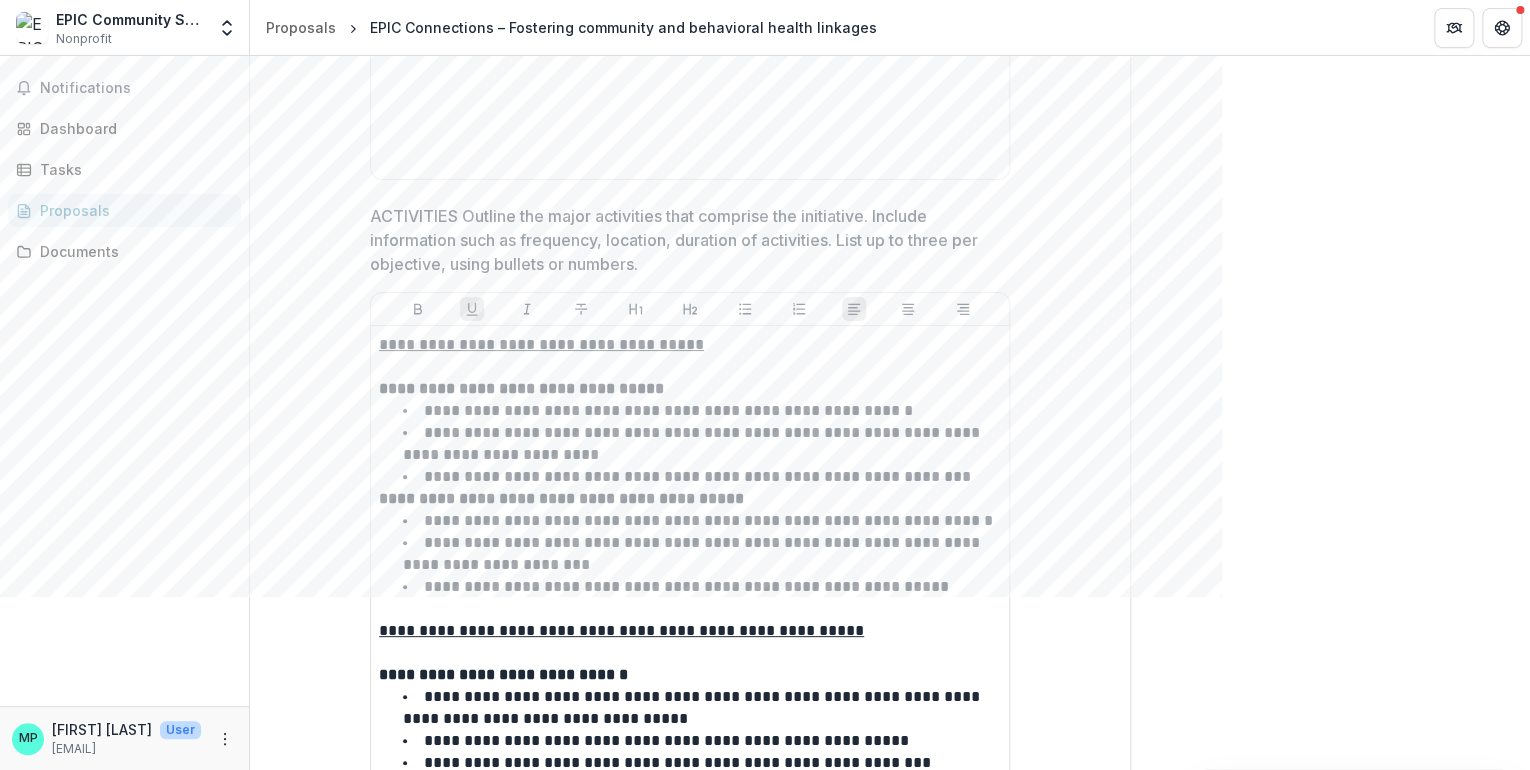 drag, startPoint x: 373, startPoint y: 332, endPoint x: 388, endPoint y: 336, distance: 15.524175 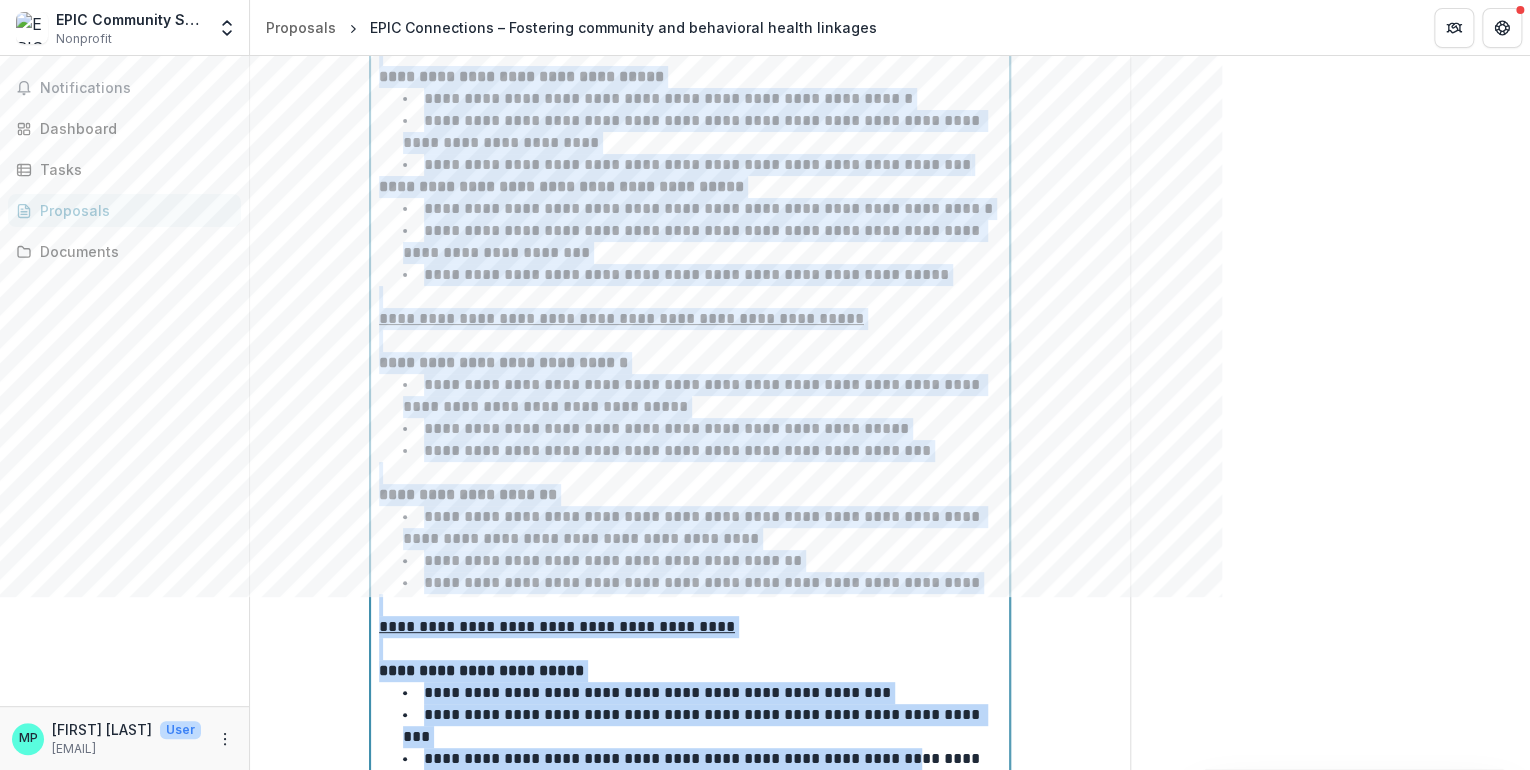 scroll, scrollTop: 7477, scrollLeft: 0, axis: vertical 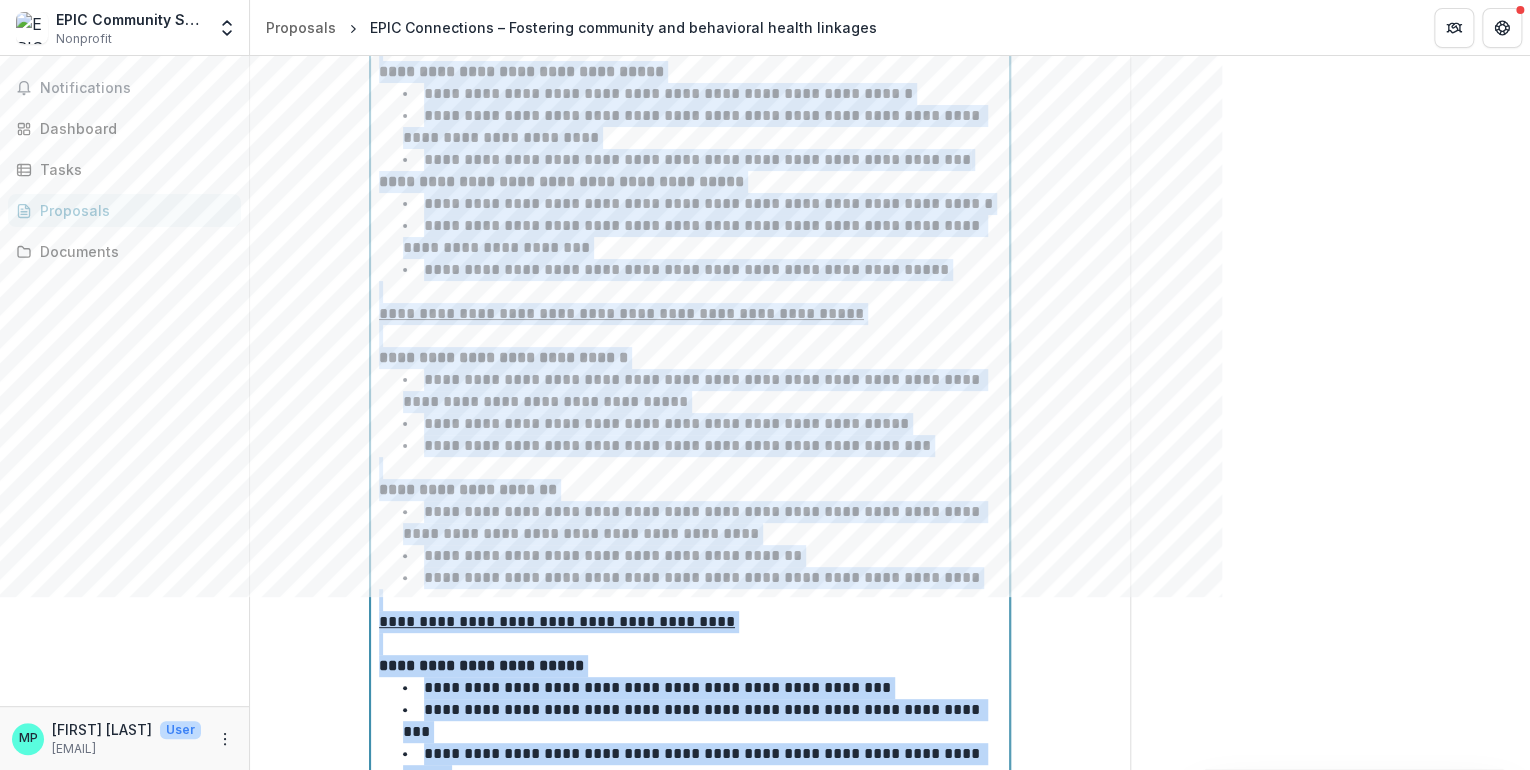 drag, startPoint x: 376, startPoint y: 329, endPoint x: 997, endPoint y: 727, distance: 737.59406 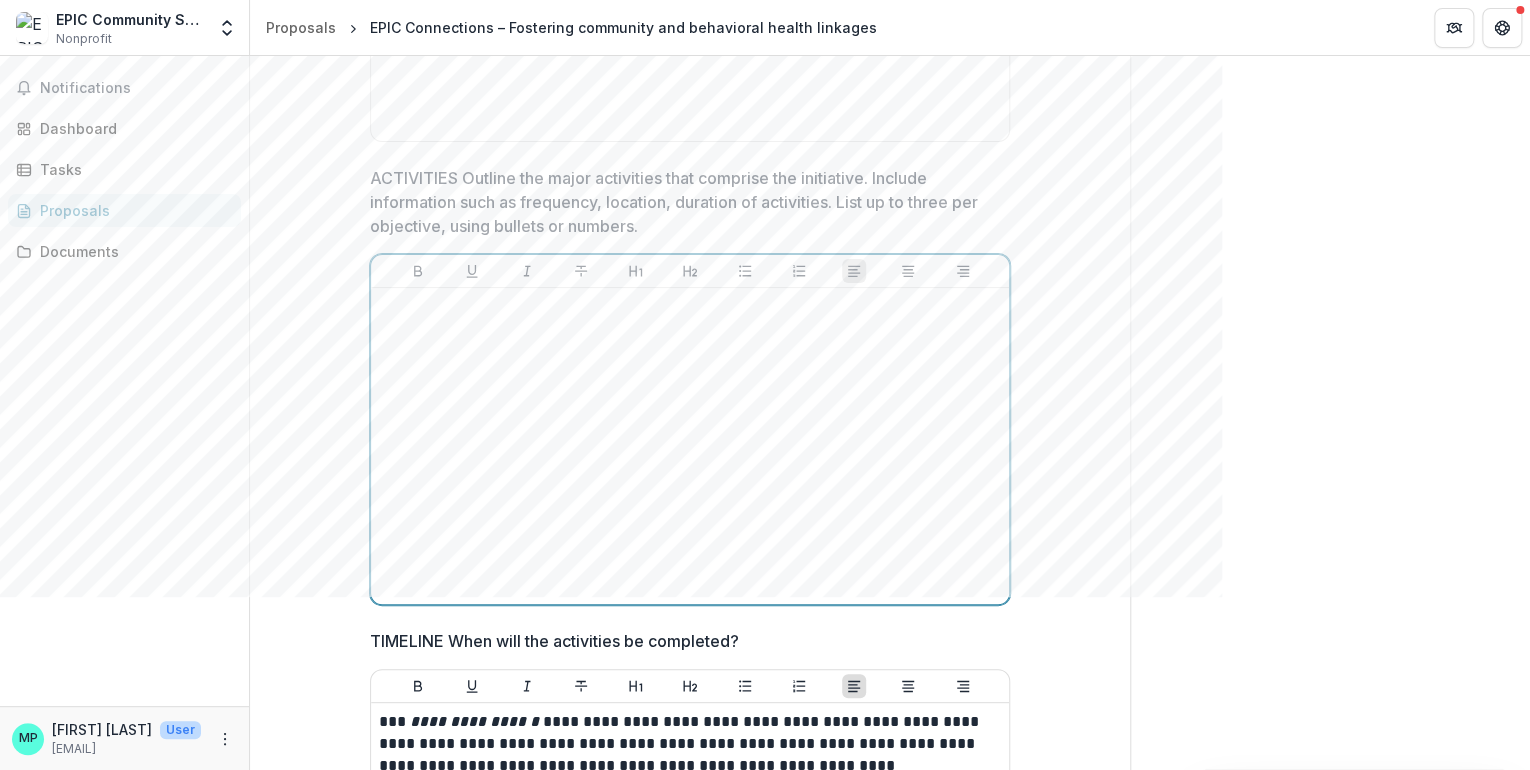 scroll, scrollTop: 7100, scrollLeft: 0, axis: vertical 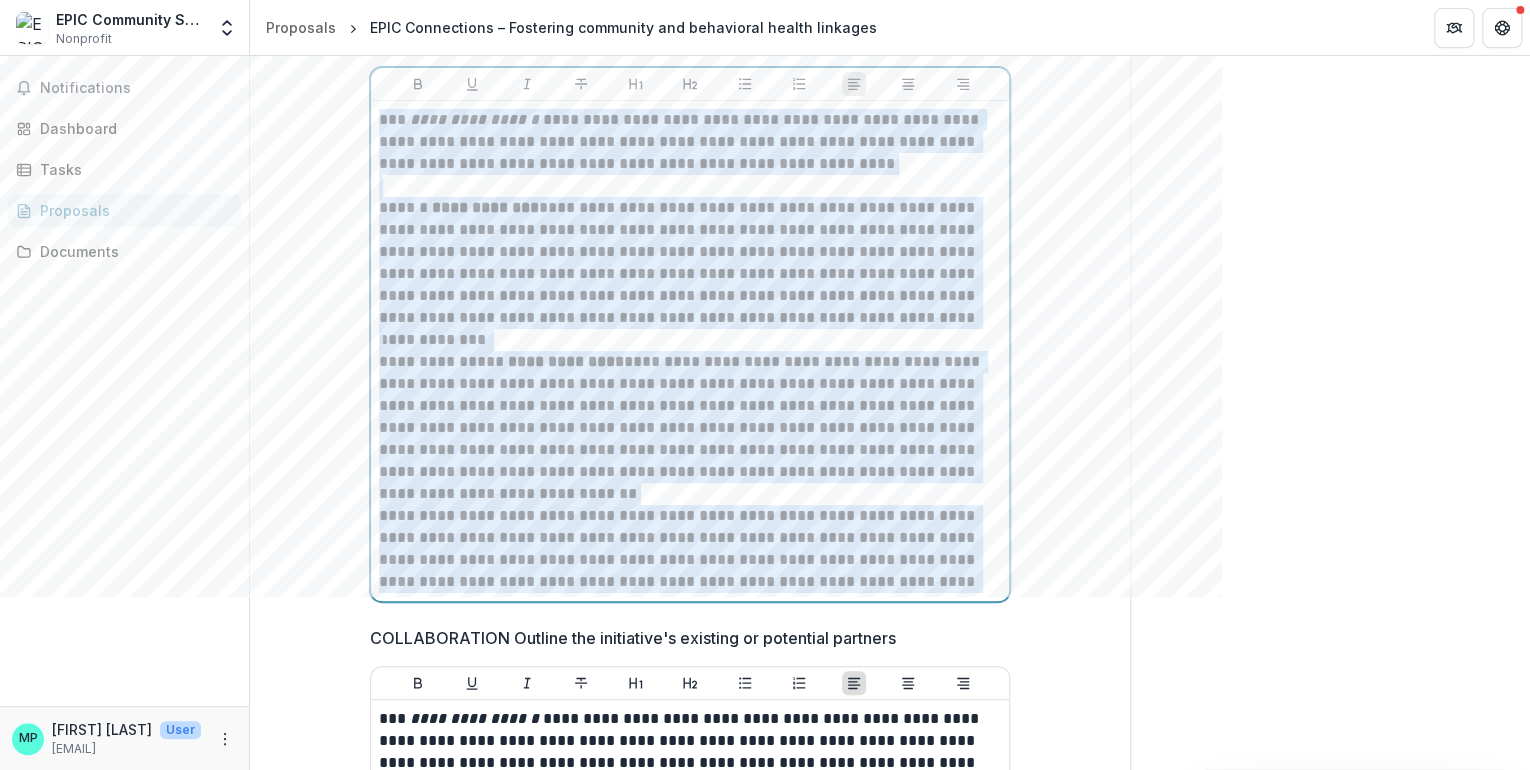 drag, startPoint x: 379, startPoint y: 103, endPoint x: 996, endPoint y: 599, distance: 791.64703 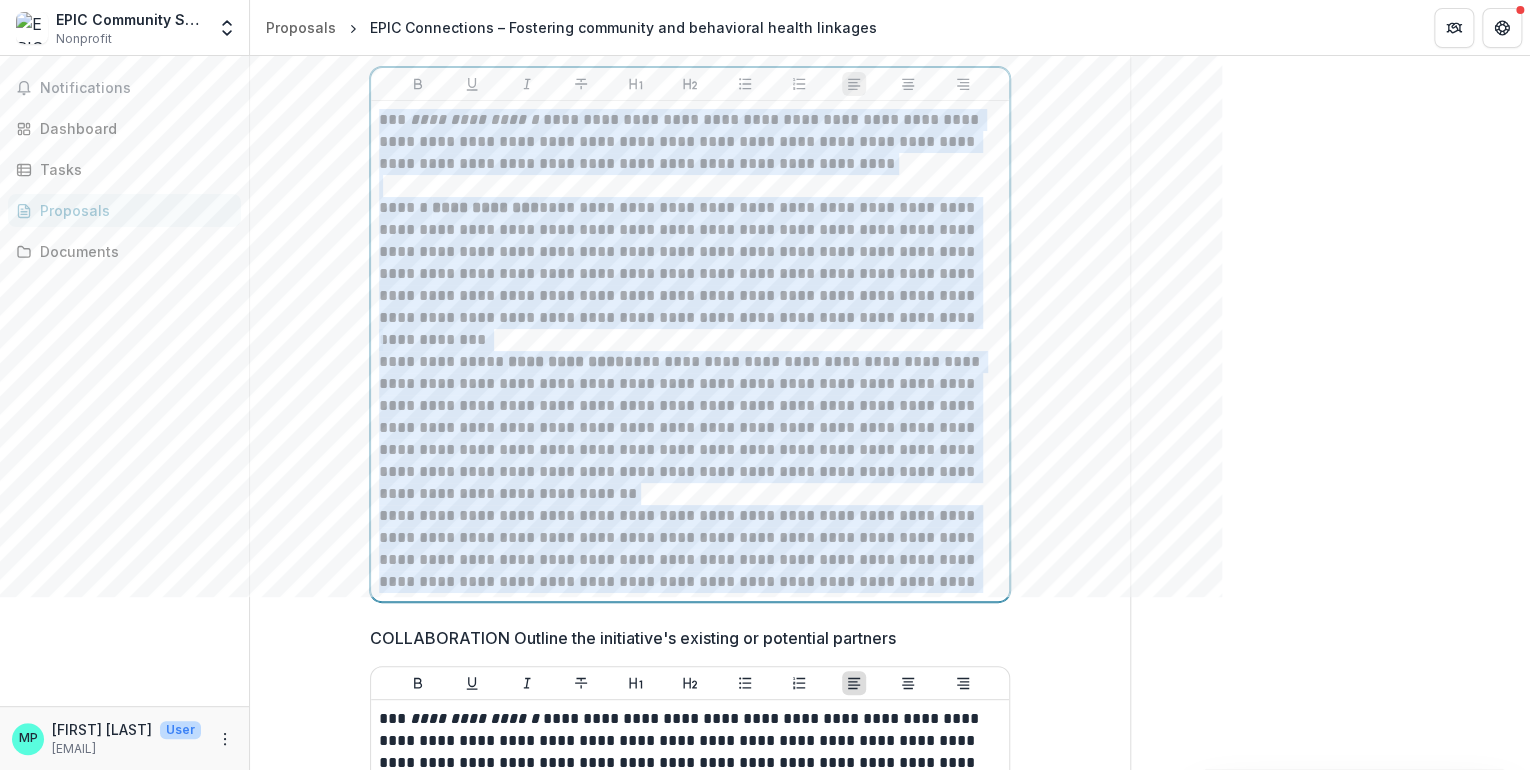 click on "**********" at bounding box center [690, -719] 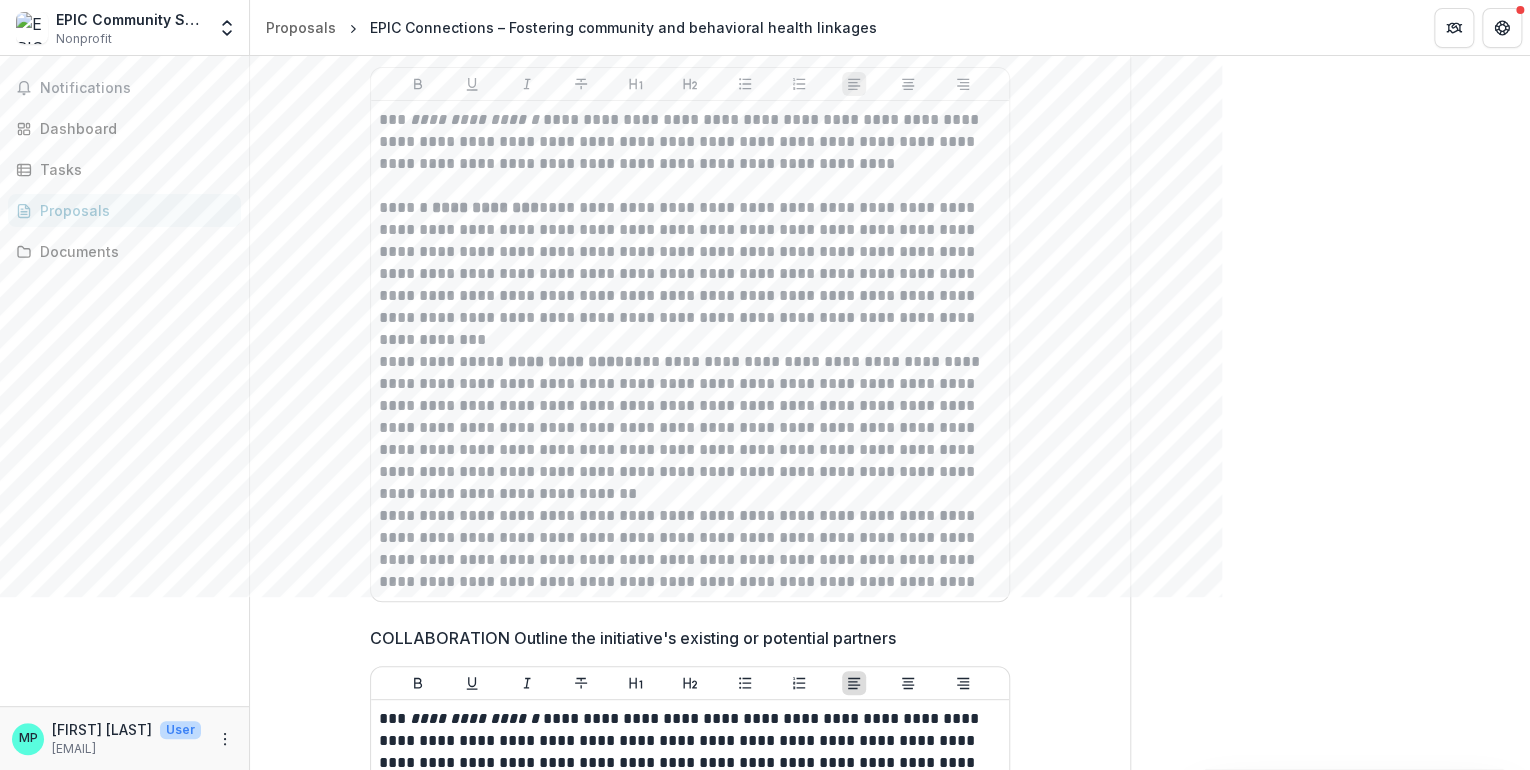 click on "**********" at bounding box center (690, -719) 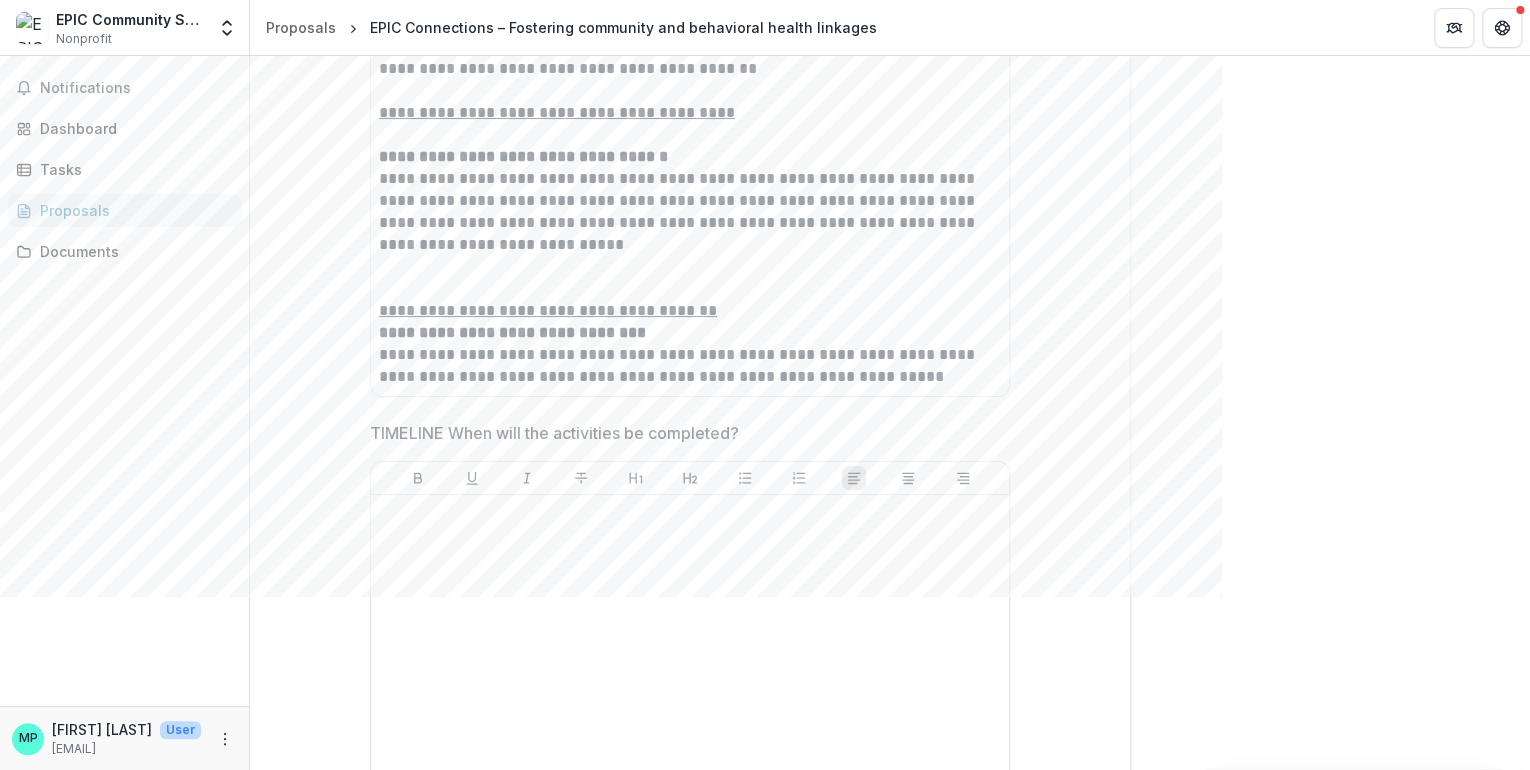 scroll, scrollTop: 7694, scrollLeft: 0, axis: vertical 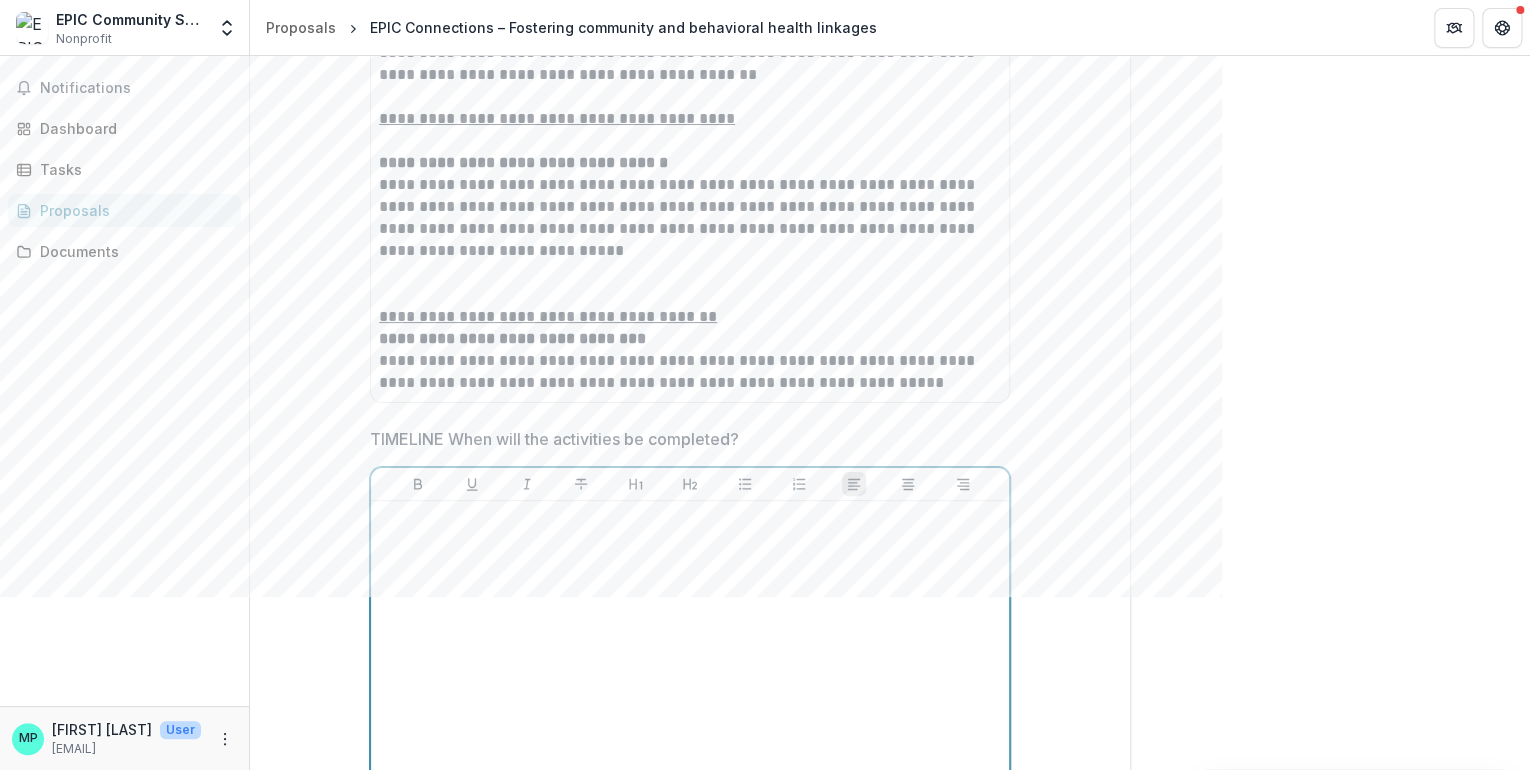 click at bounding box center (690, 520) 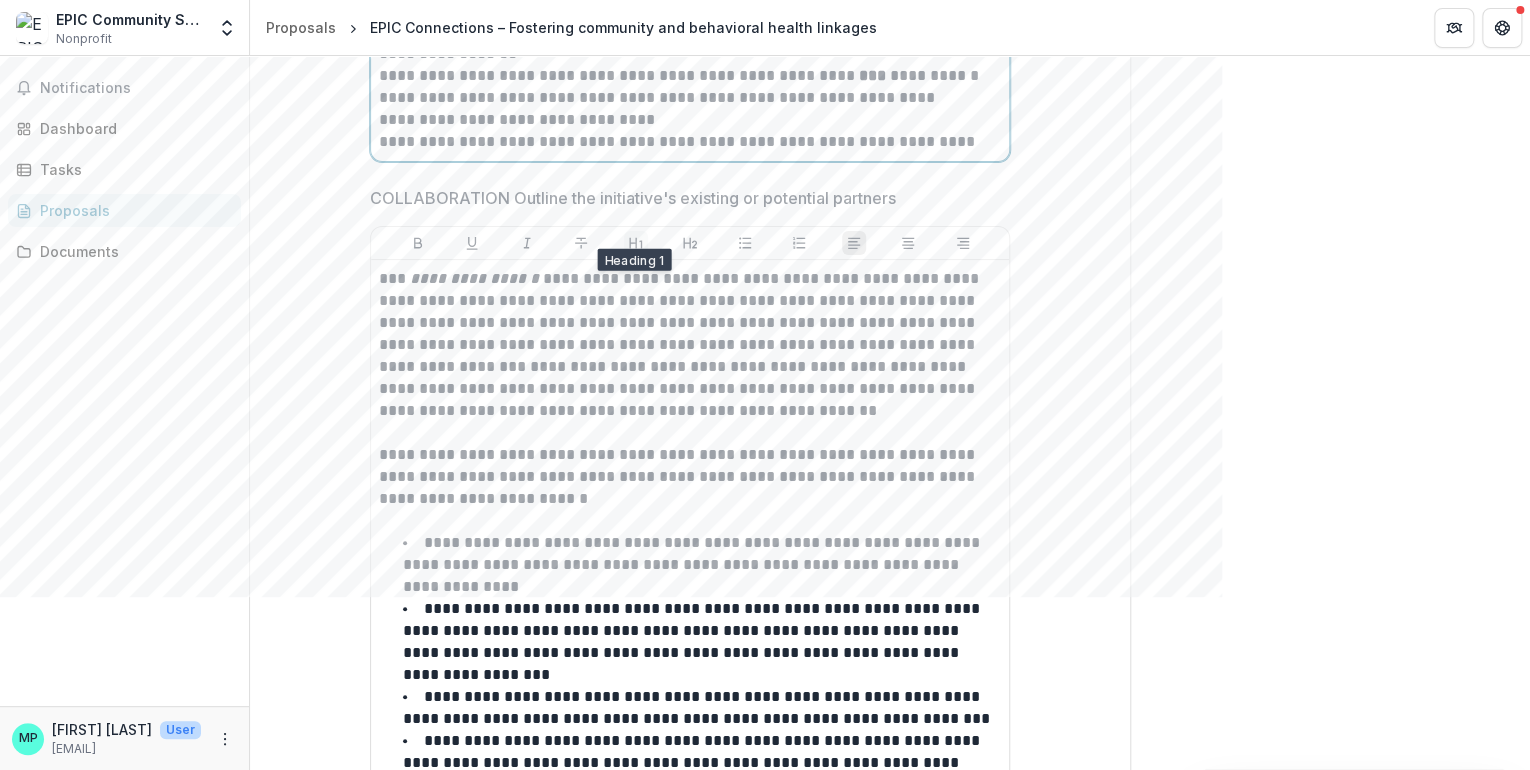 scroll, scrollTop: 8780, scrollLeft: 0, axis: vertical 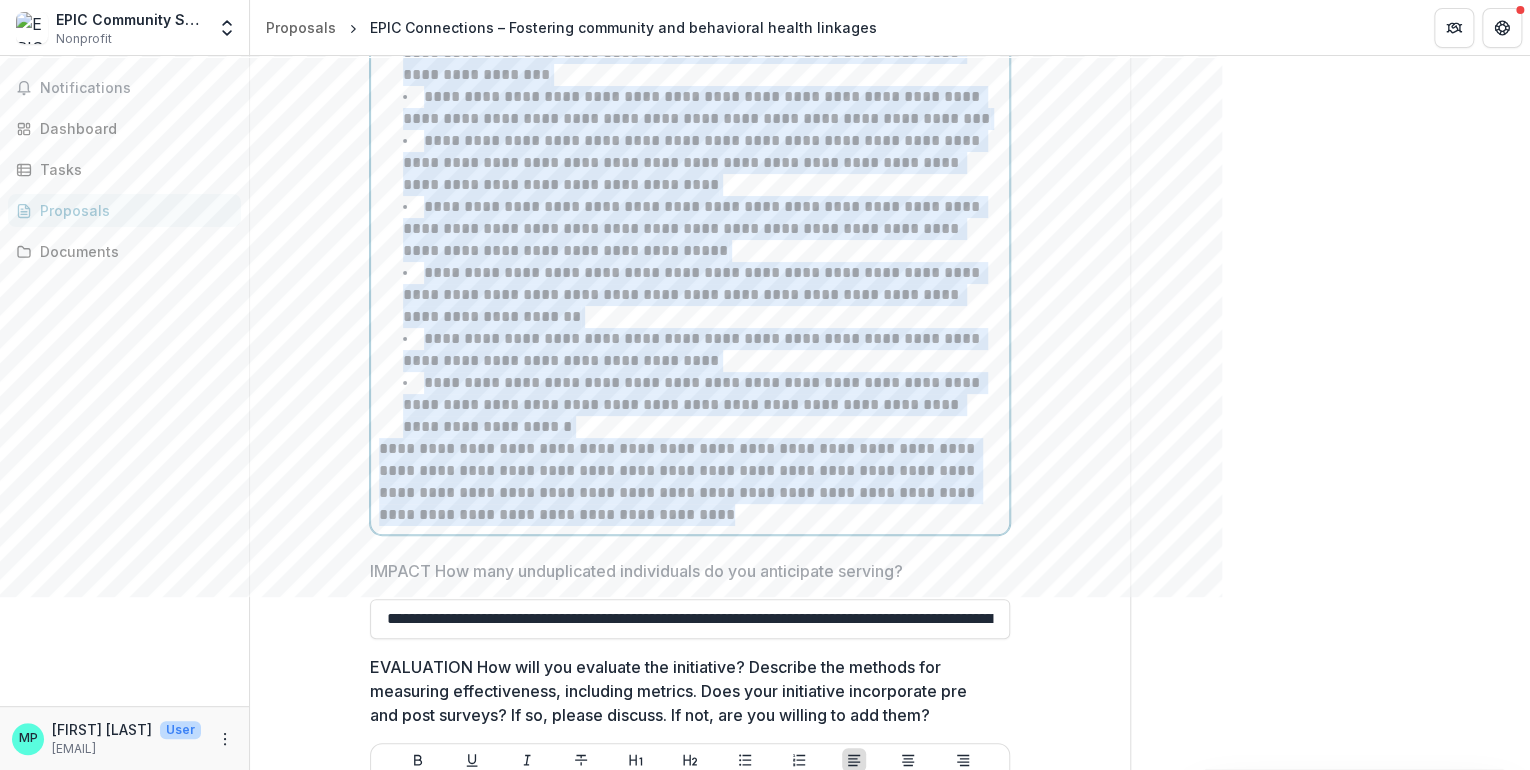 drag, startPoint x: 377, startPoint y: 167, endPoint x: 922, endPoint y: 523, distance: 650.9693 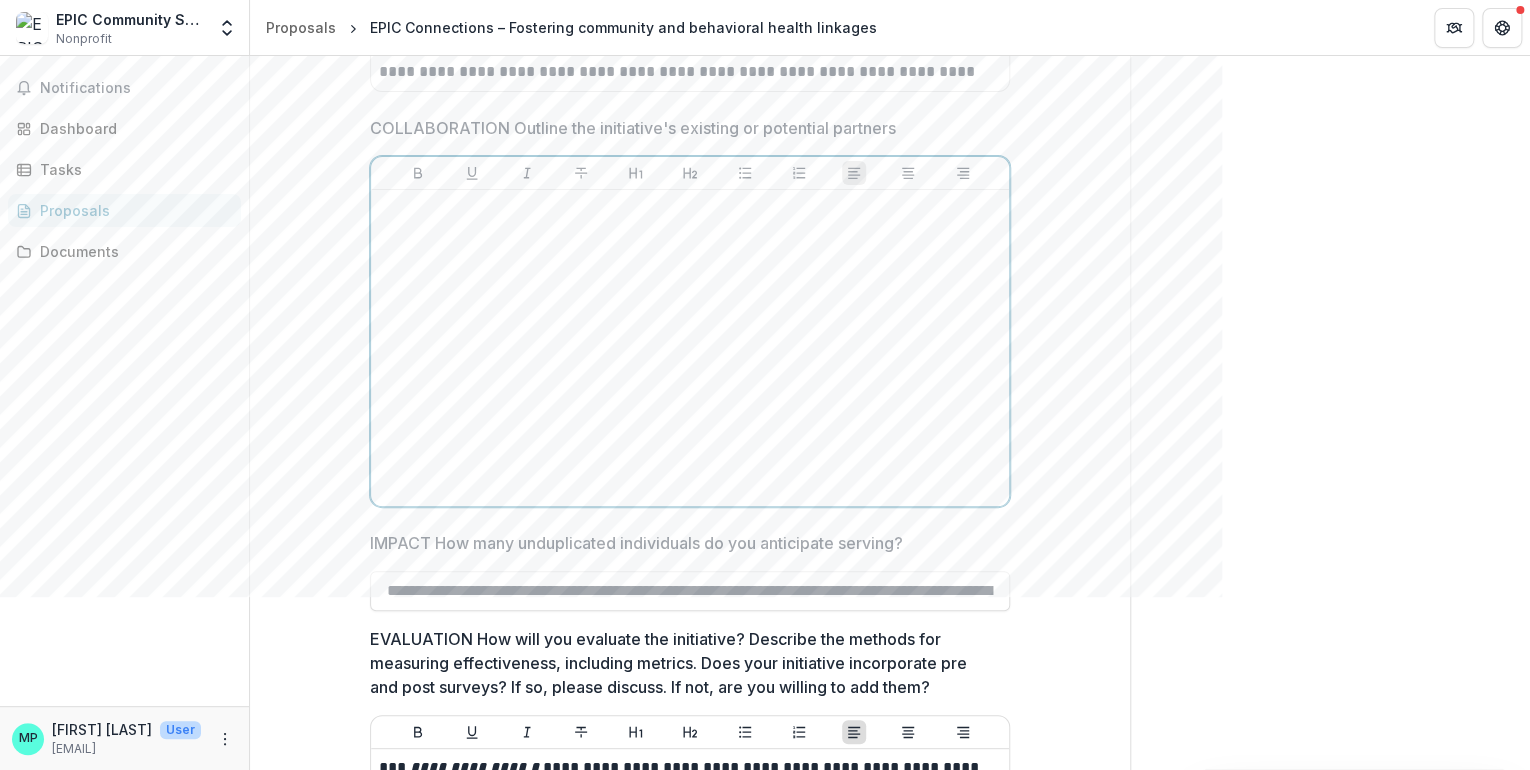 scroll, scrollTop: 8721, scrollLeft: 0, axis: vertical 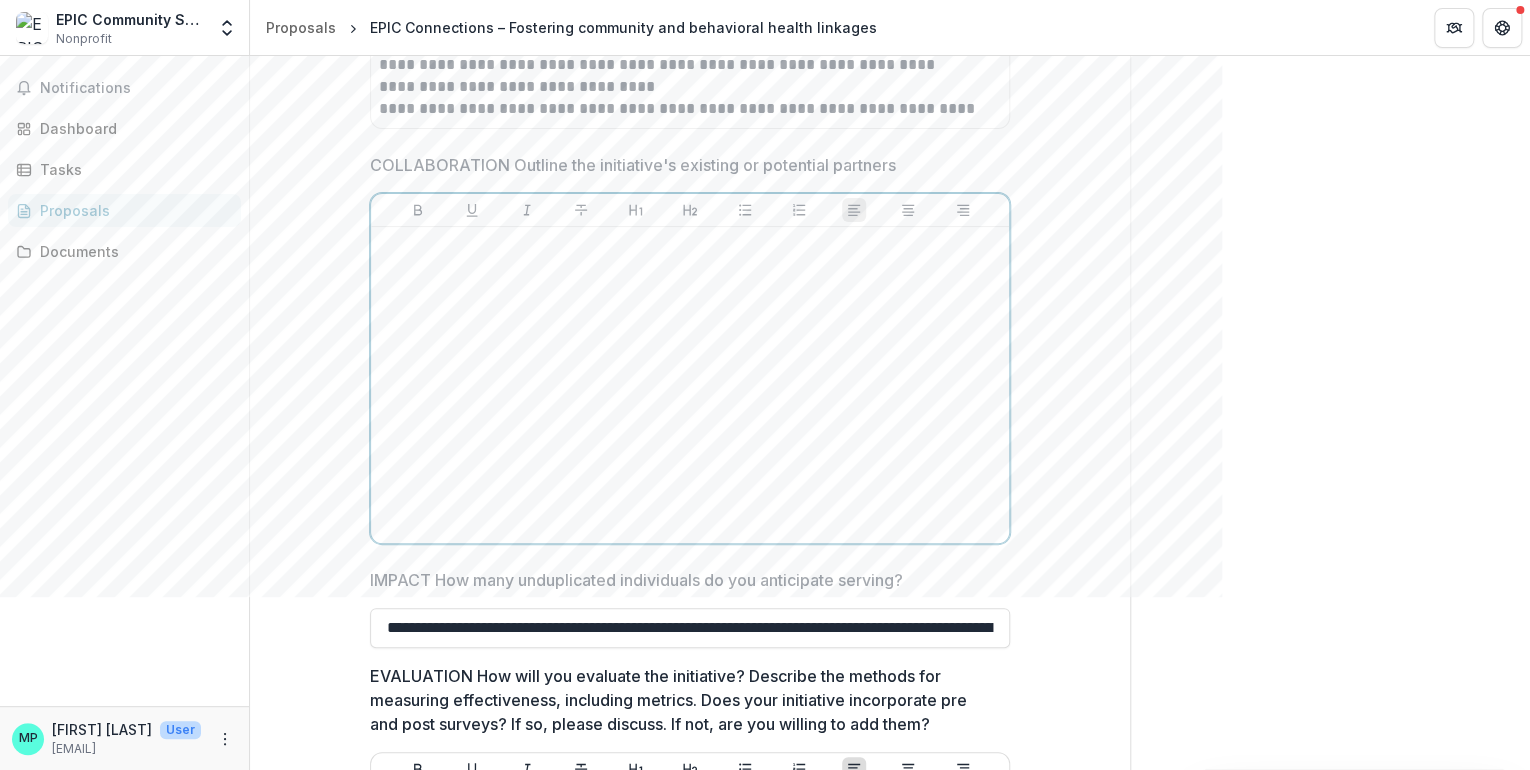 click at bounding box center (690, 246) 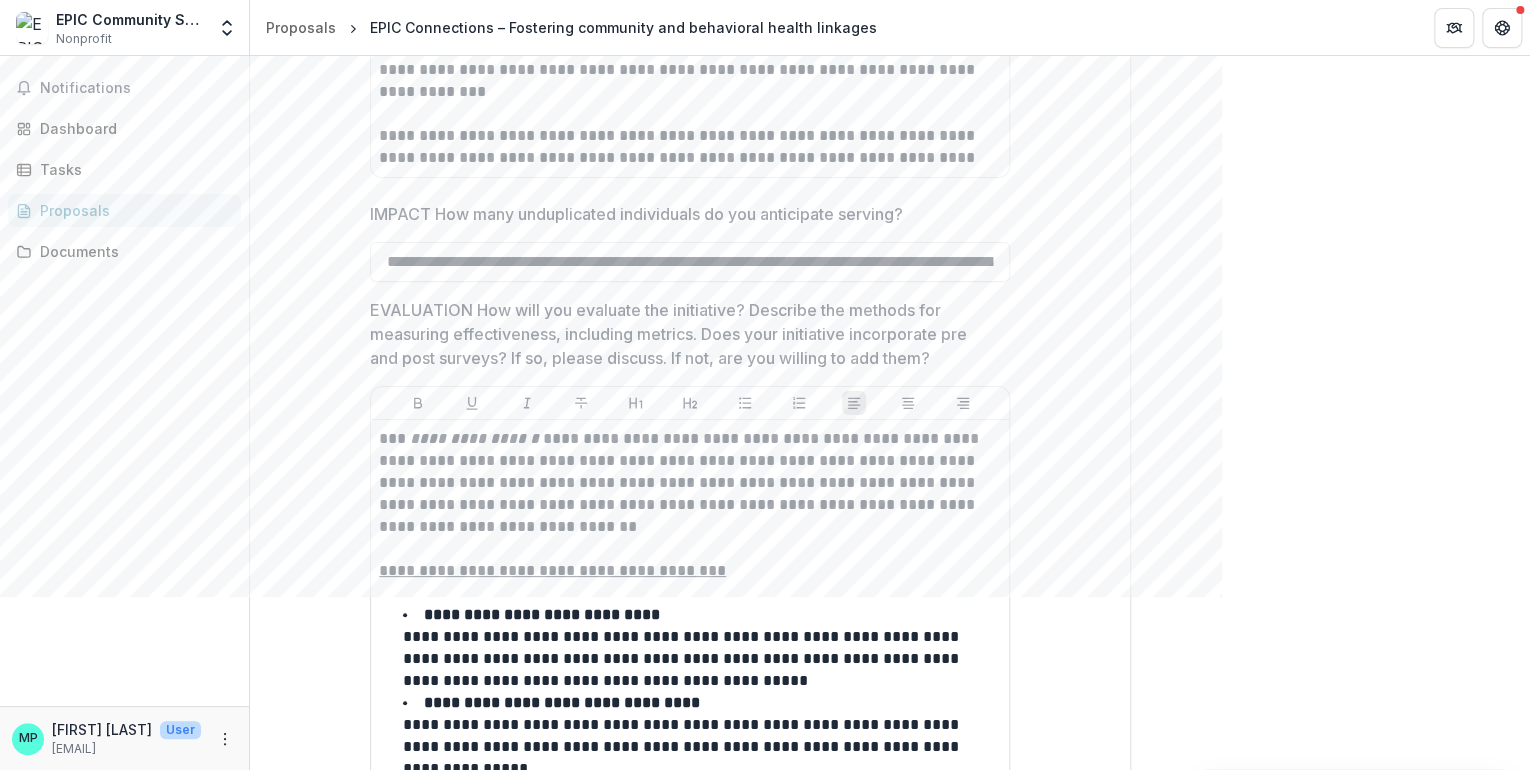scroll, scrollTop: 9651, scrollLeft: 0, axis: vertical 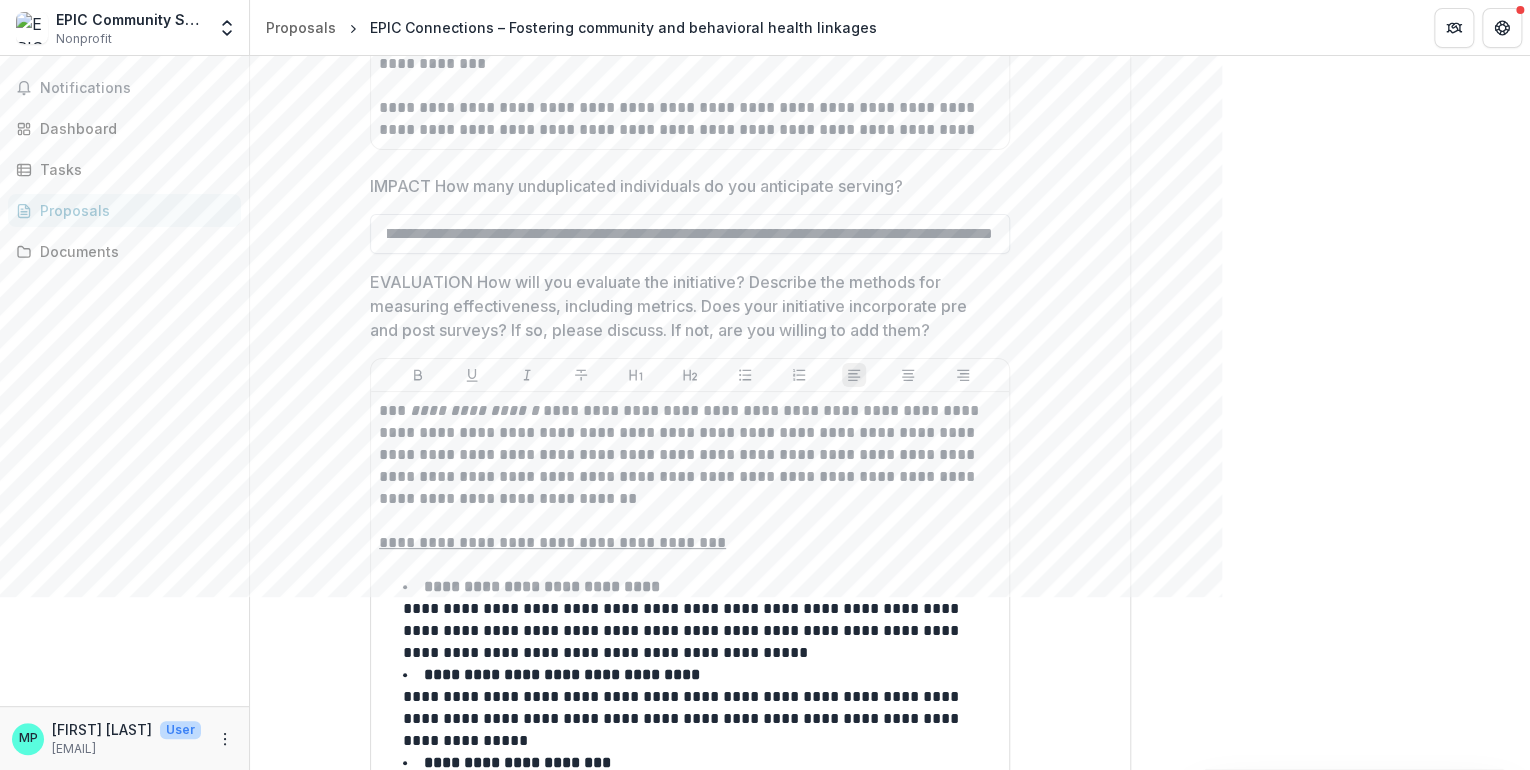 drag, startPoint x: 386, startPoint y: 218, endPoint x: 998, endPoint y: 228, distance: 612.08167 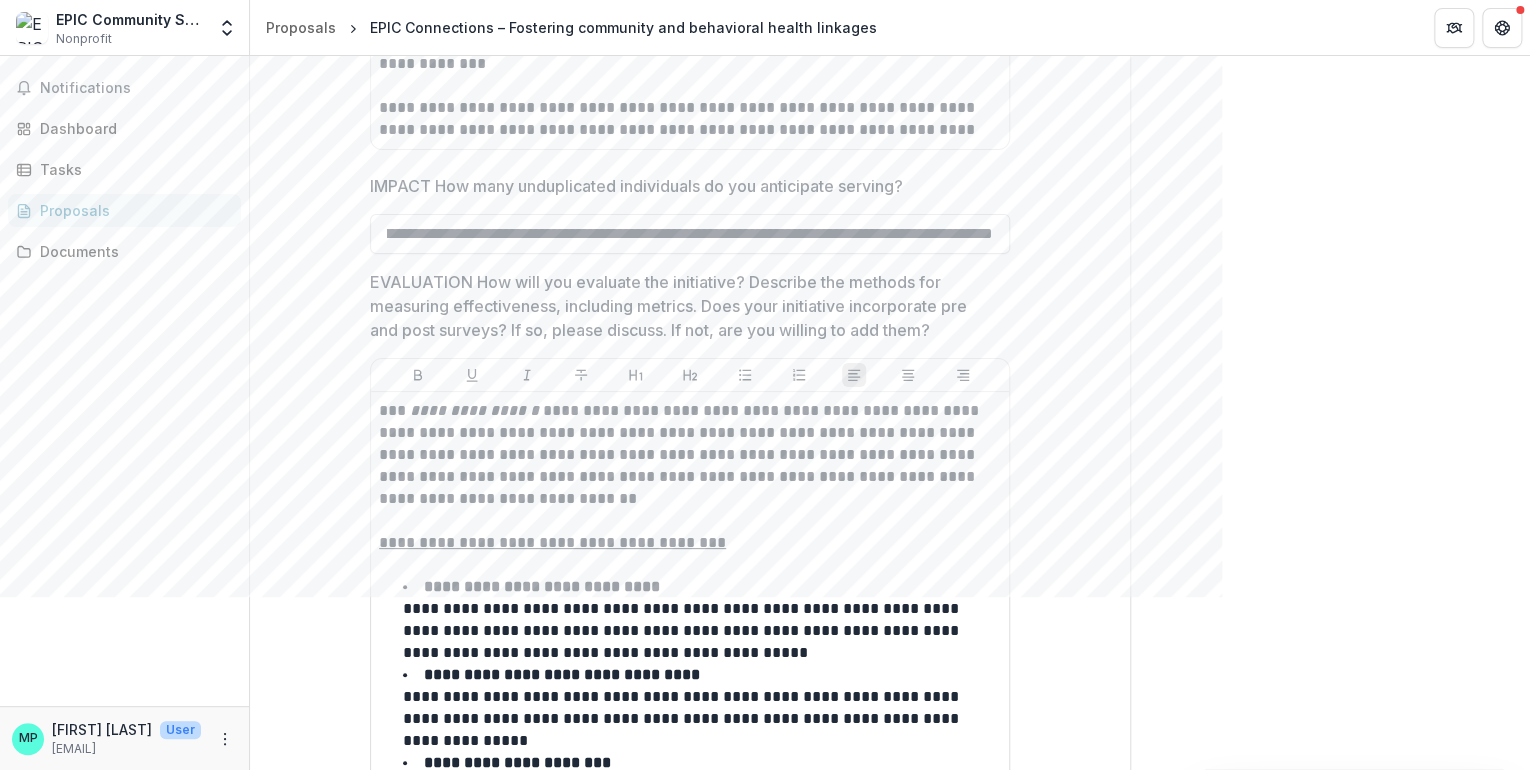 paste 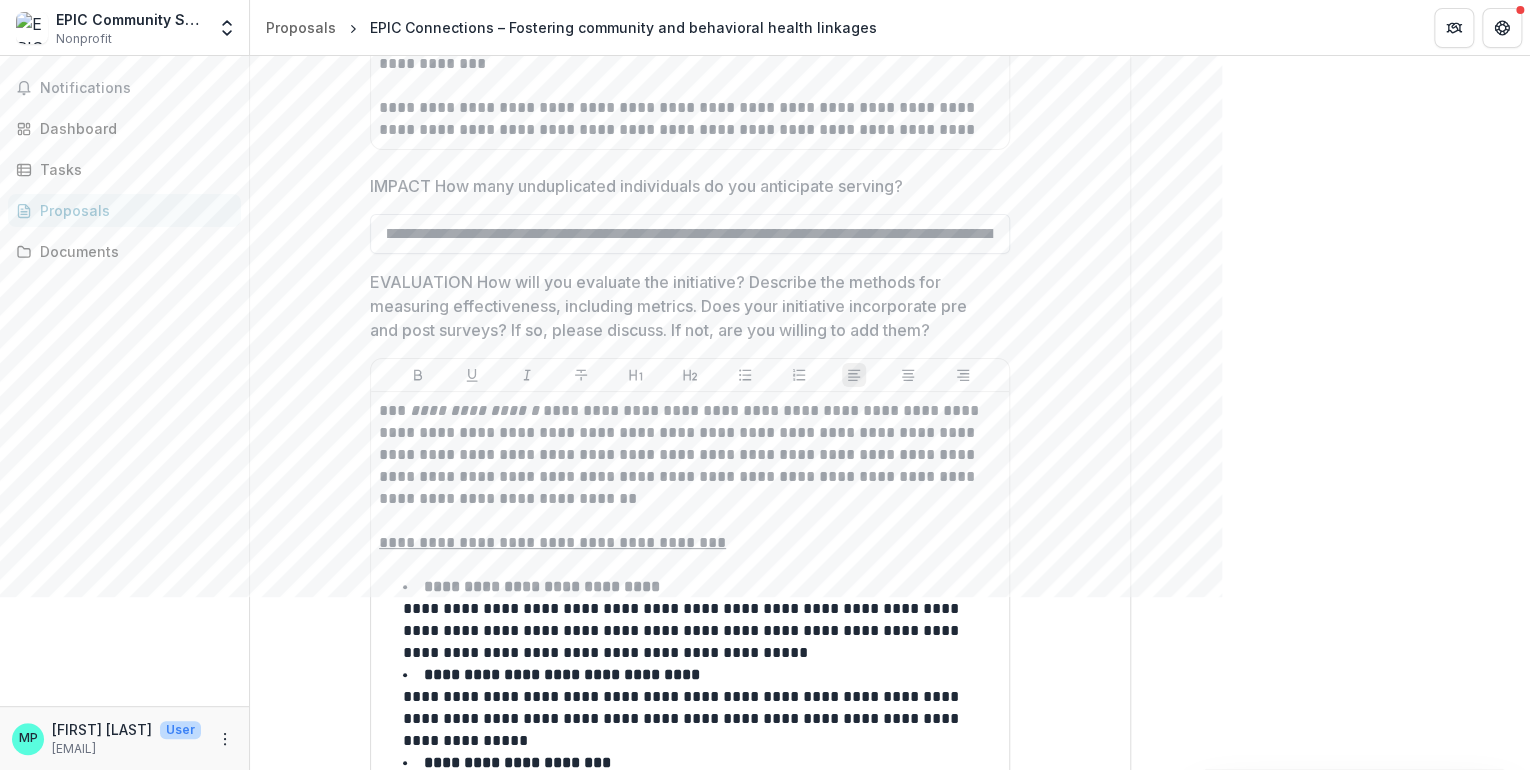 scroll, scrollTop: 0, scrollLeft: 0, axis: both 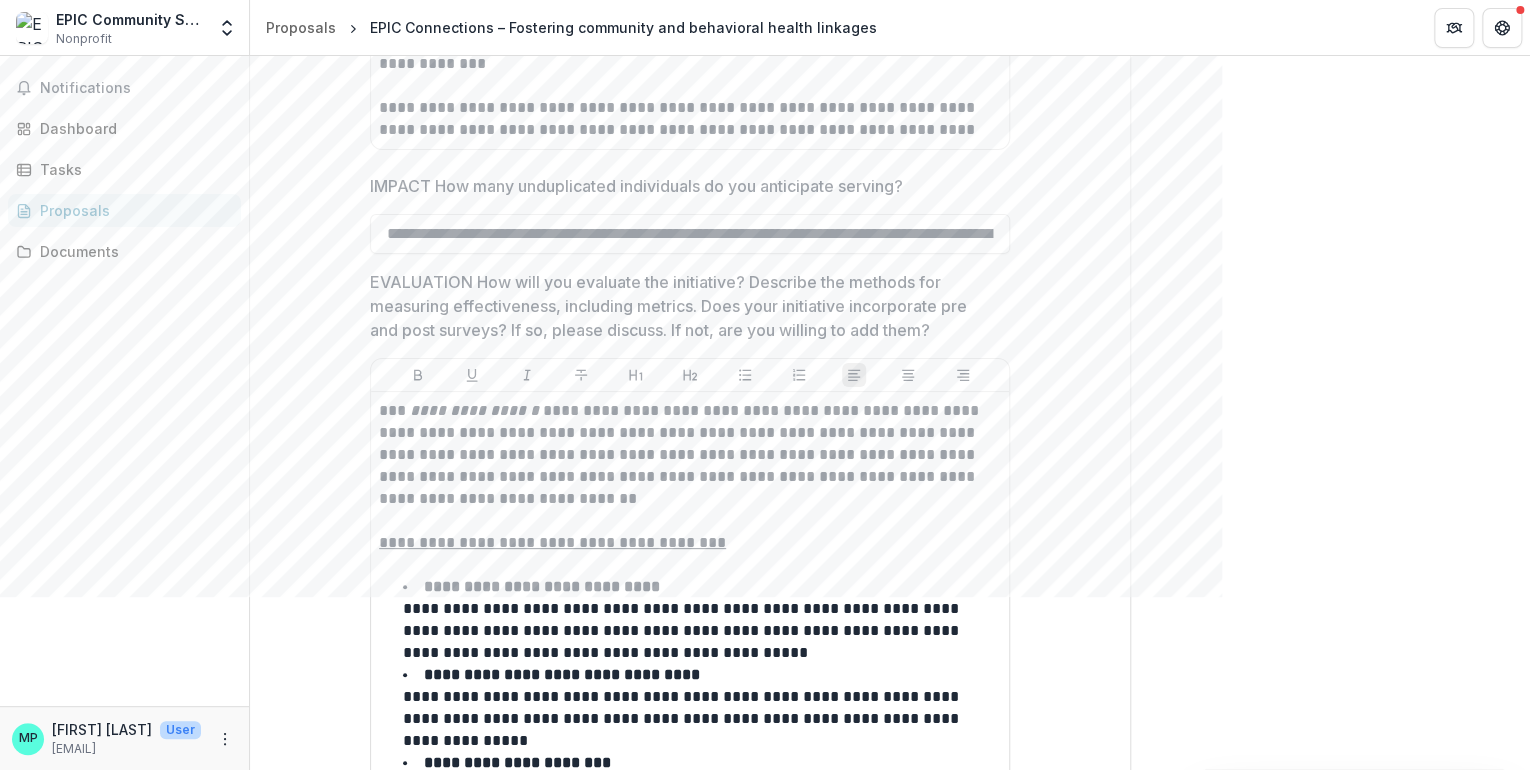 type on "**********" 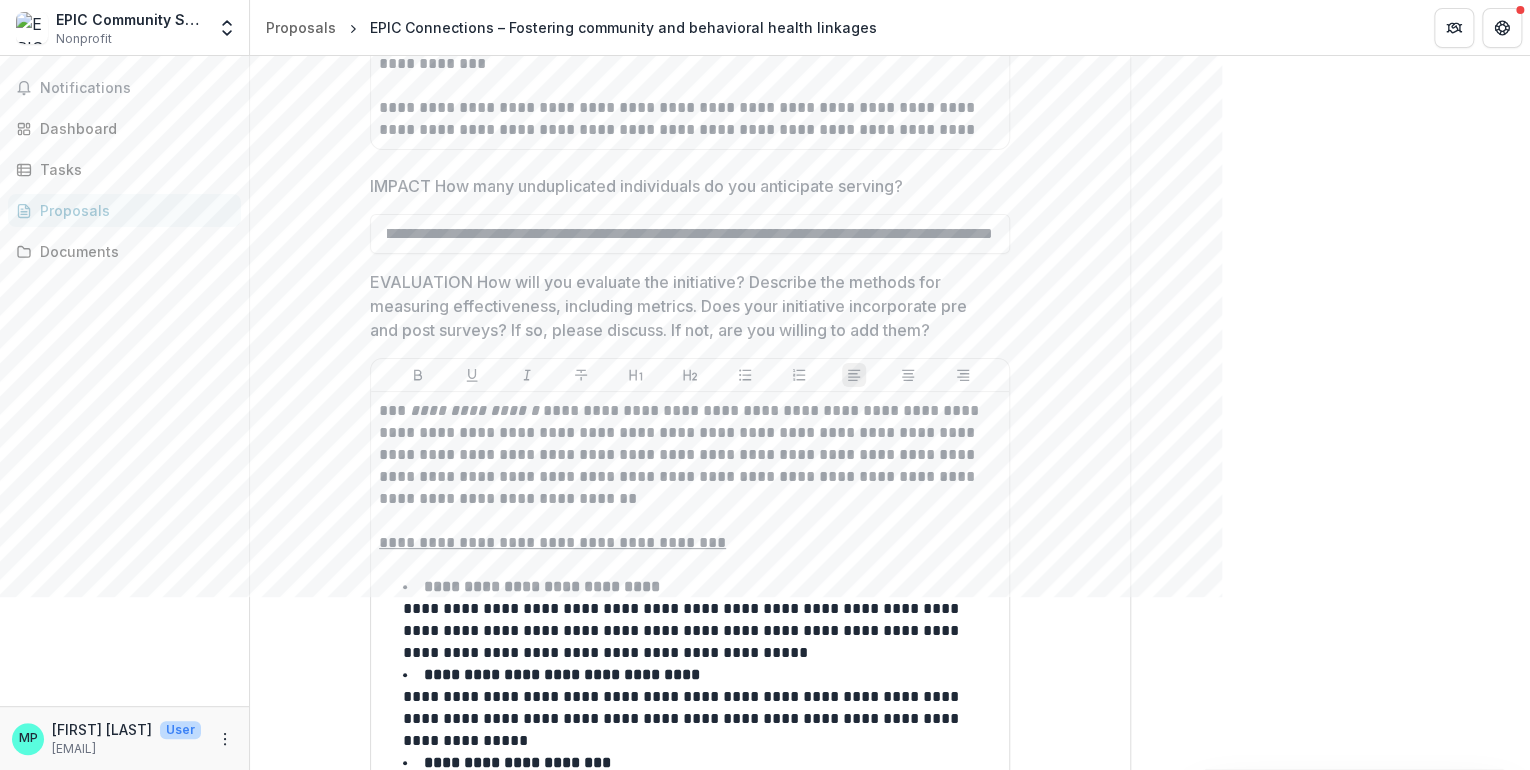 scroll, scrollTop: 0, scrollLeft: 2578, axis: horizontal 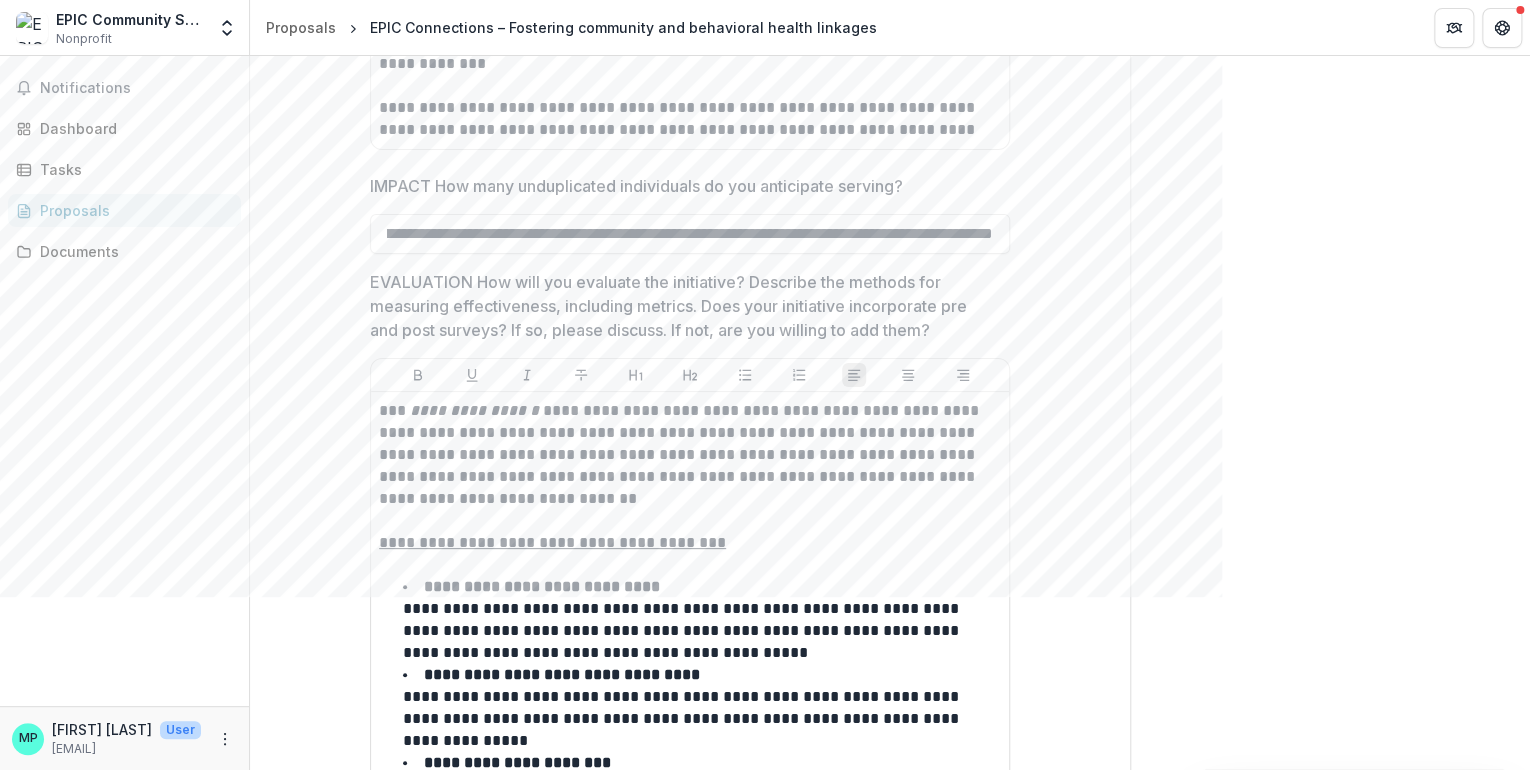 drag, startPoint x: 382, startPoint y: 218, endPoint x: 1077, endPoint y: 220, distance: 695.00287 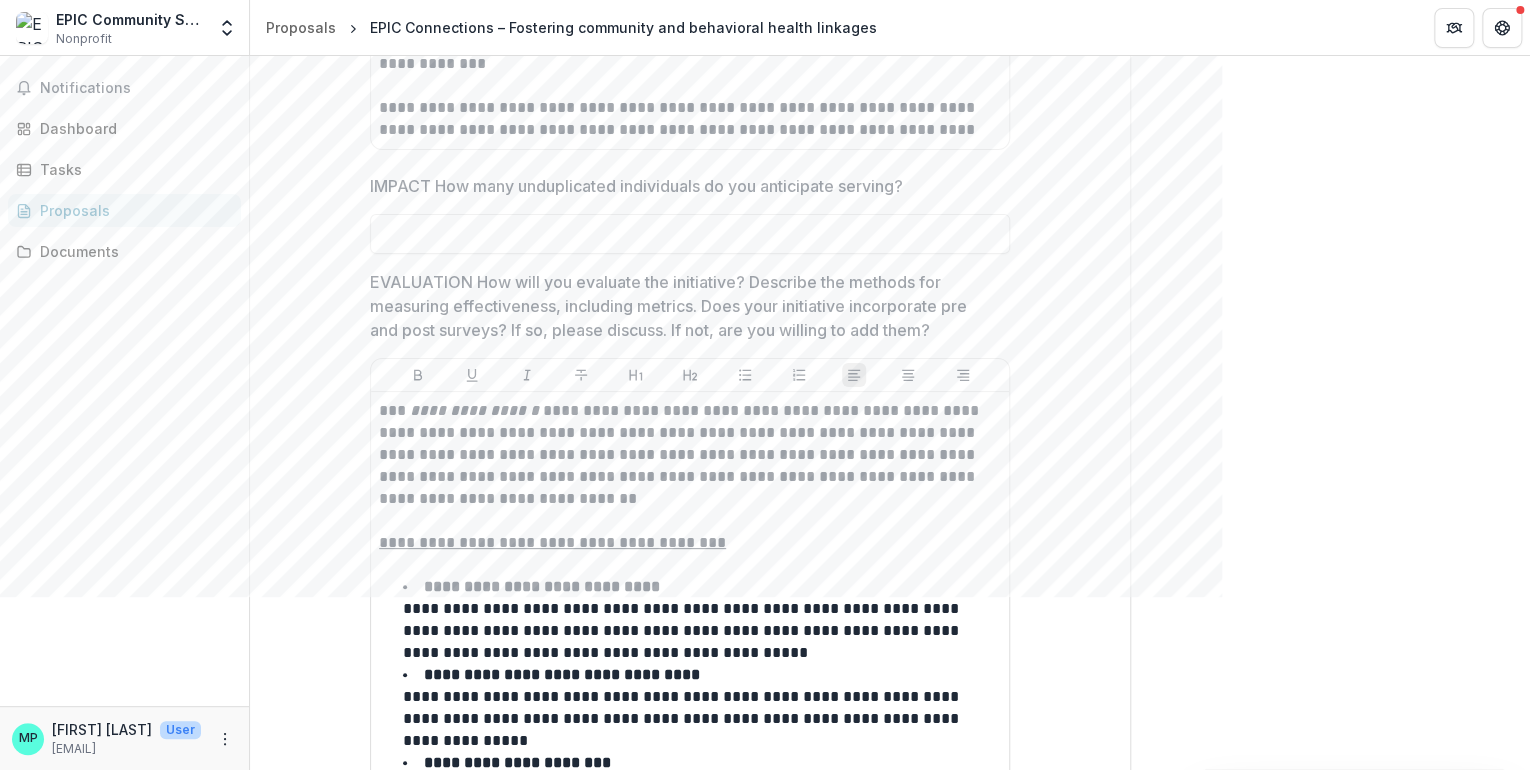 scroll, scrollTop: 0, scrollLeft: 0, axis: both 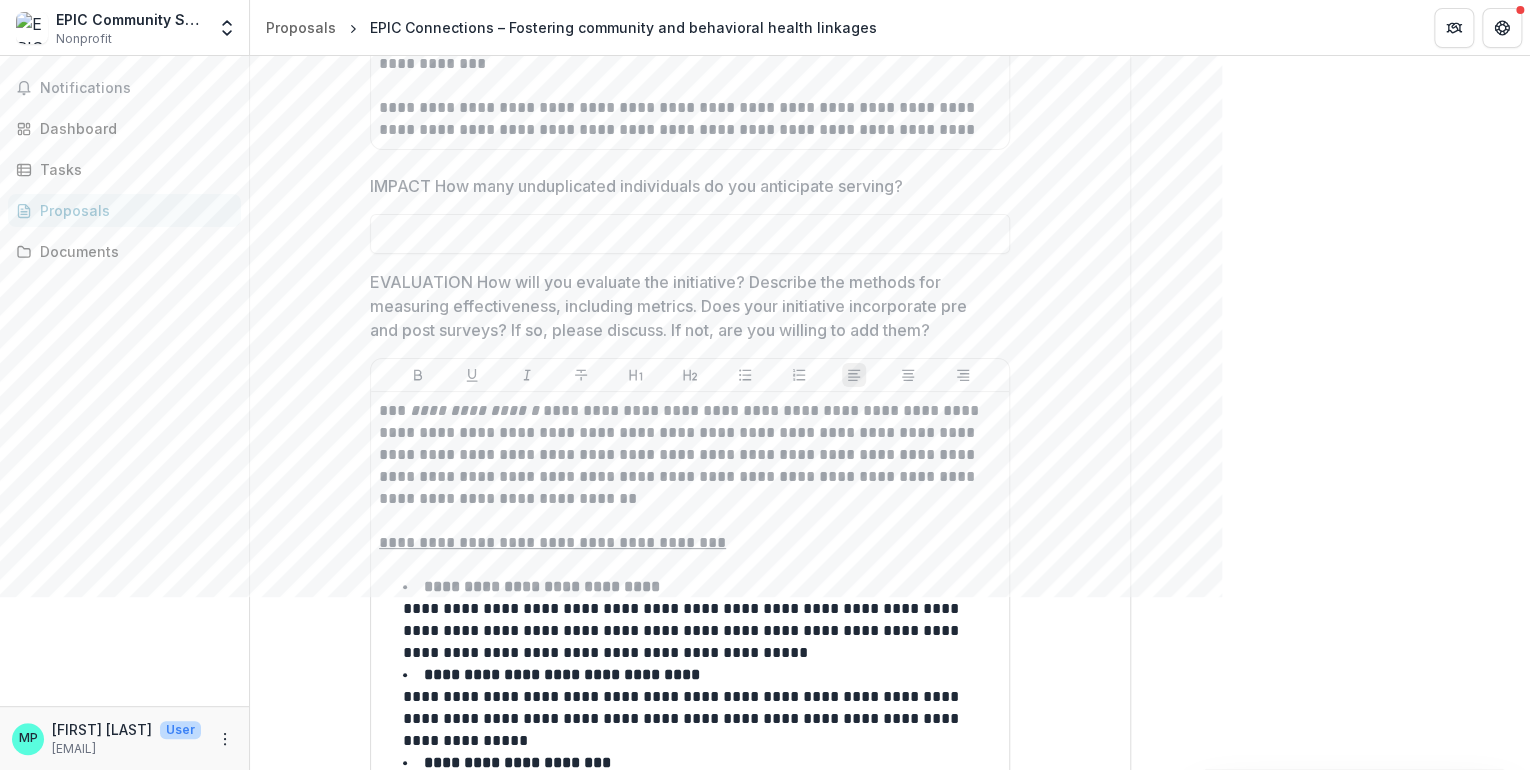 paste on "**********" 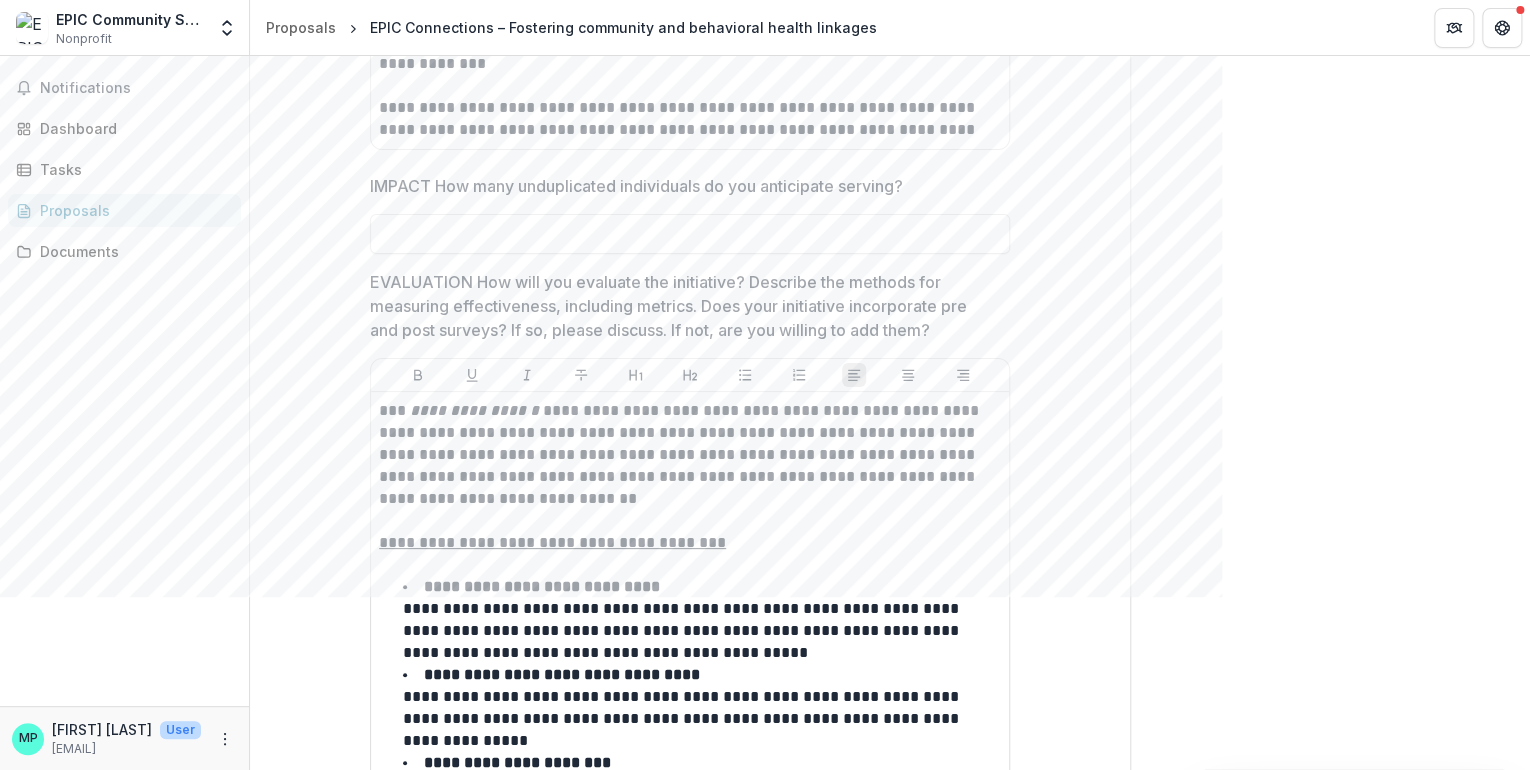 type on "**********" 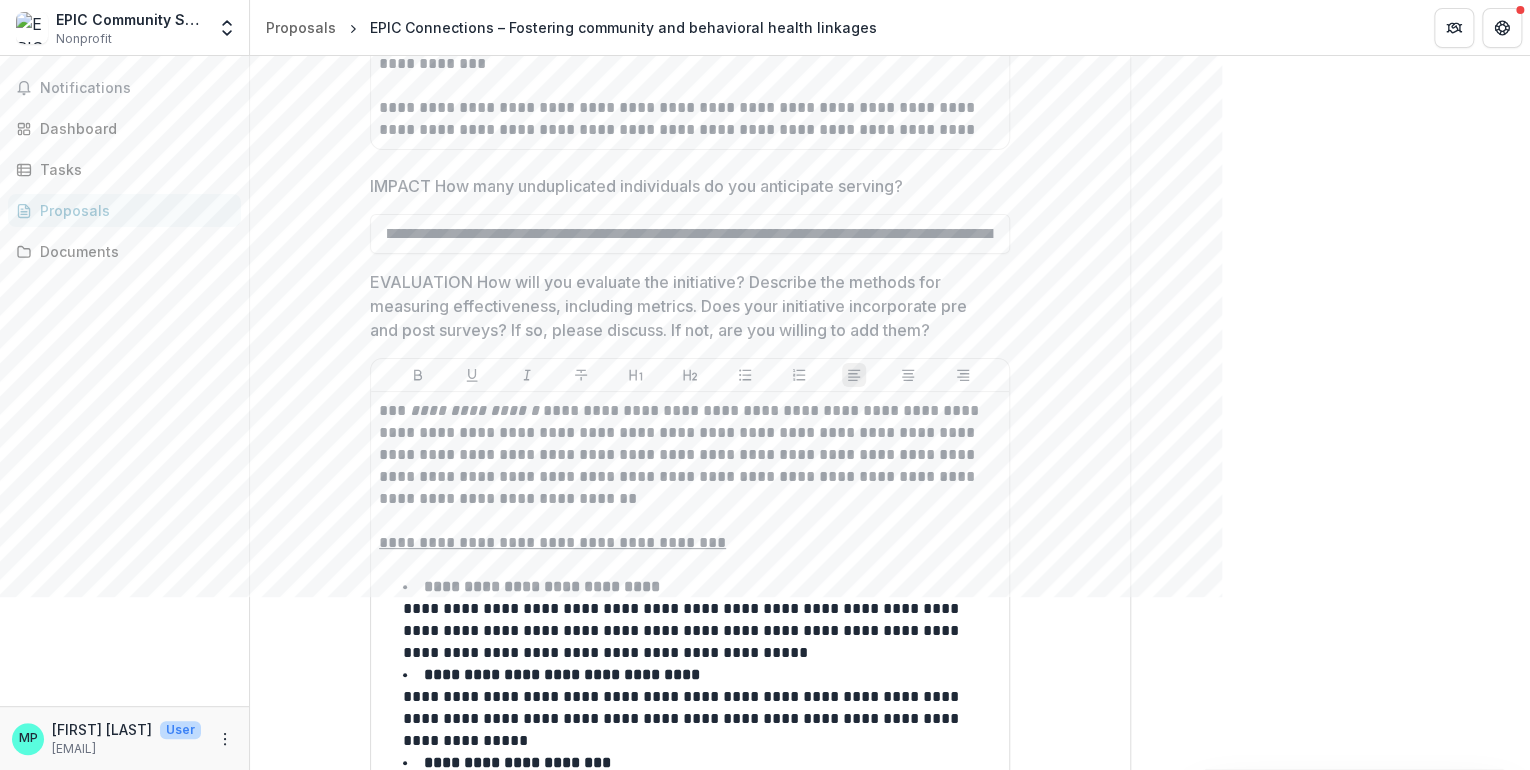 scroll, scrollTop: 0, scrollLeft: 0, axis: both 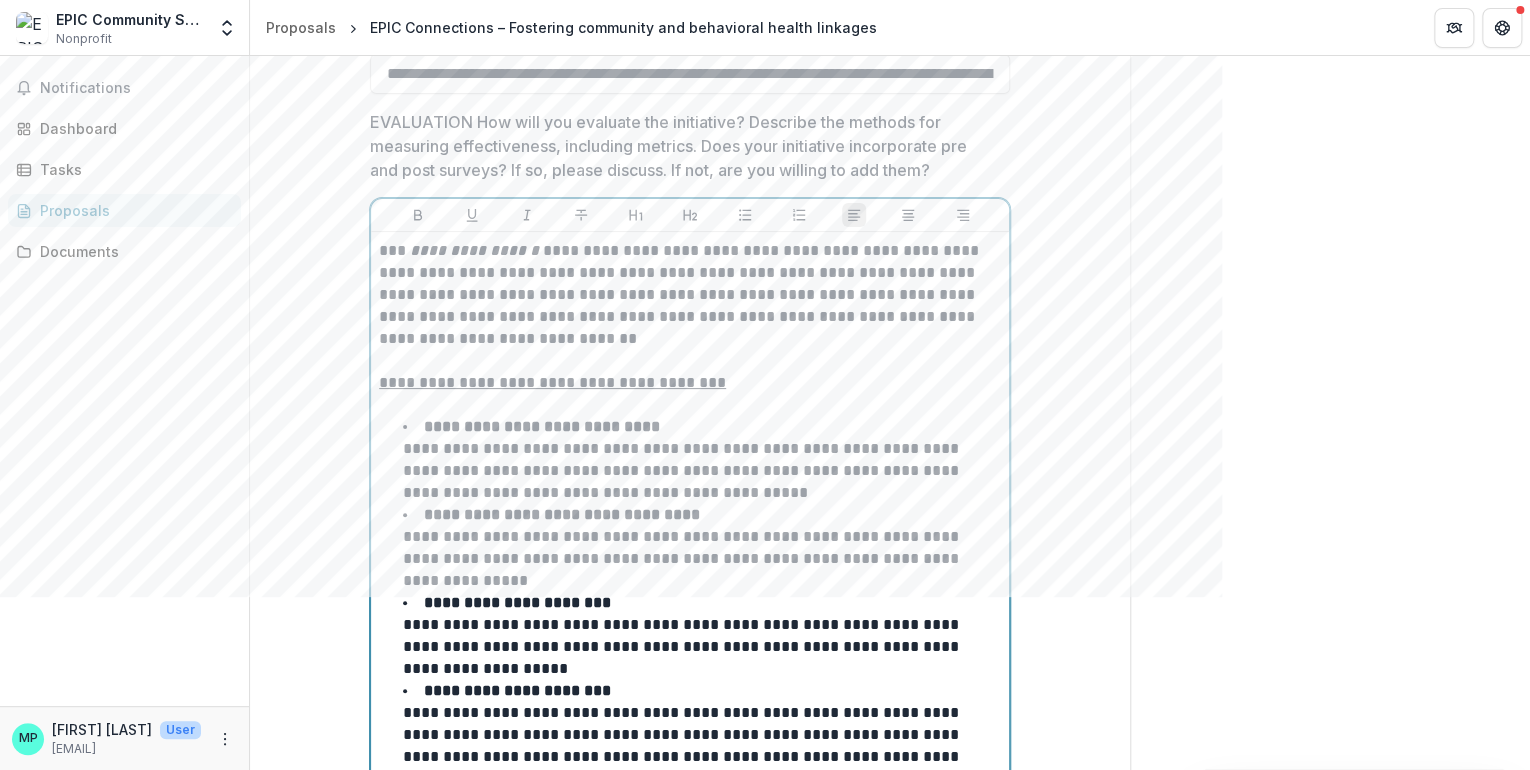 click on "**********" at bounding box center [690, 658] 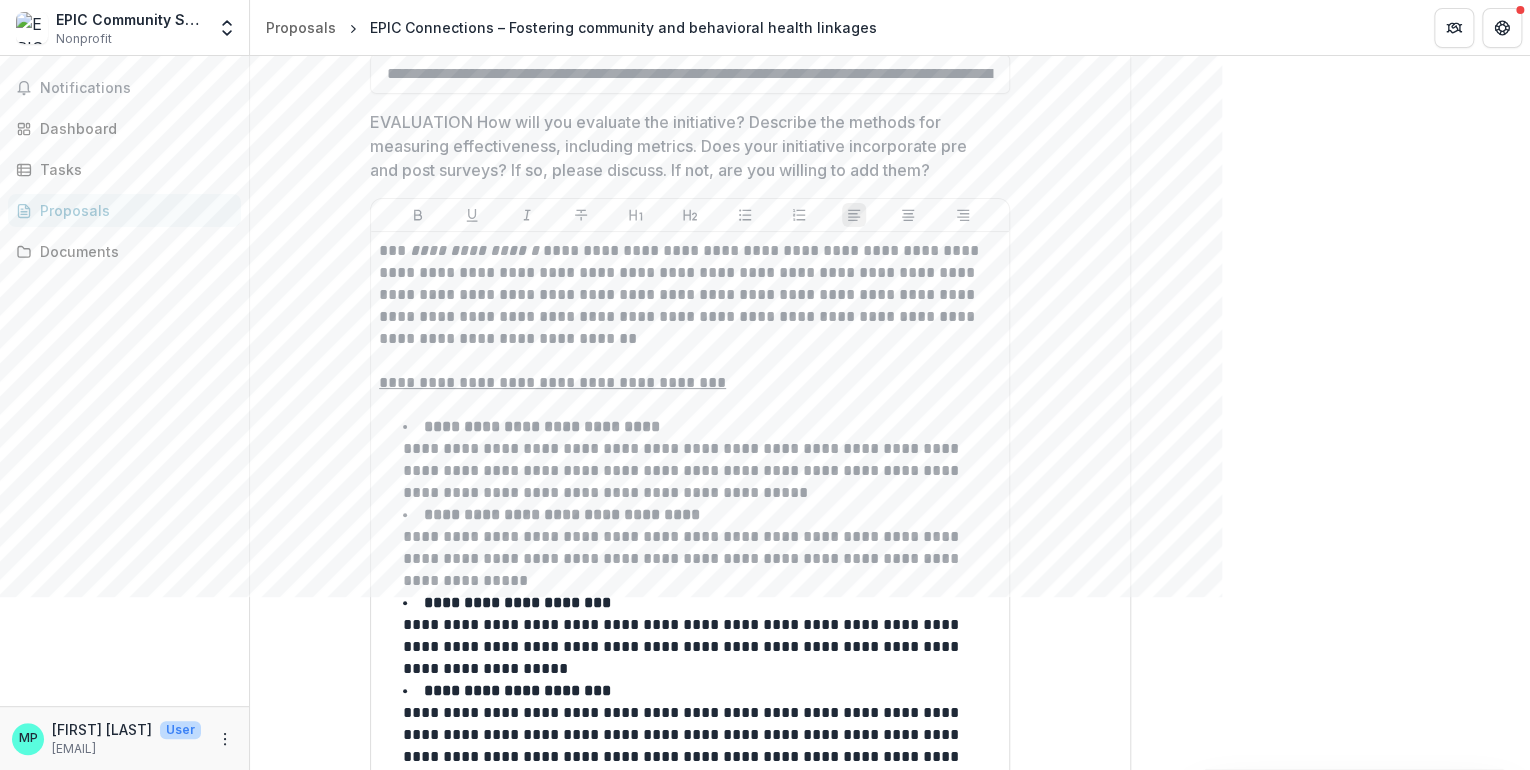 click on "**********" at bounding box center (690, 658) 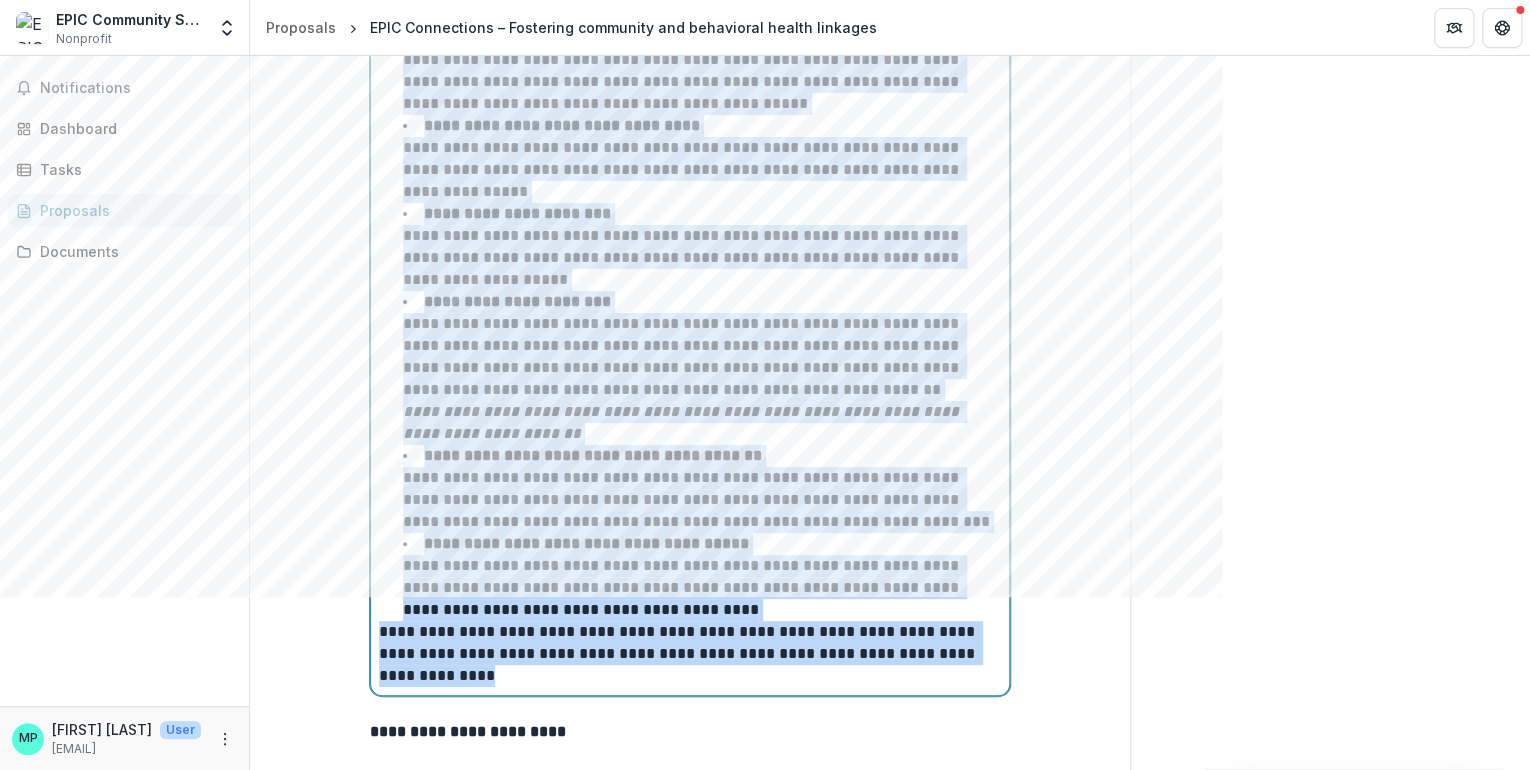 scroll, scrollTop: 10294, scrollLeft: 0, axis: vertical 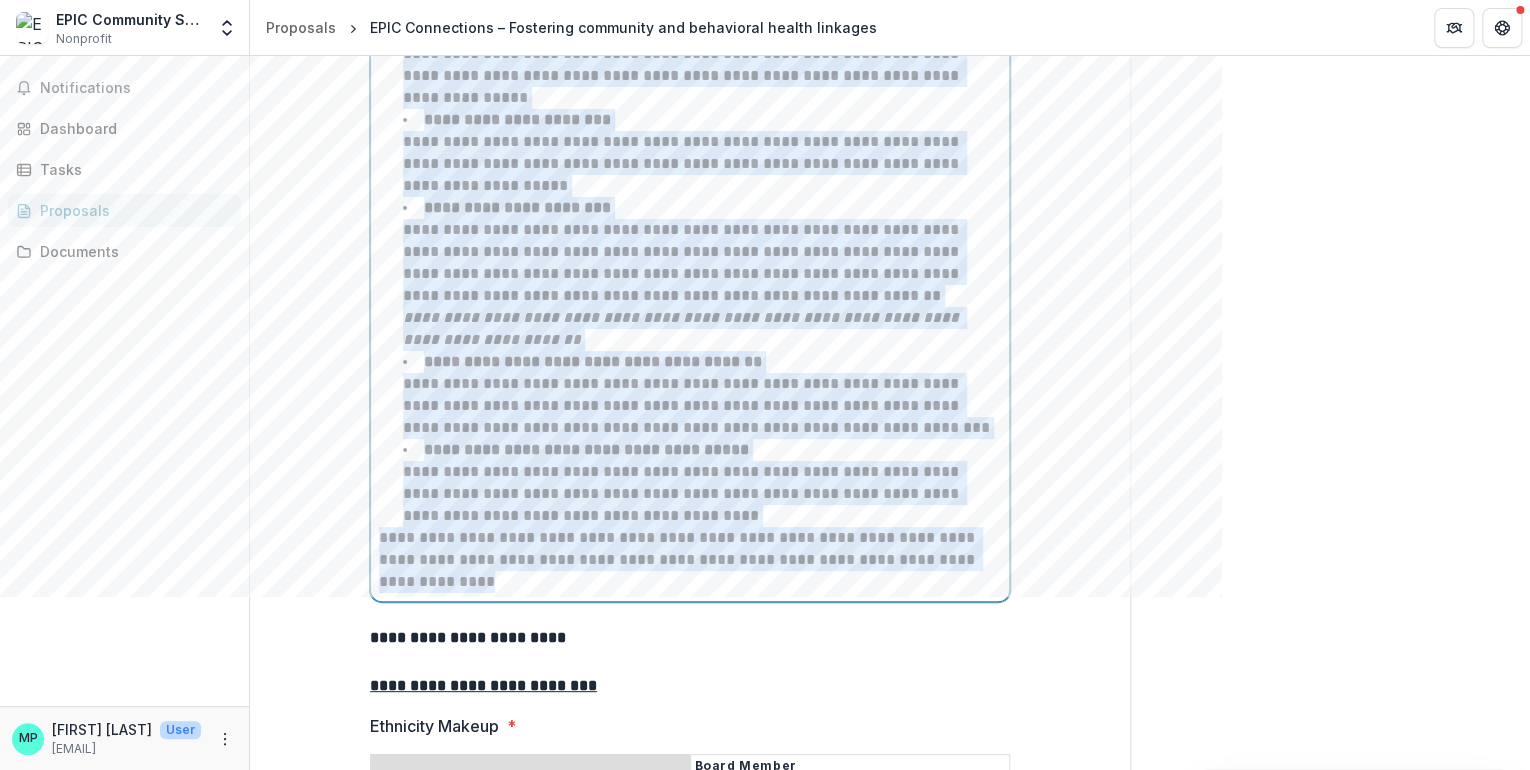 drag, startPoint x: 380, startPoint y: 233, endPoint x: 792, endPoint y: 597, distance: 549.7636 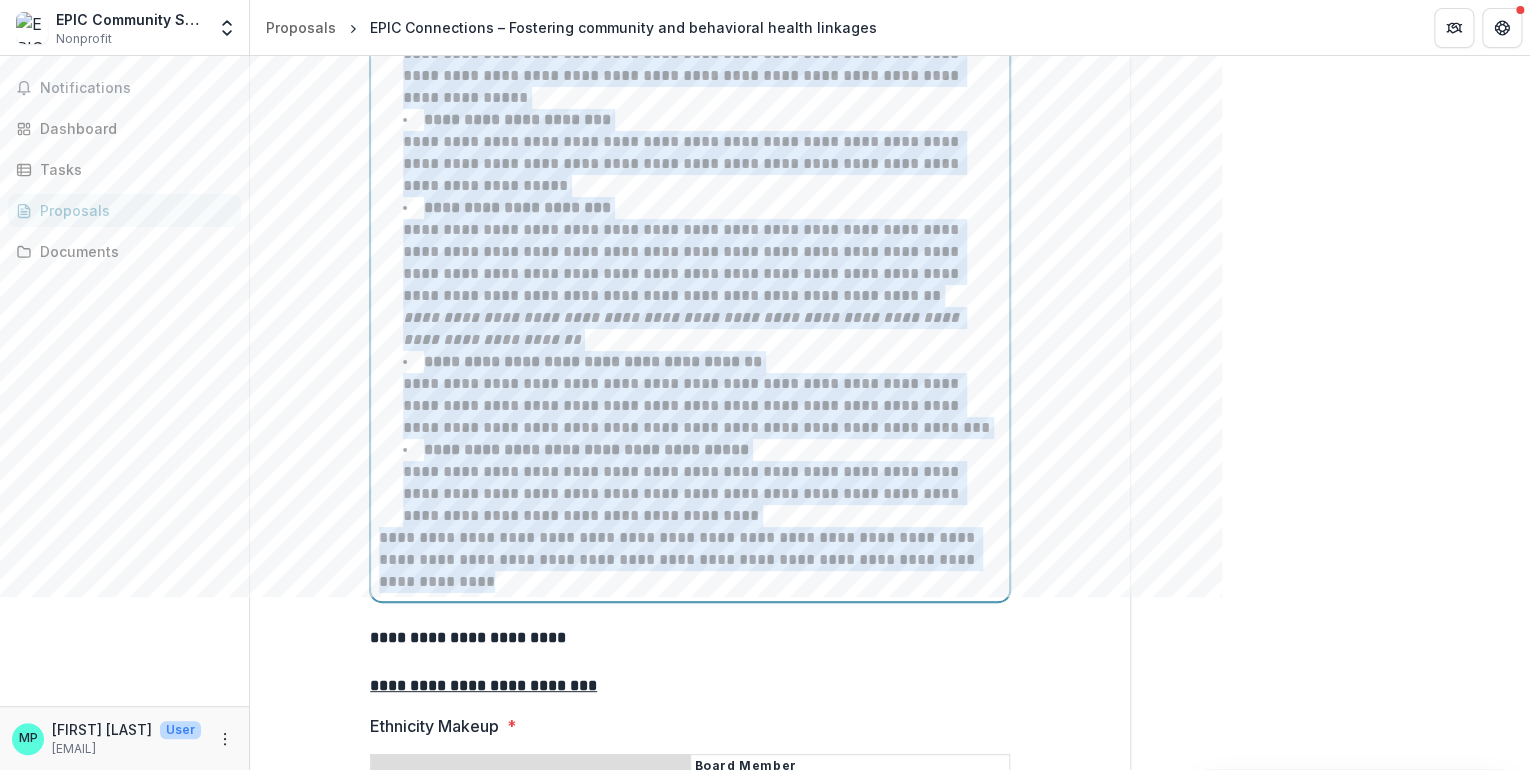 click on "**********" at bounding box center [690, -2853] 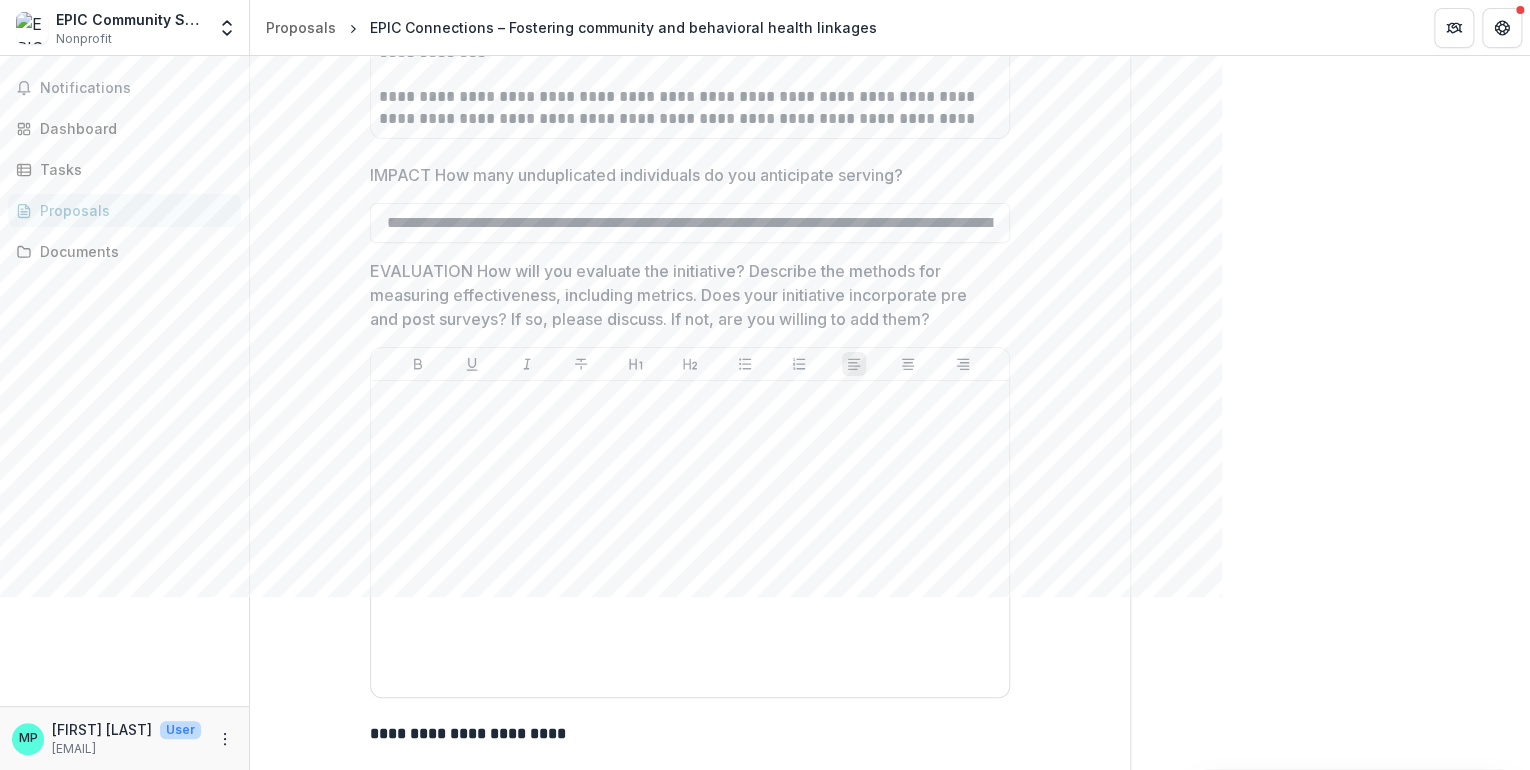 scroll, scrollTop: 9656, scrollLeft: 0, axis: vertical 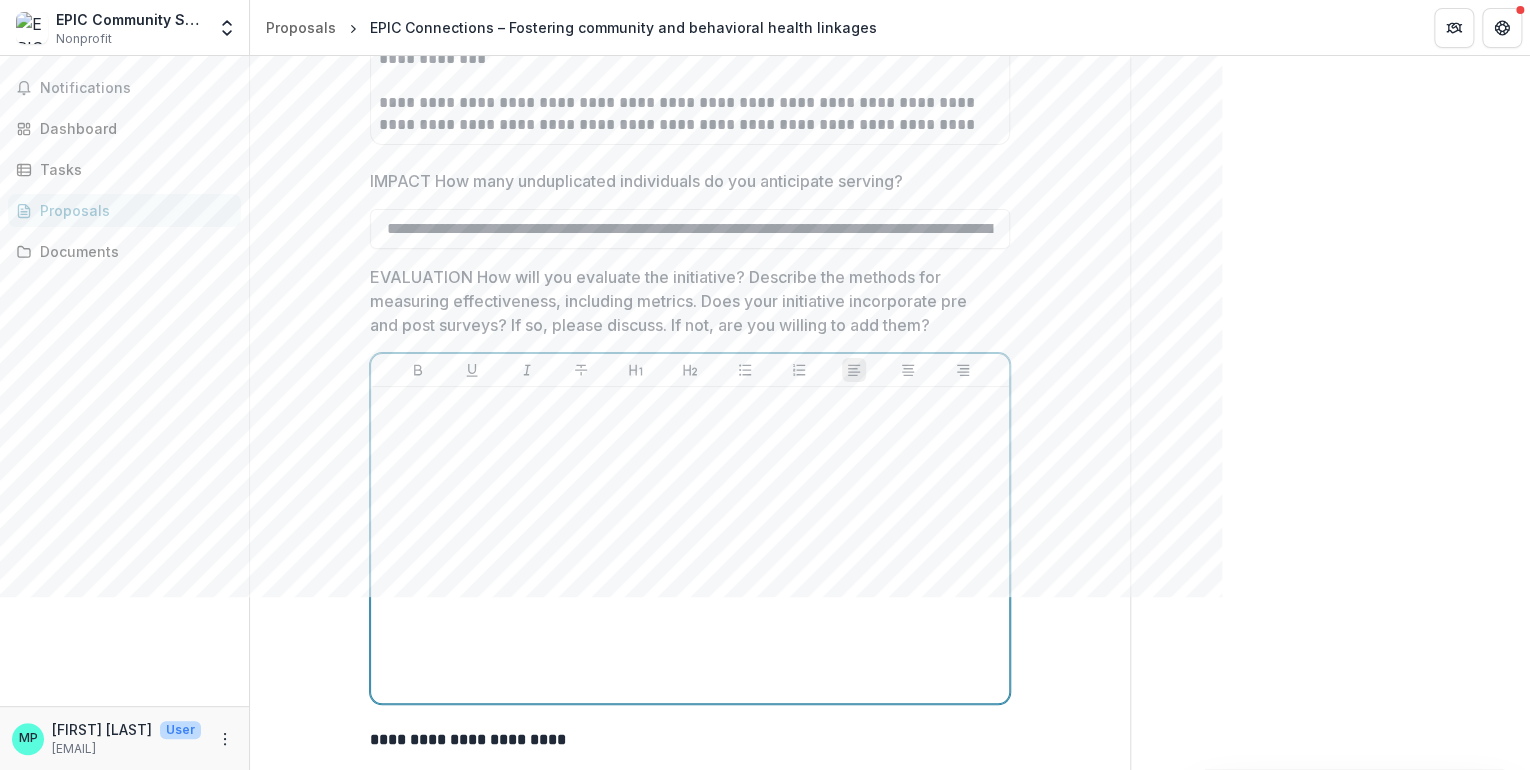 click at bounding box center (690, 545) 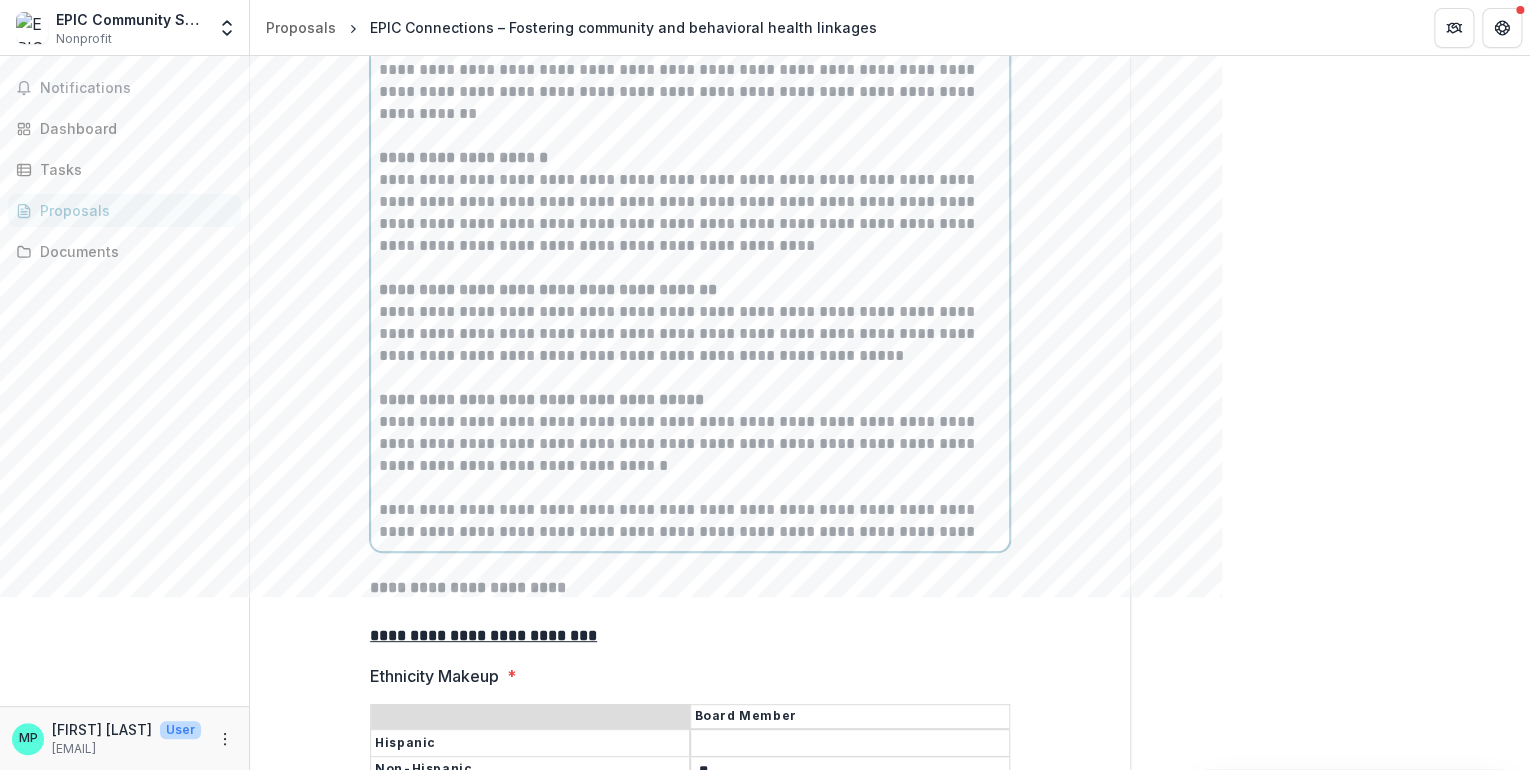 scroll, scrollTop: 10441, scrollLeft: 0, axis: vertical 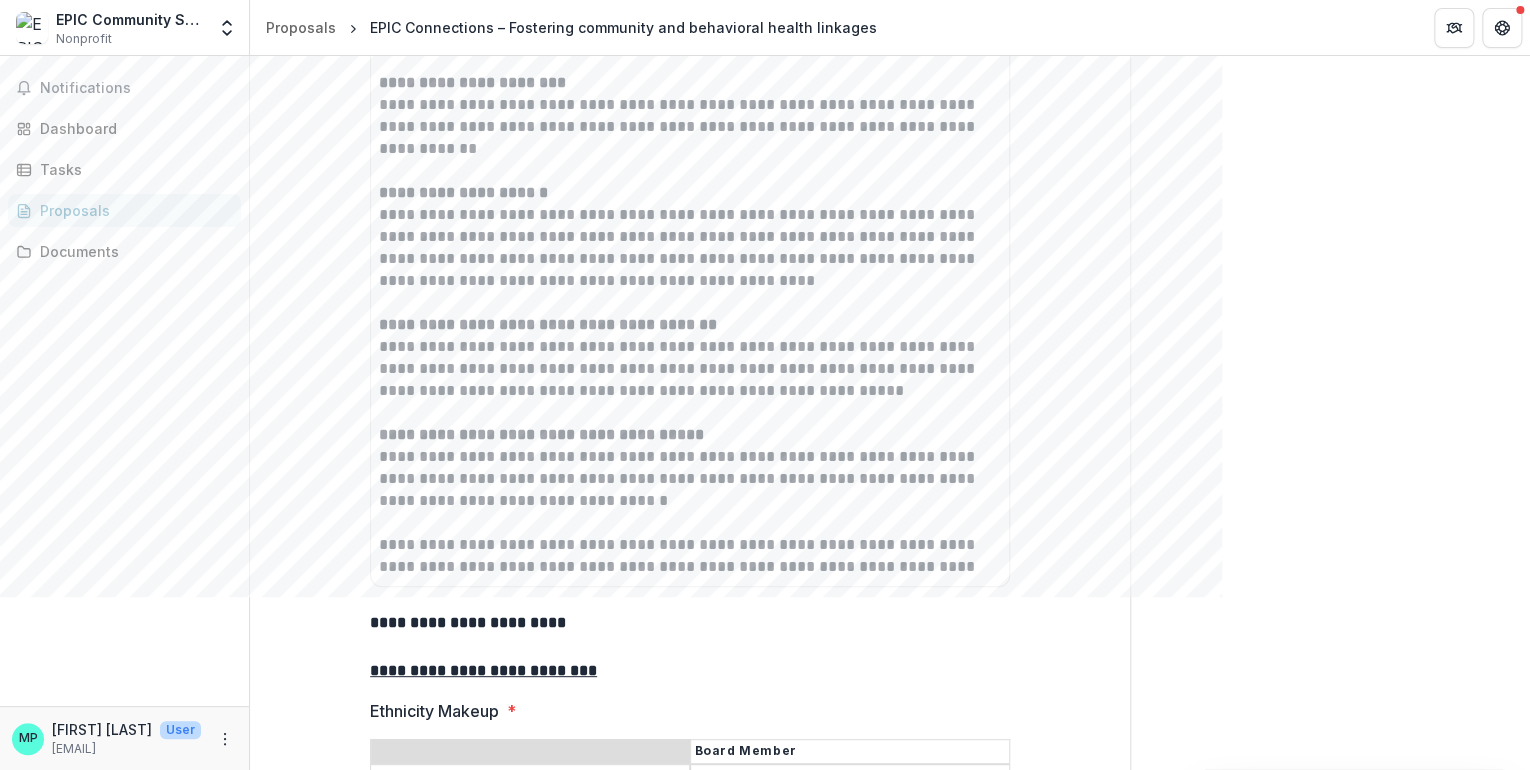 type 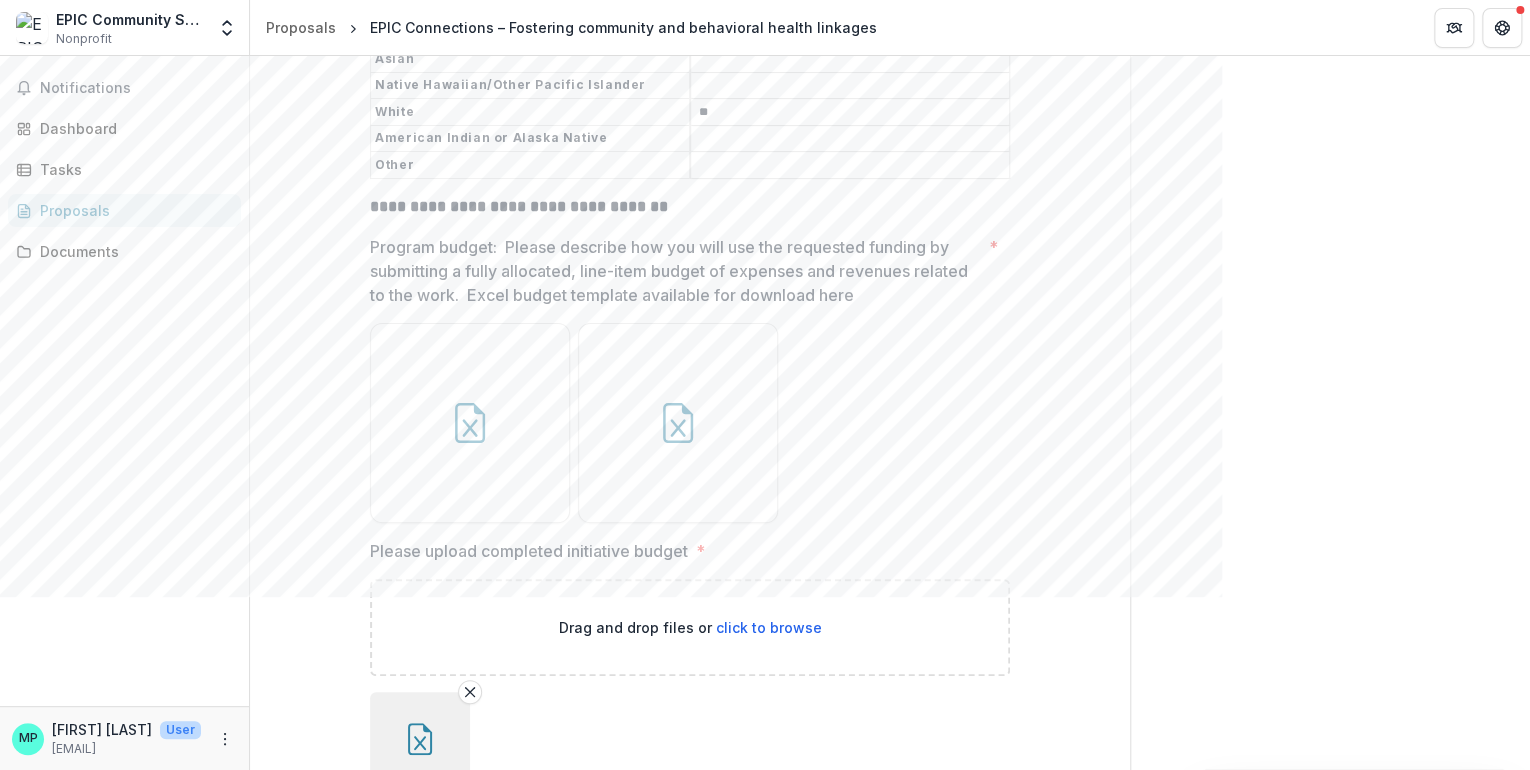 scroll, scrollTop: 11481, scrollLeft: 0, axis: vertical 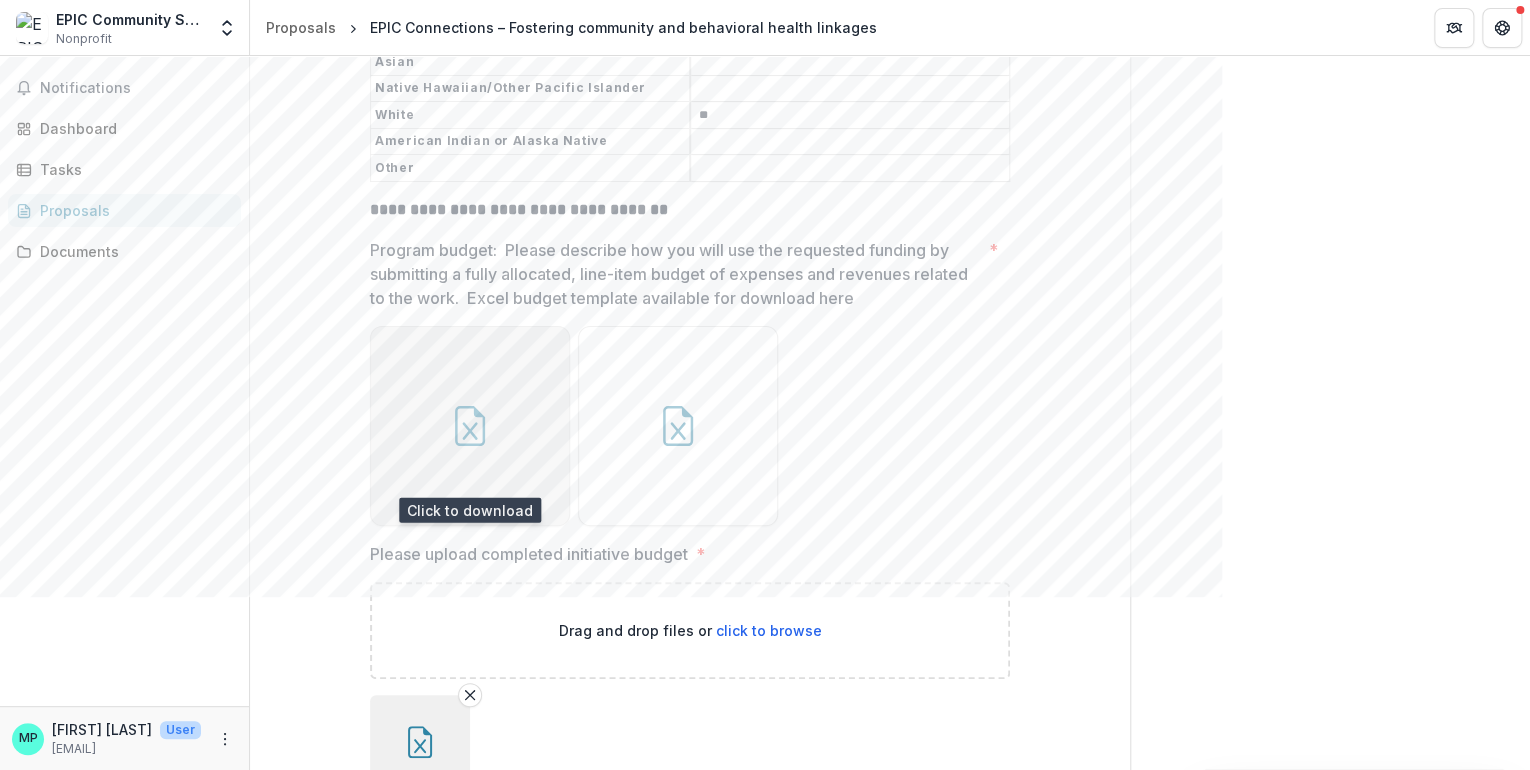 click 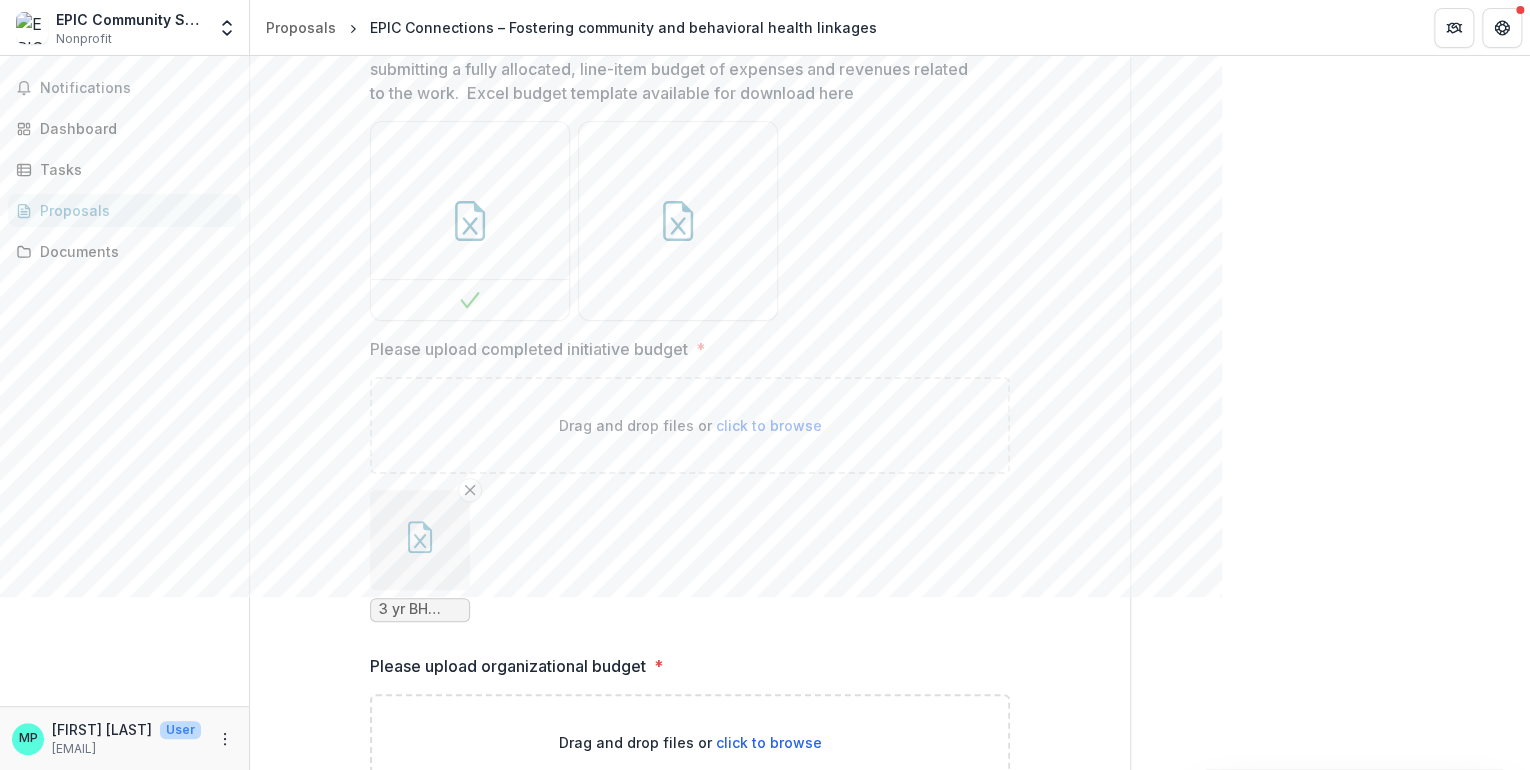 scroll, scrollTop: 11721, scrollLeft: 0, axis: vertical 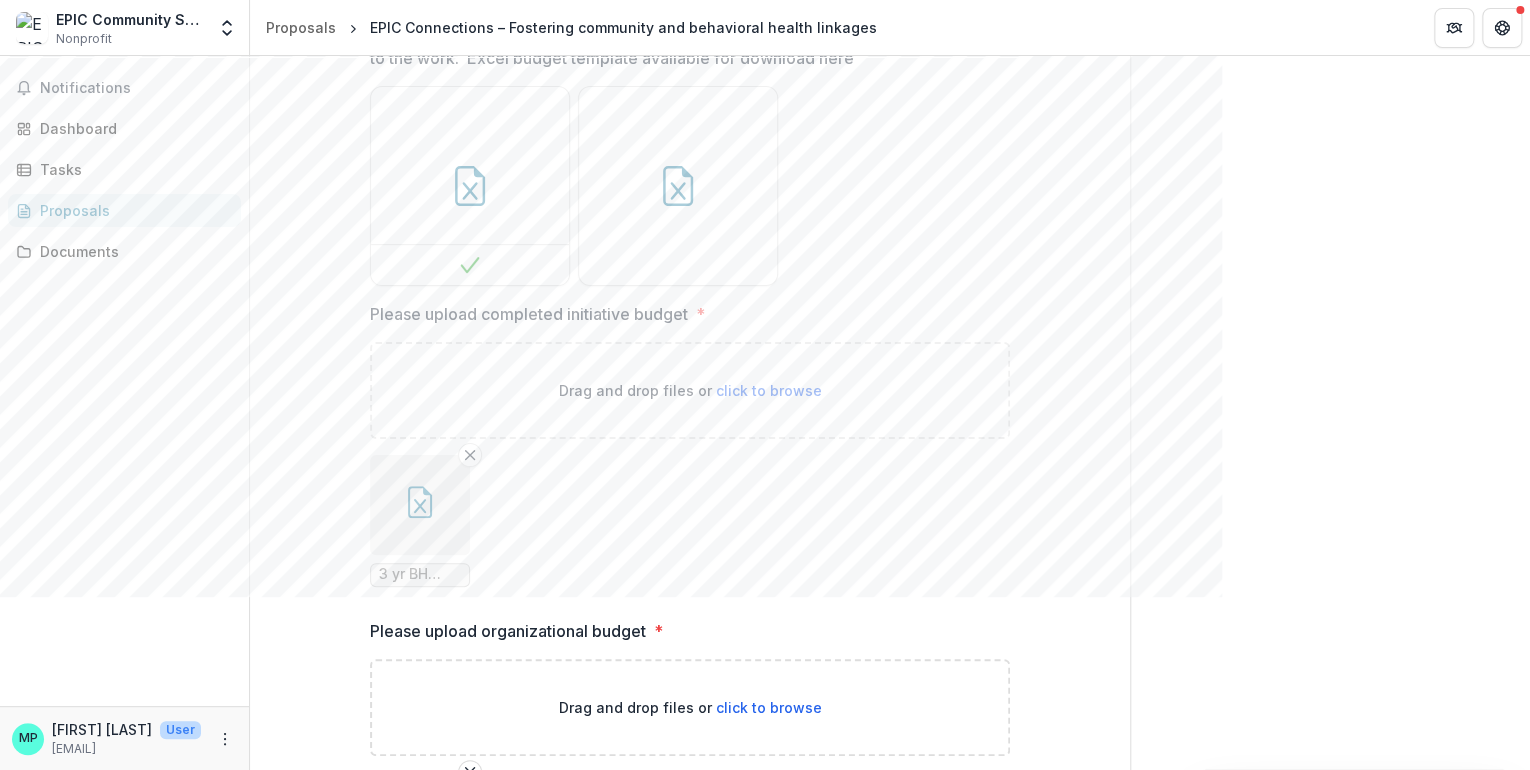 click on "3 yr BH Budget Template - EPIC Behavioral Healthcare.xlsx" at bounding box center (420, 574) 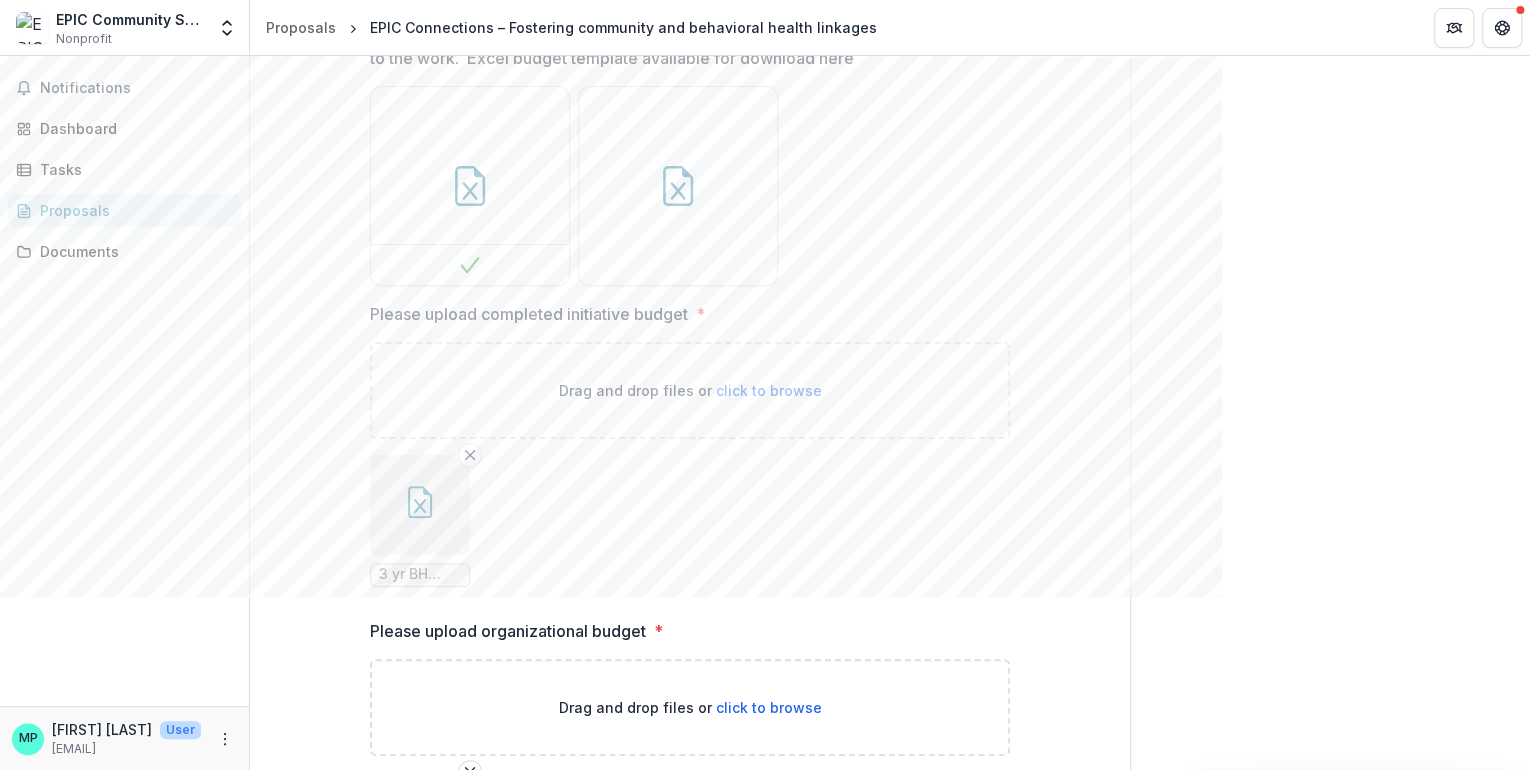 click 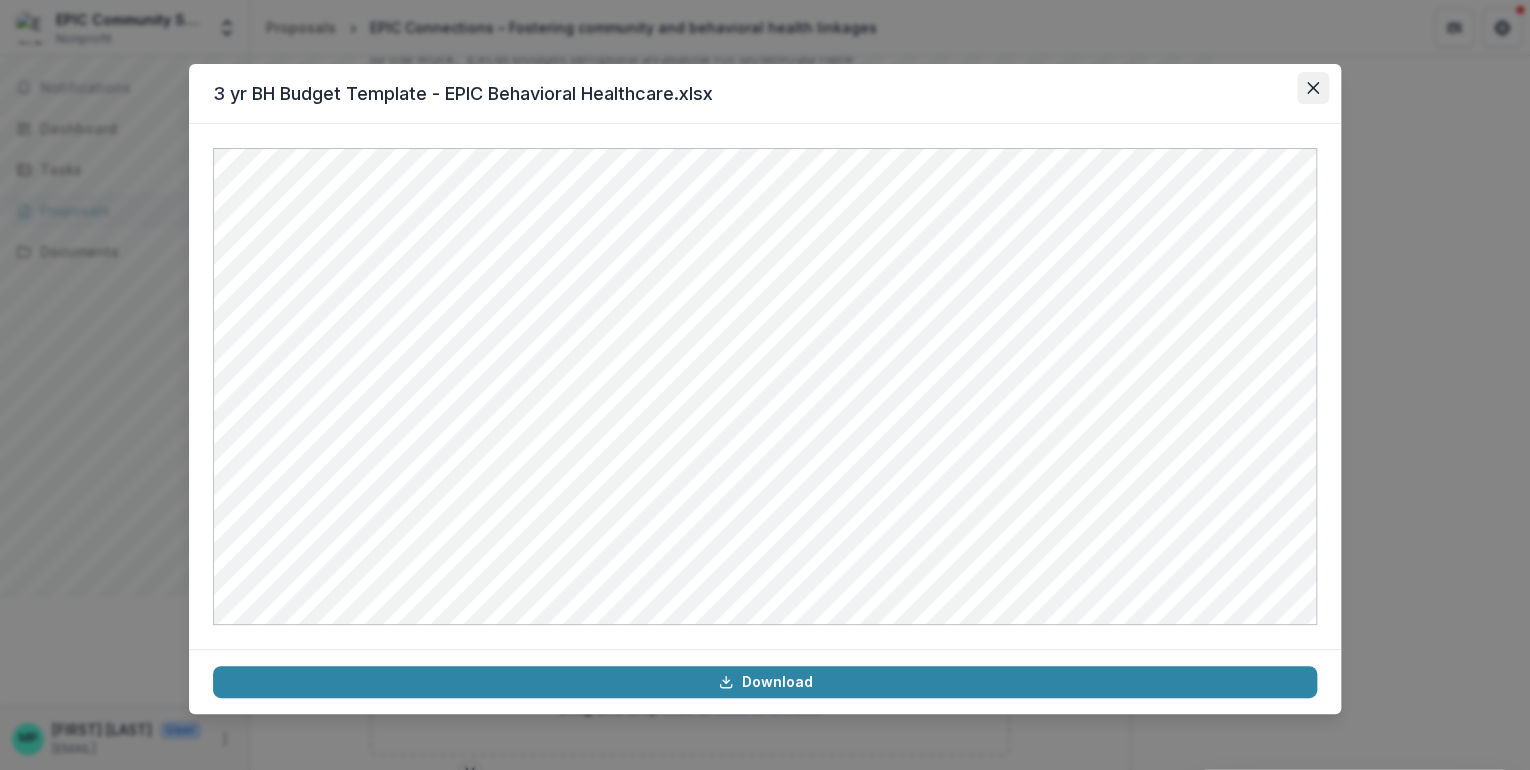 click 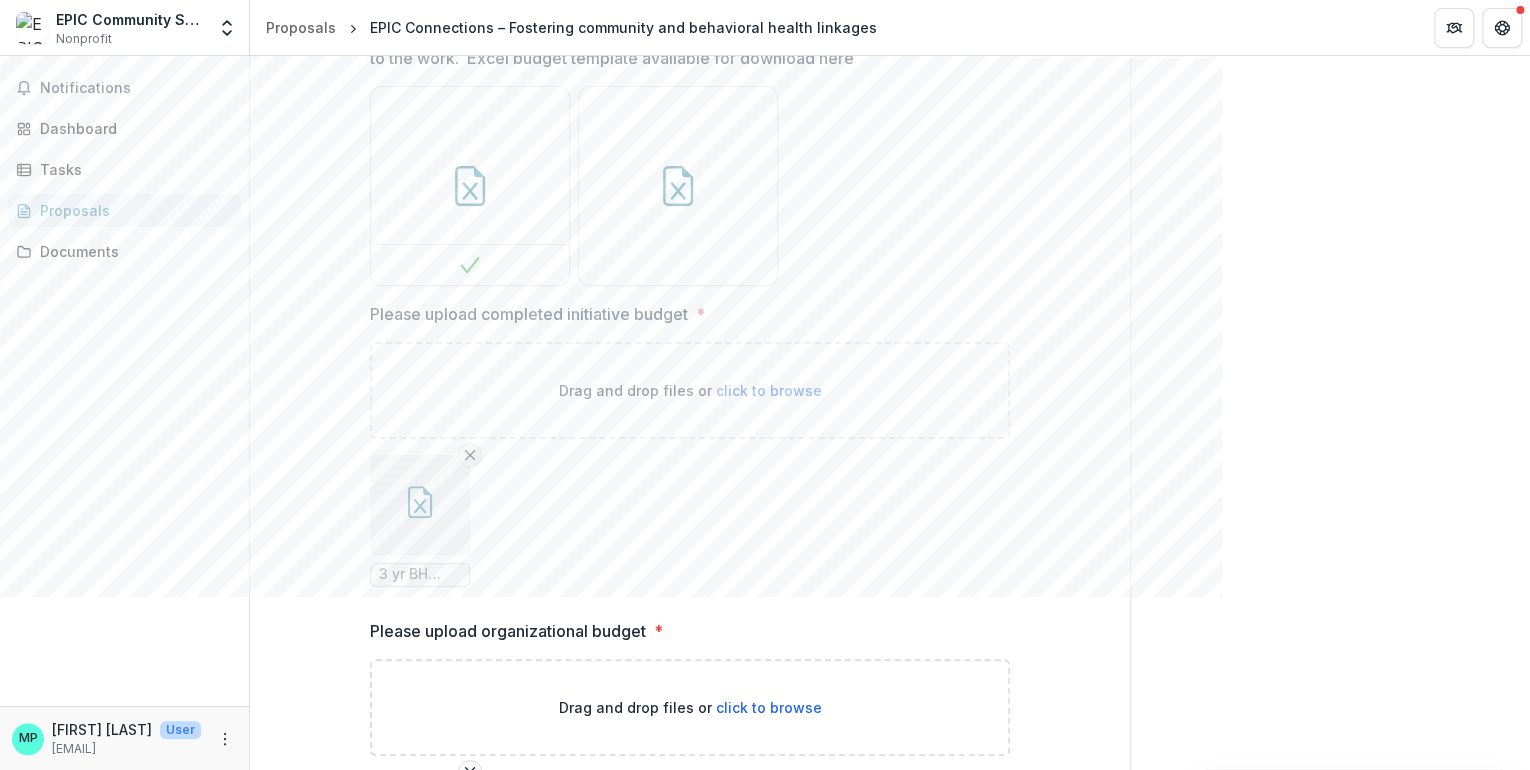 click 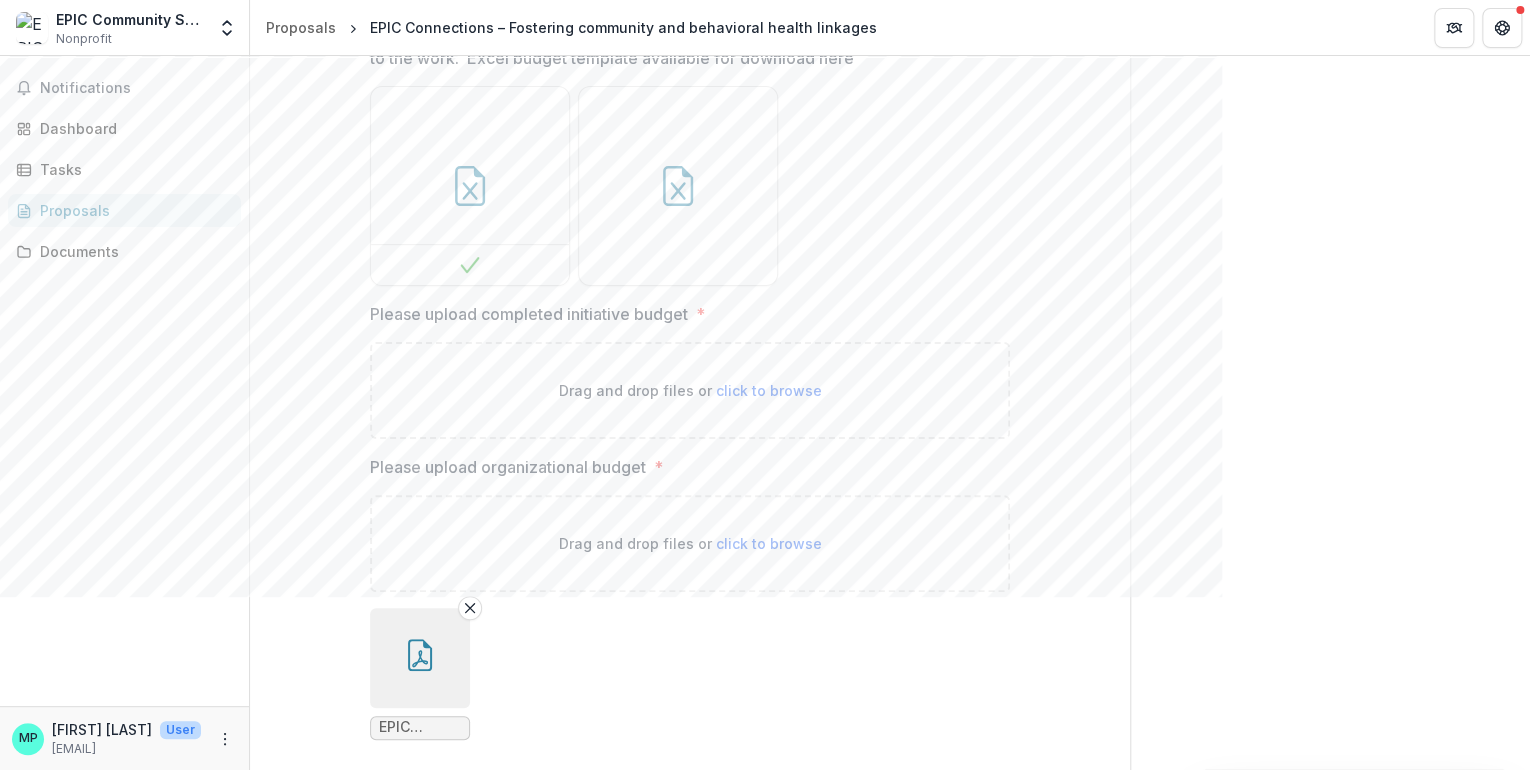 click on "click to browse" at bounding box center (769, 543) 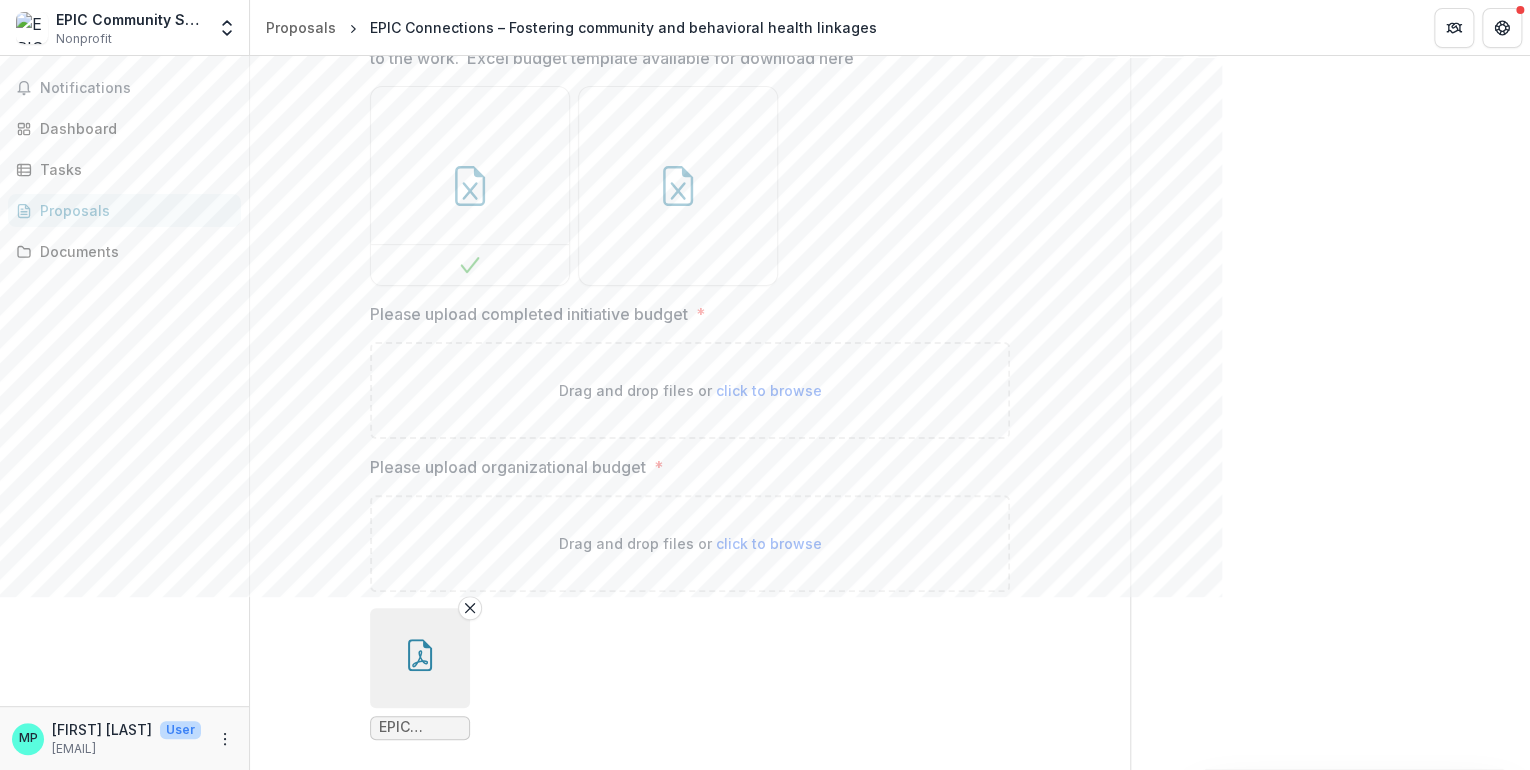 type on "**********" 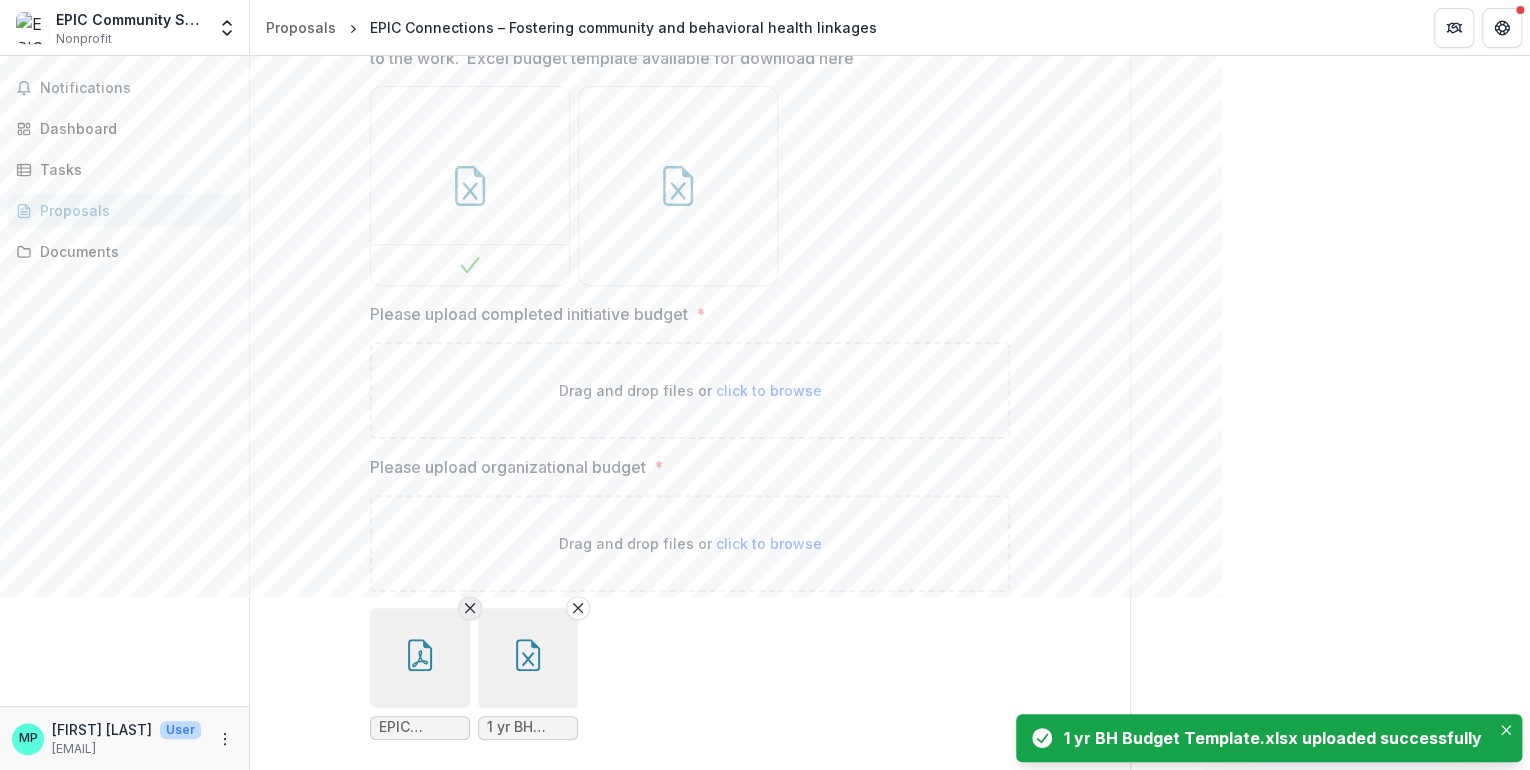 click 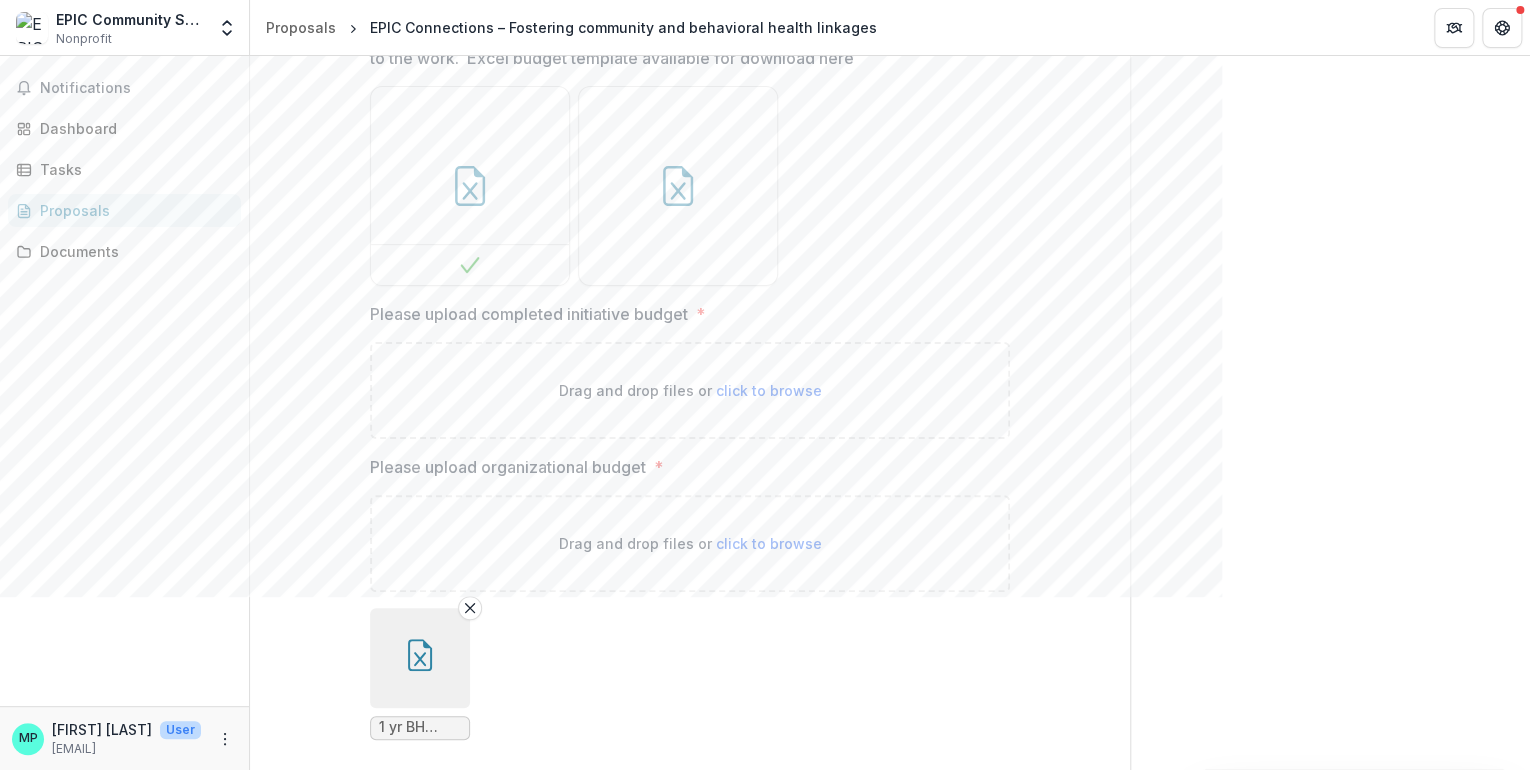 click on "1 yr BH Budget Template.xlsx" at bounding box center (420, 727) 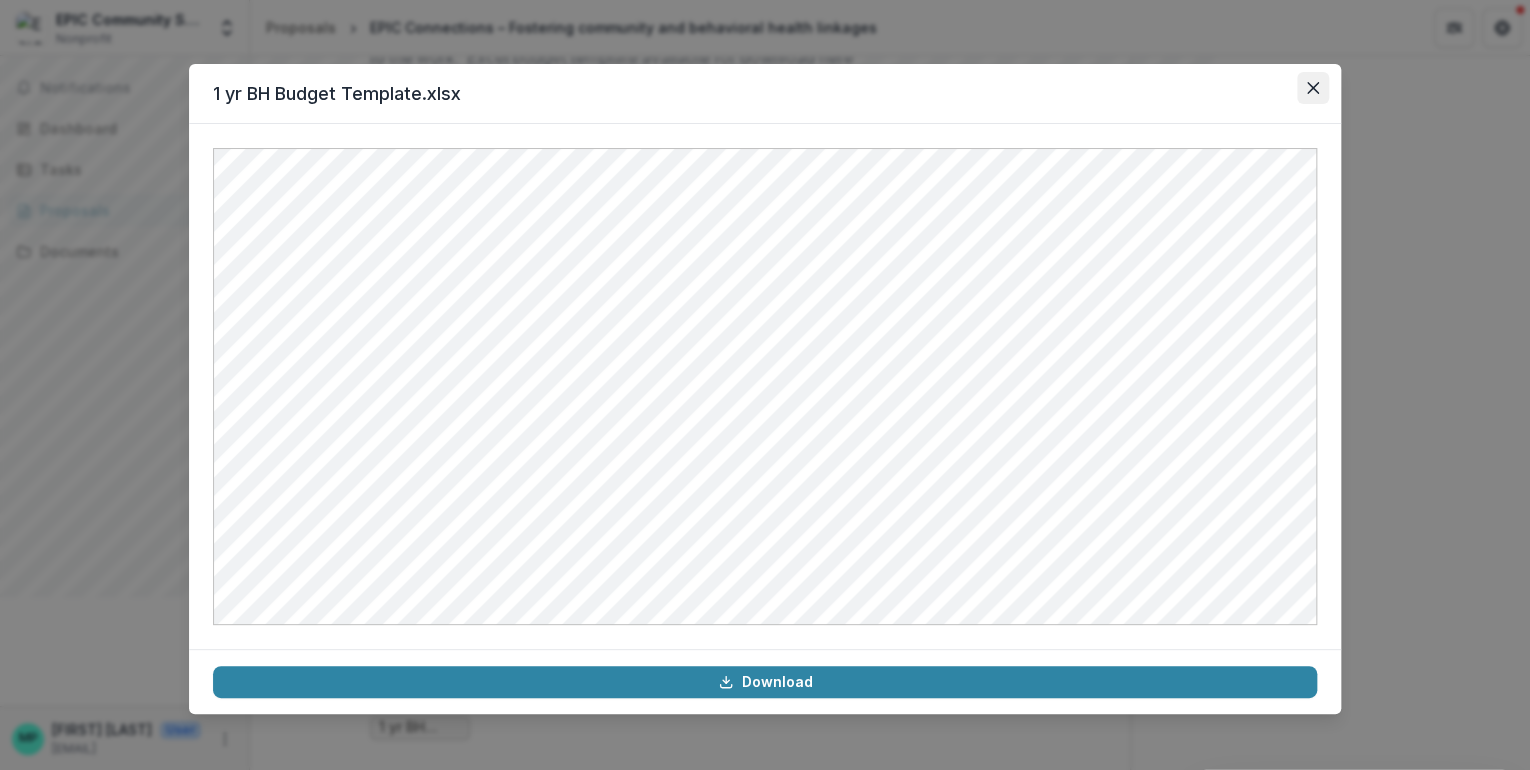 click 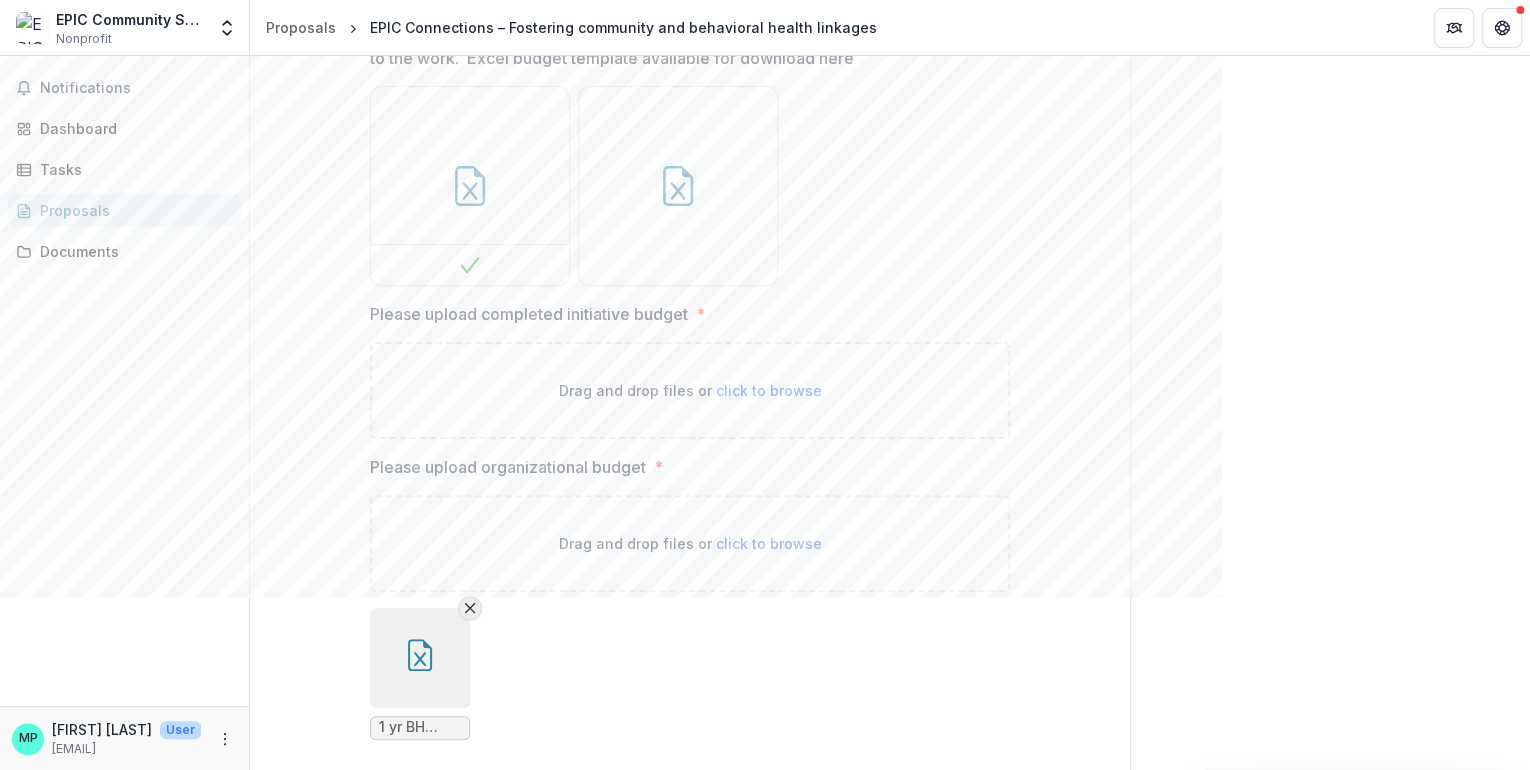 click 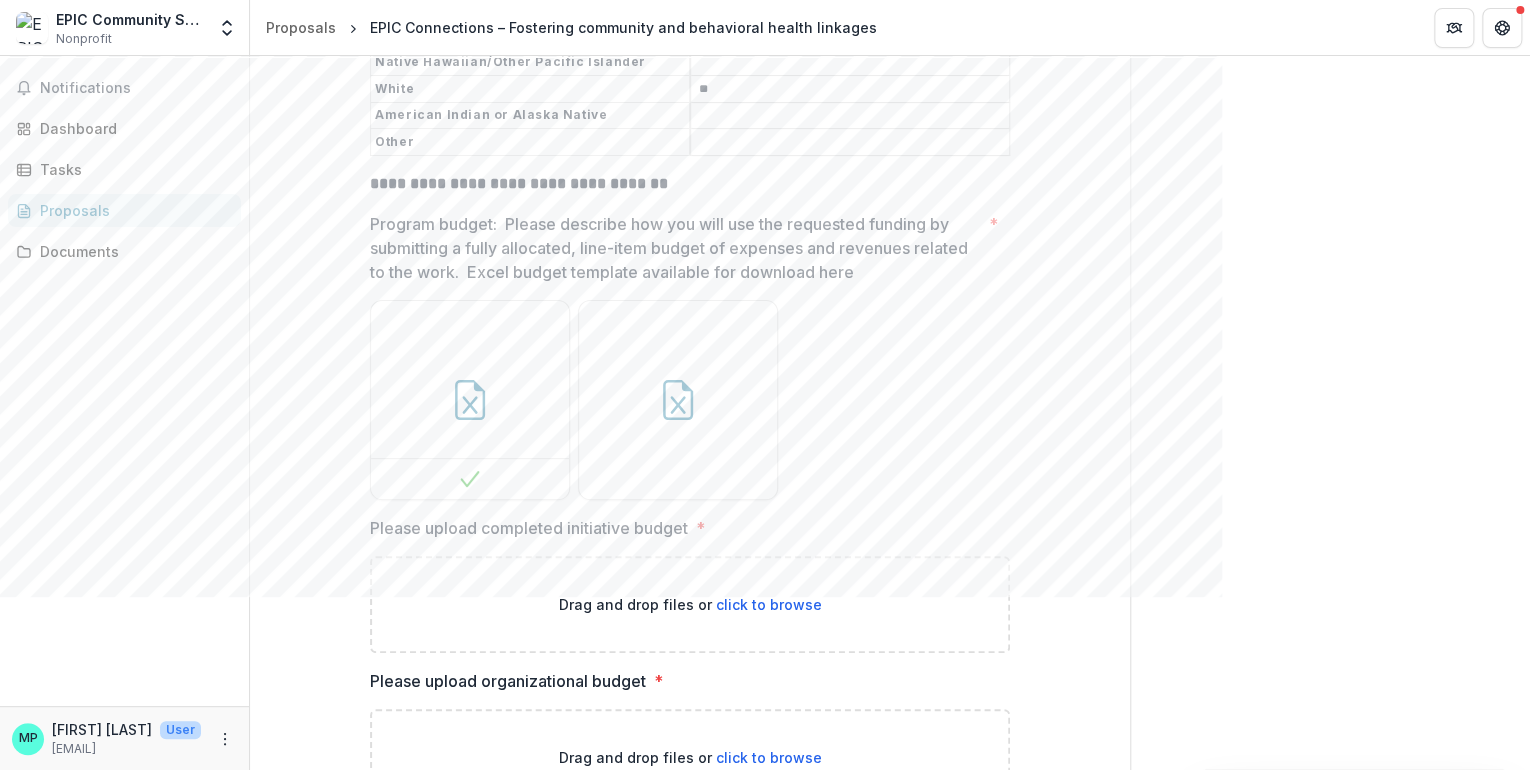 scroll, scrollTop: 11481, scrollLeft: 0, axis: vertical 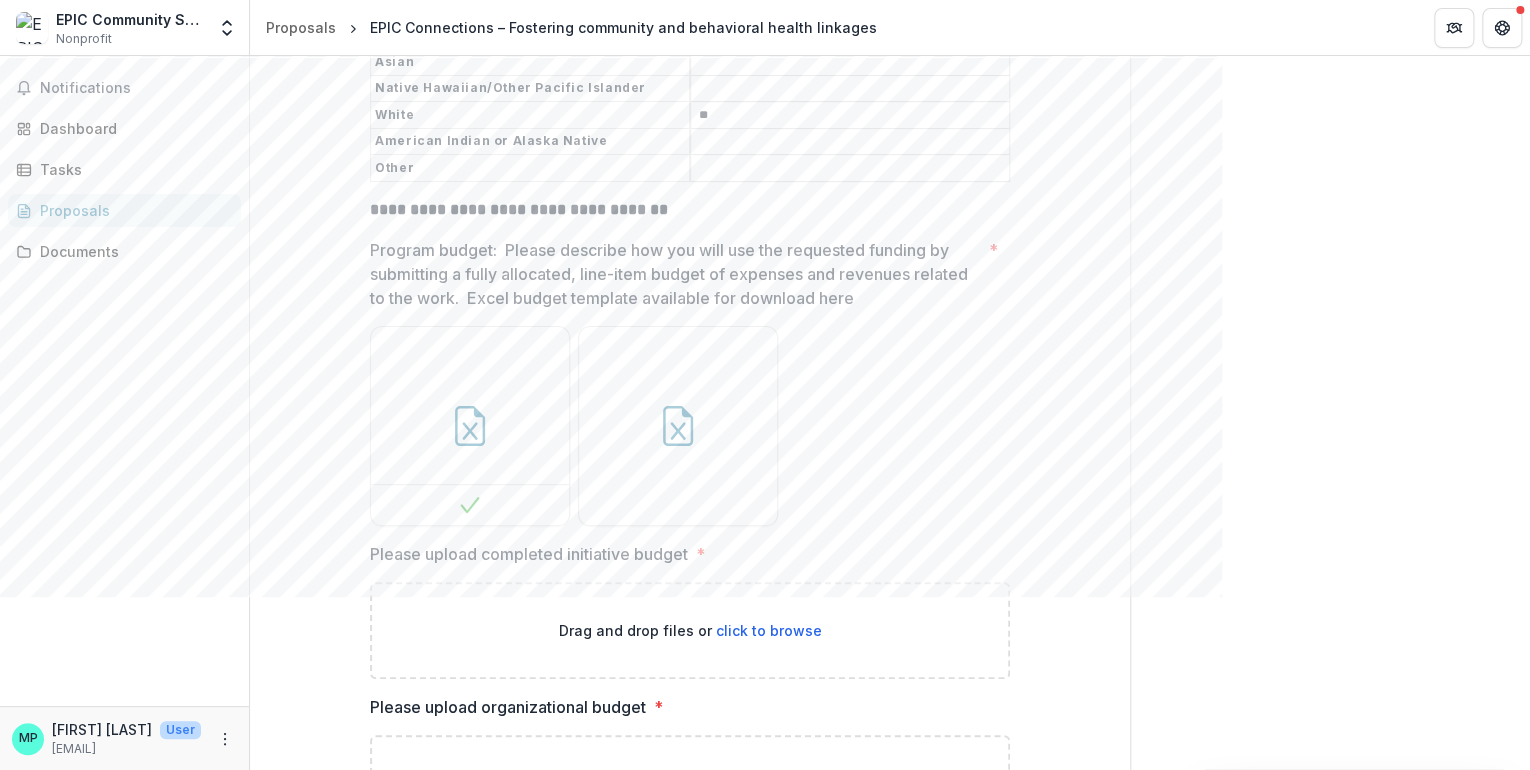 click on "click to browse" at bounding box center (769, 630) 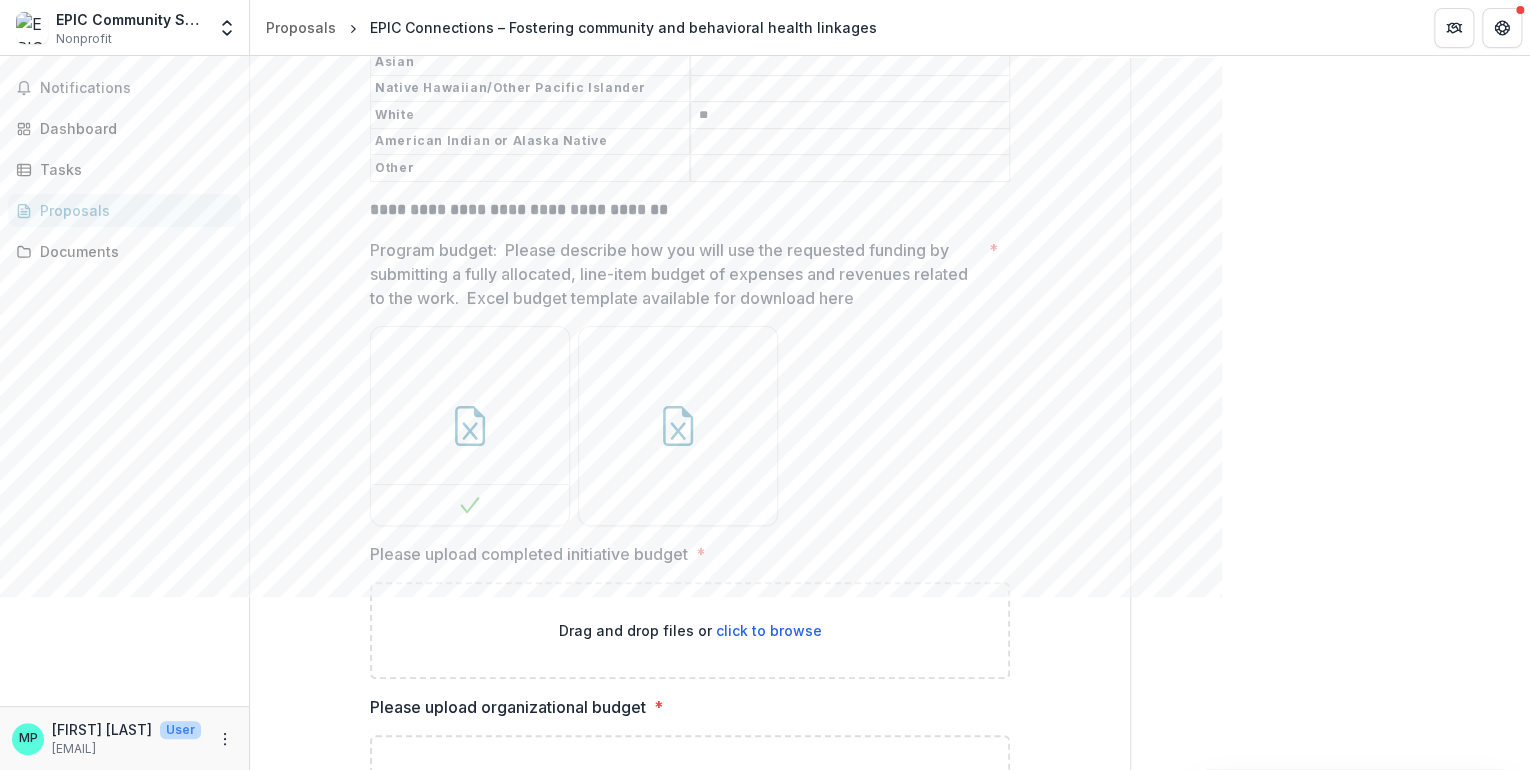 type on "**********" 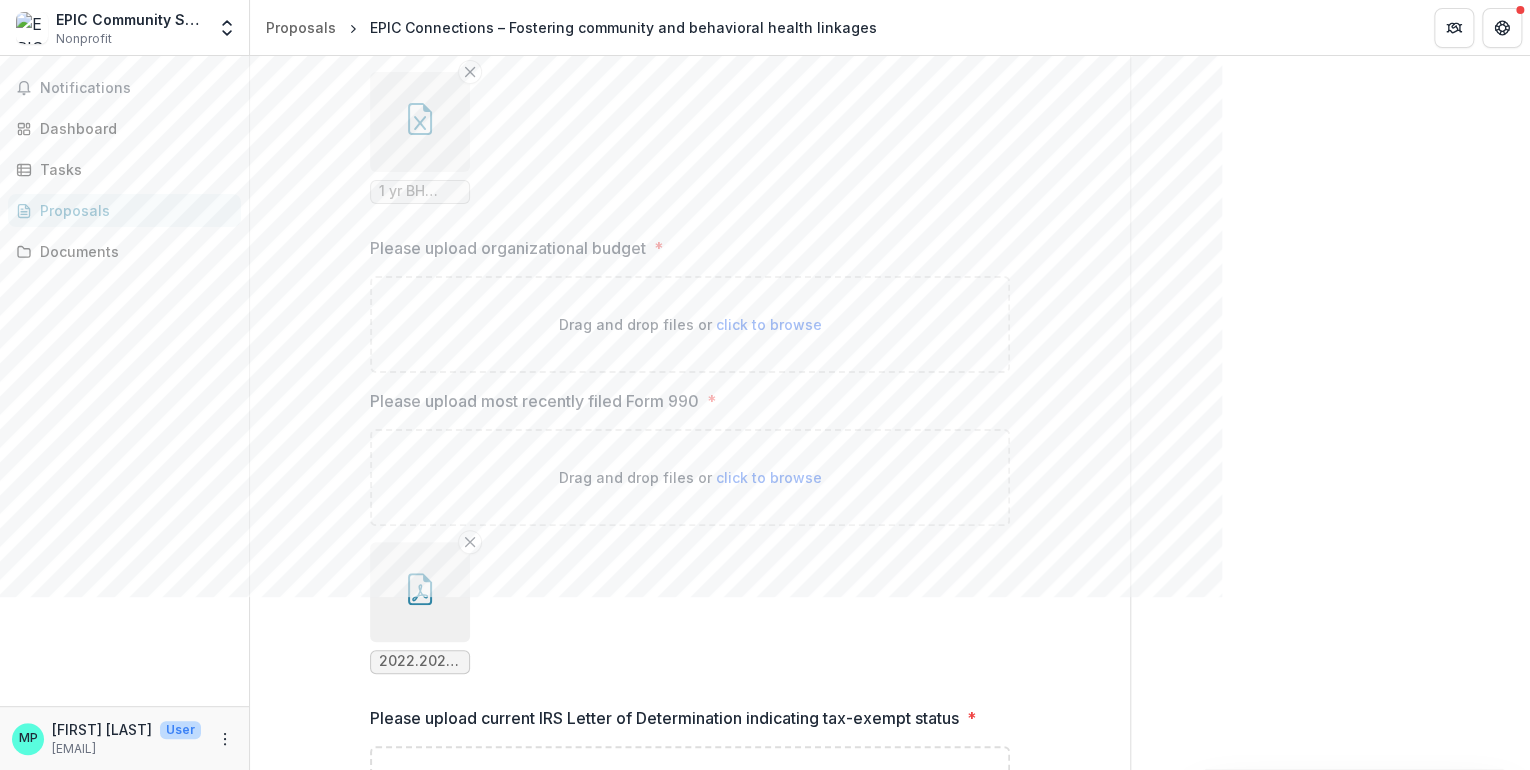 scroll, scrollTop: 12121, scrollLeft: 0, axis: vertical 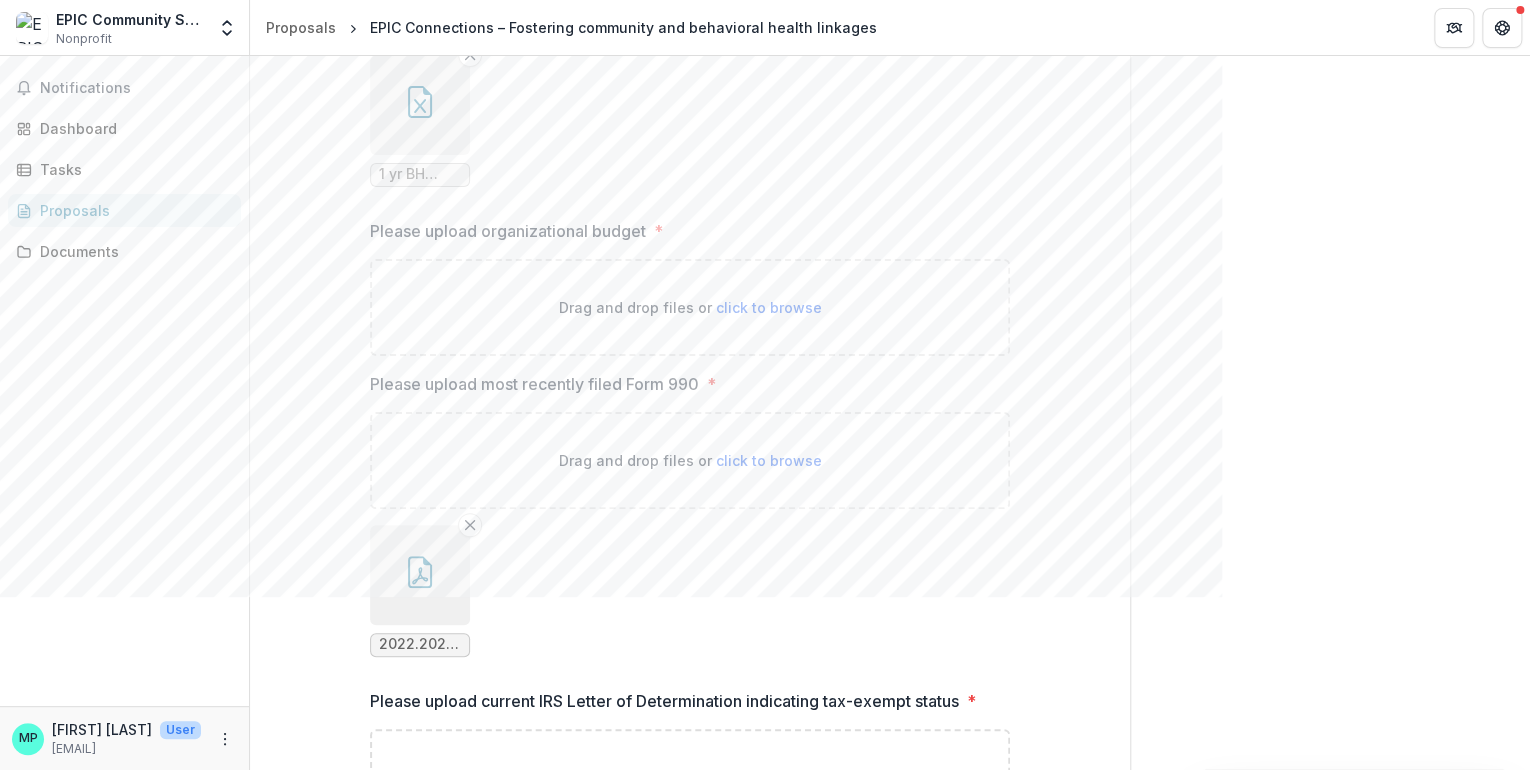 click on "click to browse" at bounding box center (769, 307) 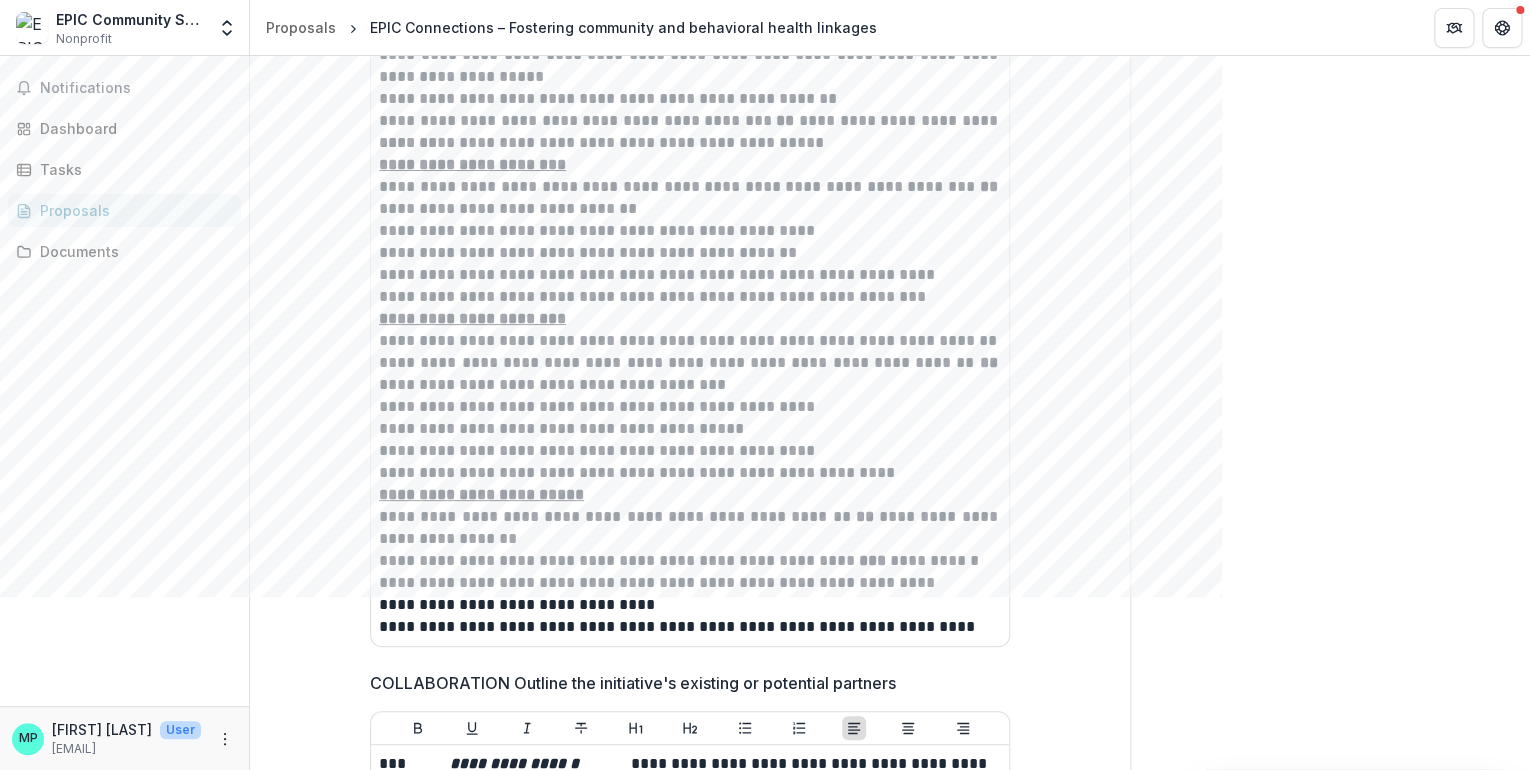 scroll, scrollTop: 8201, scrollLeft: 0, axis: vertical 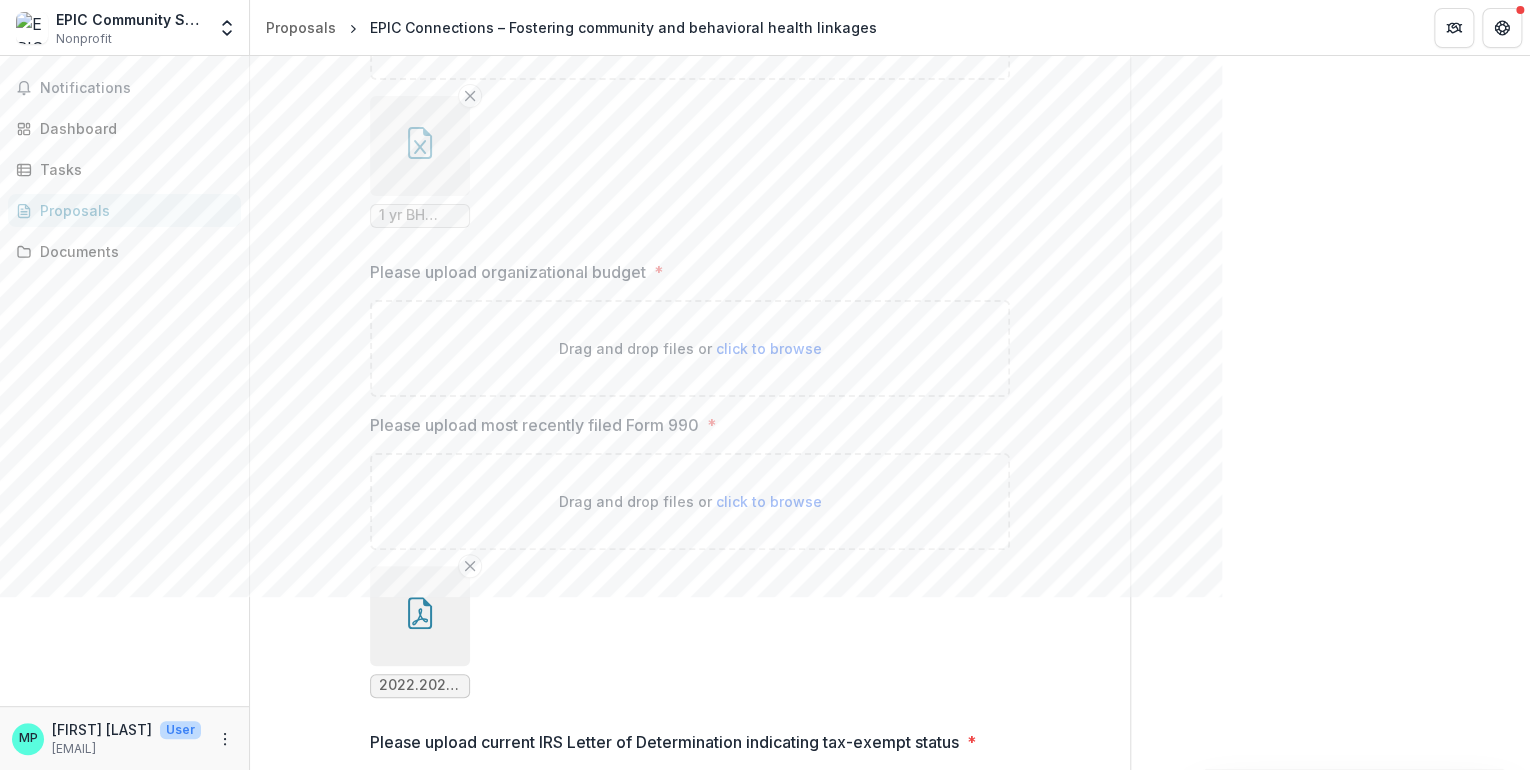 click on "click to browse" at bounding box center (769, 348) 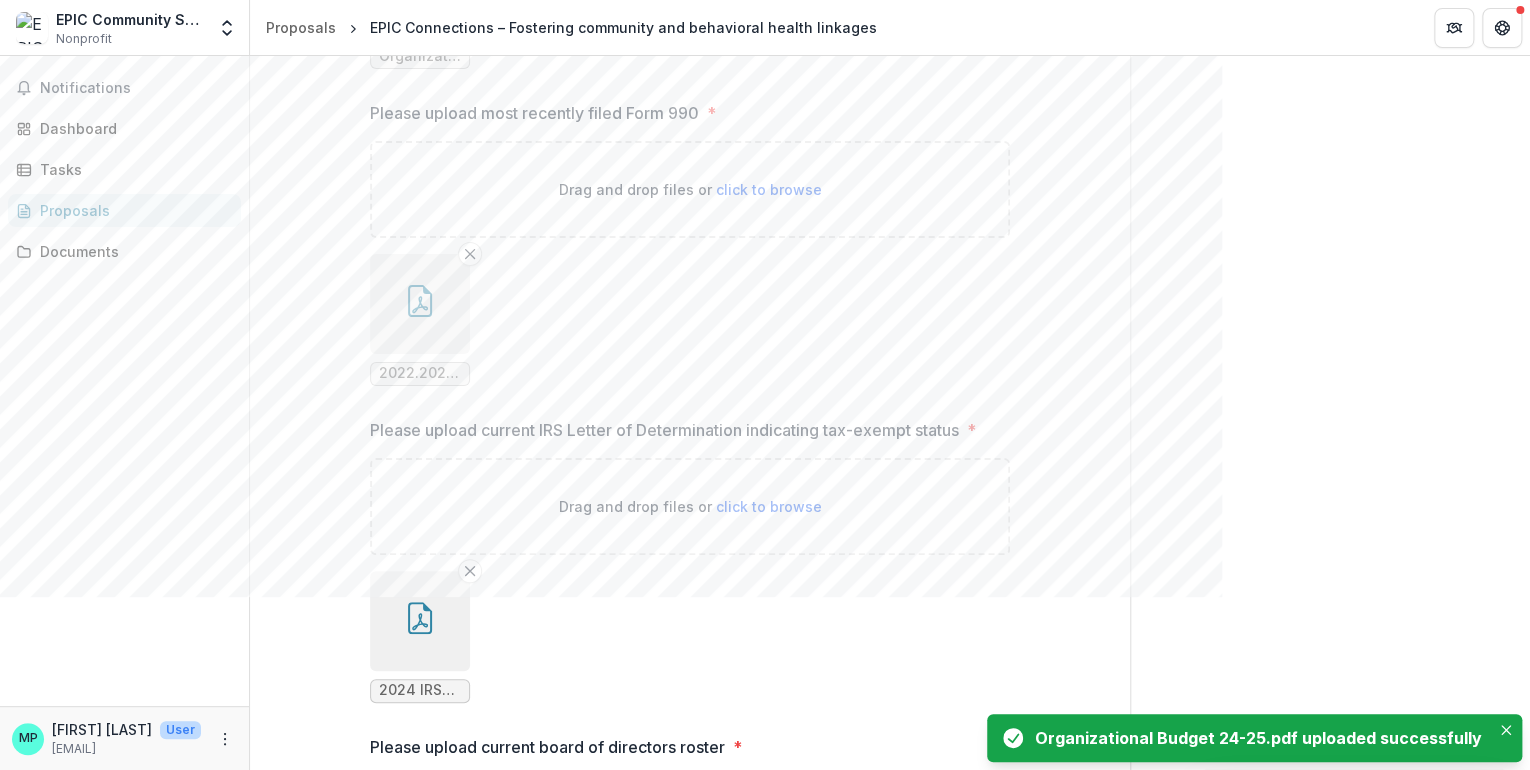 scroll, scrollTop: 12560, scrollLeft: 0, axis: vertical 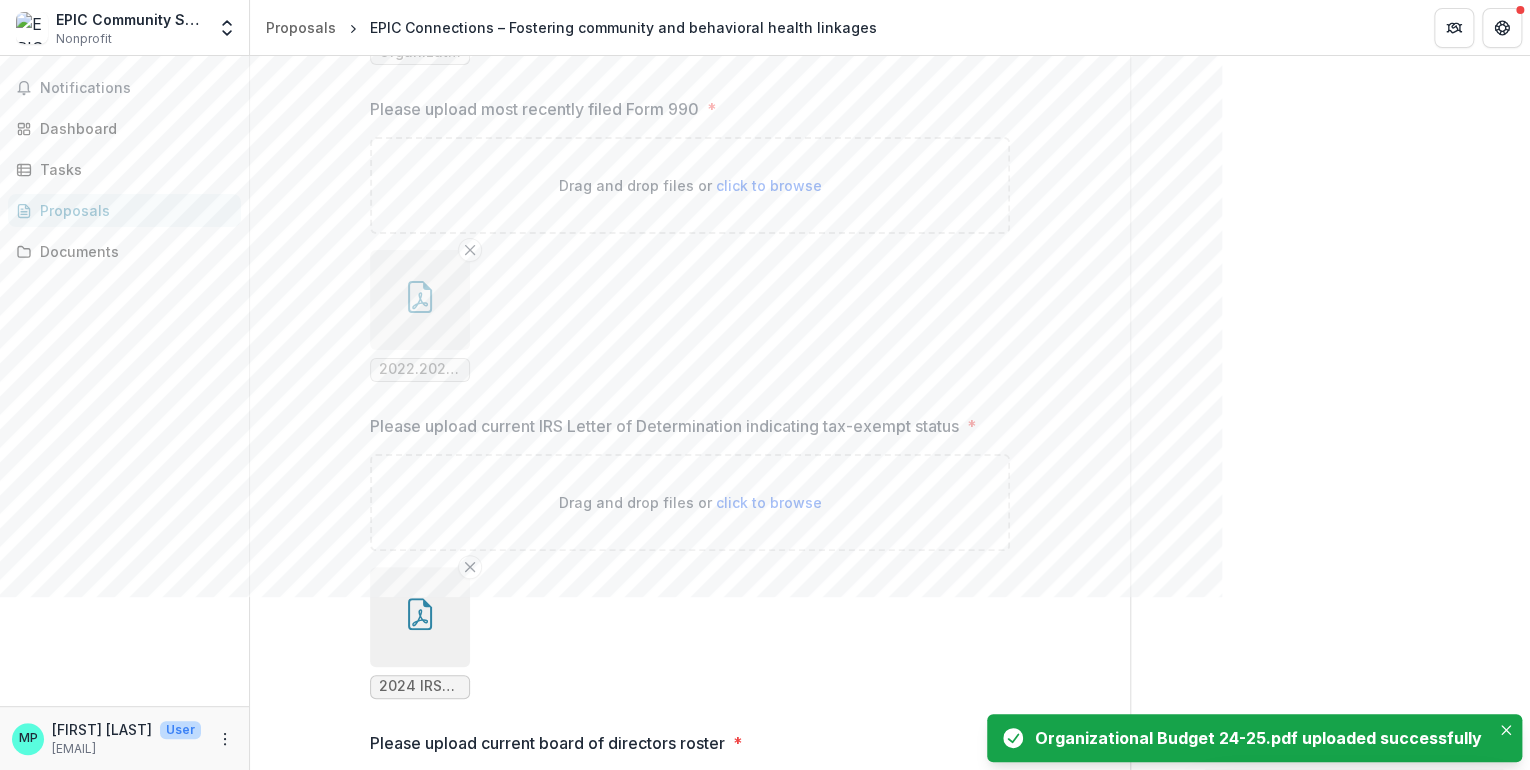 click 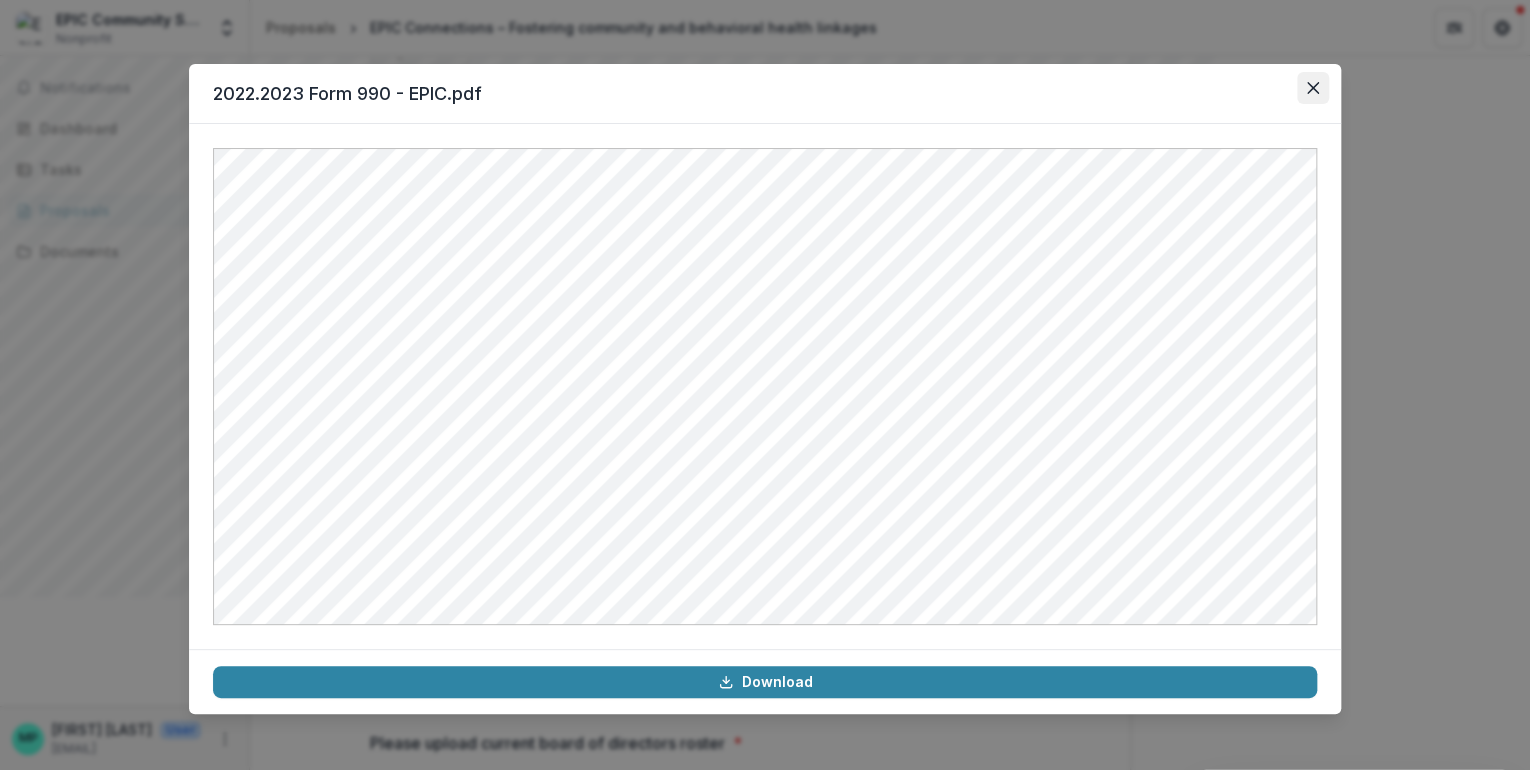 click 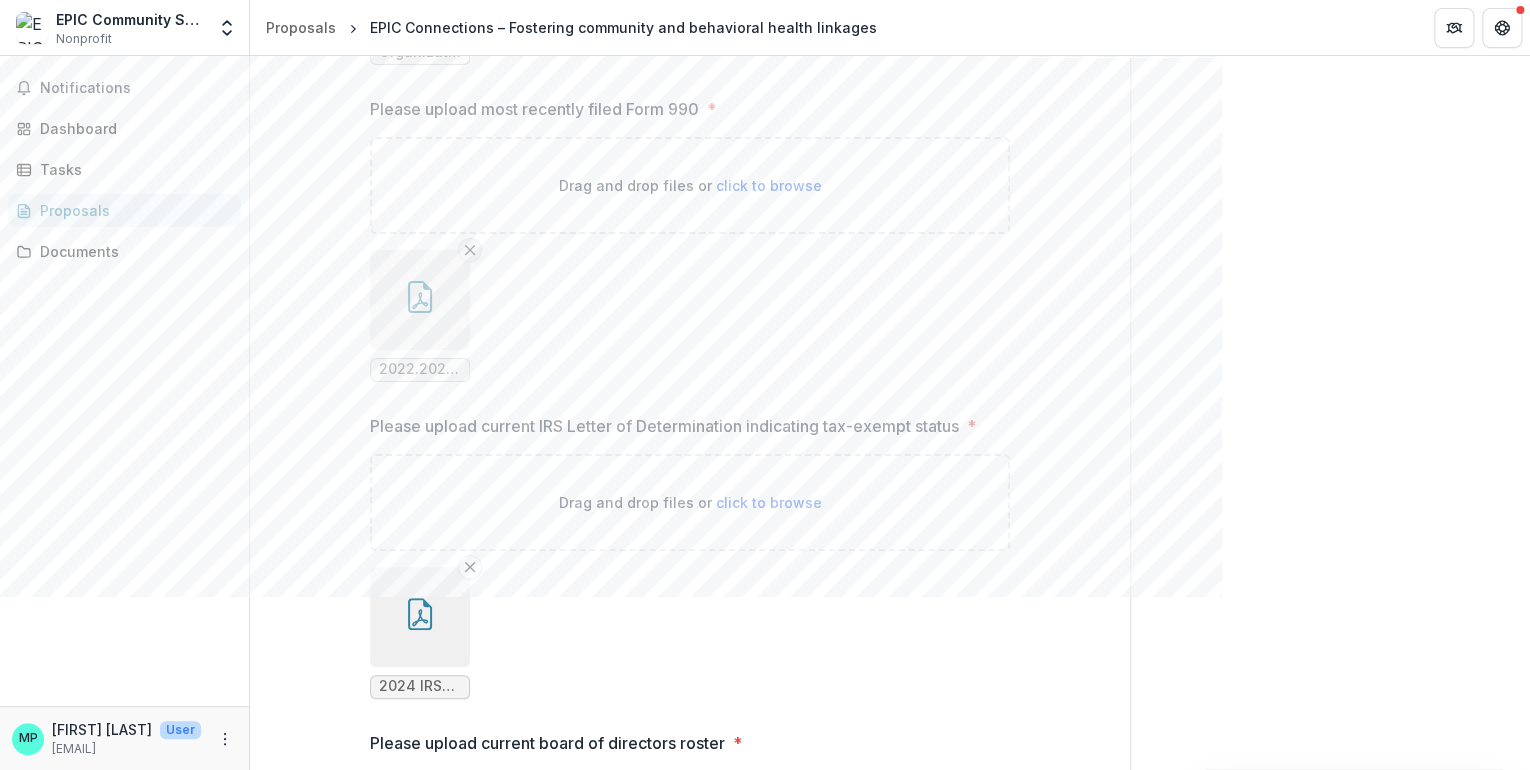 click 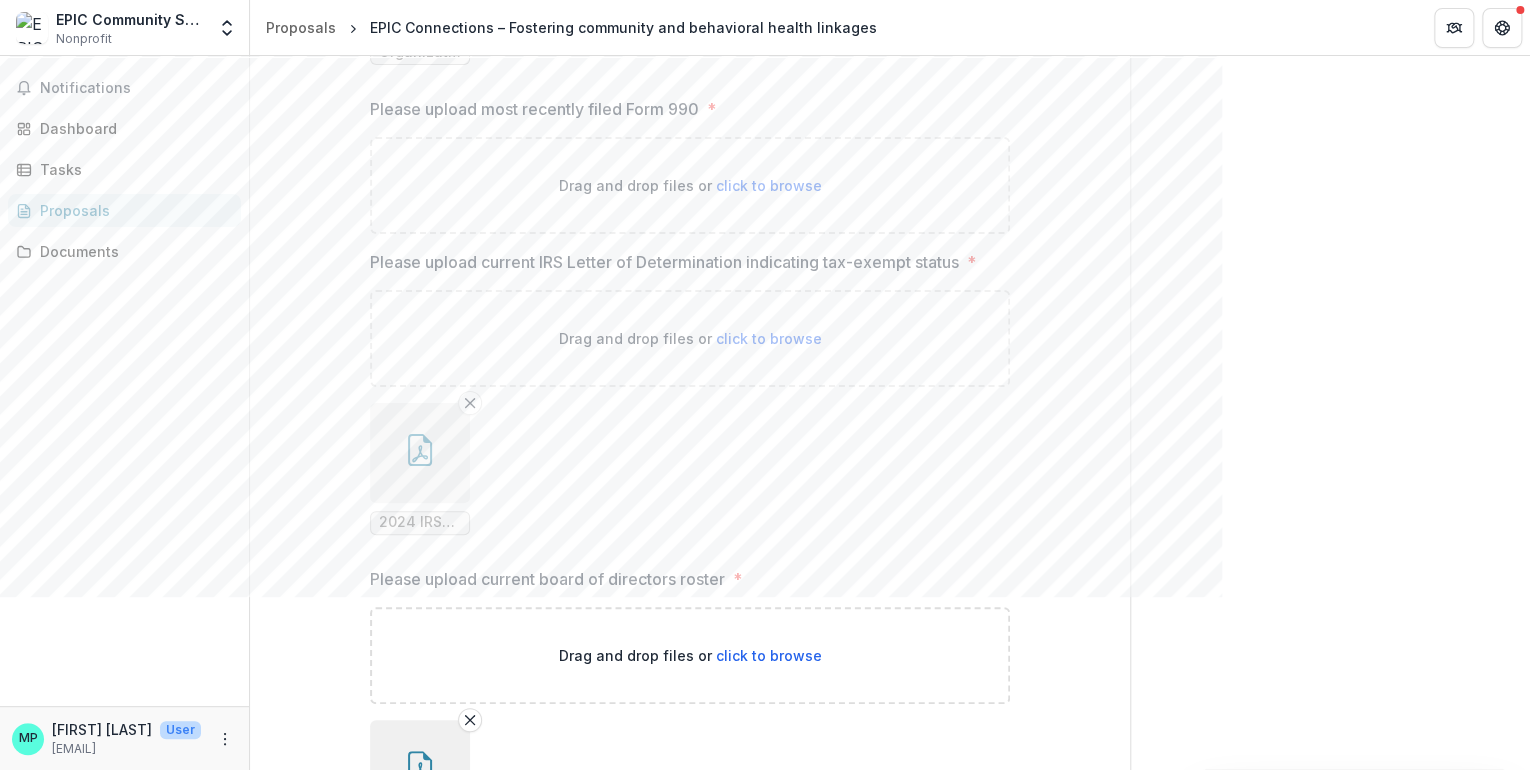click on "click to browse" at bounding box center (769, 185) 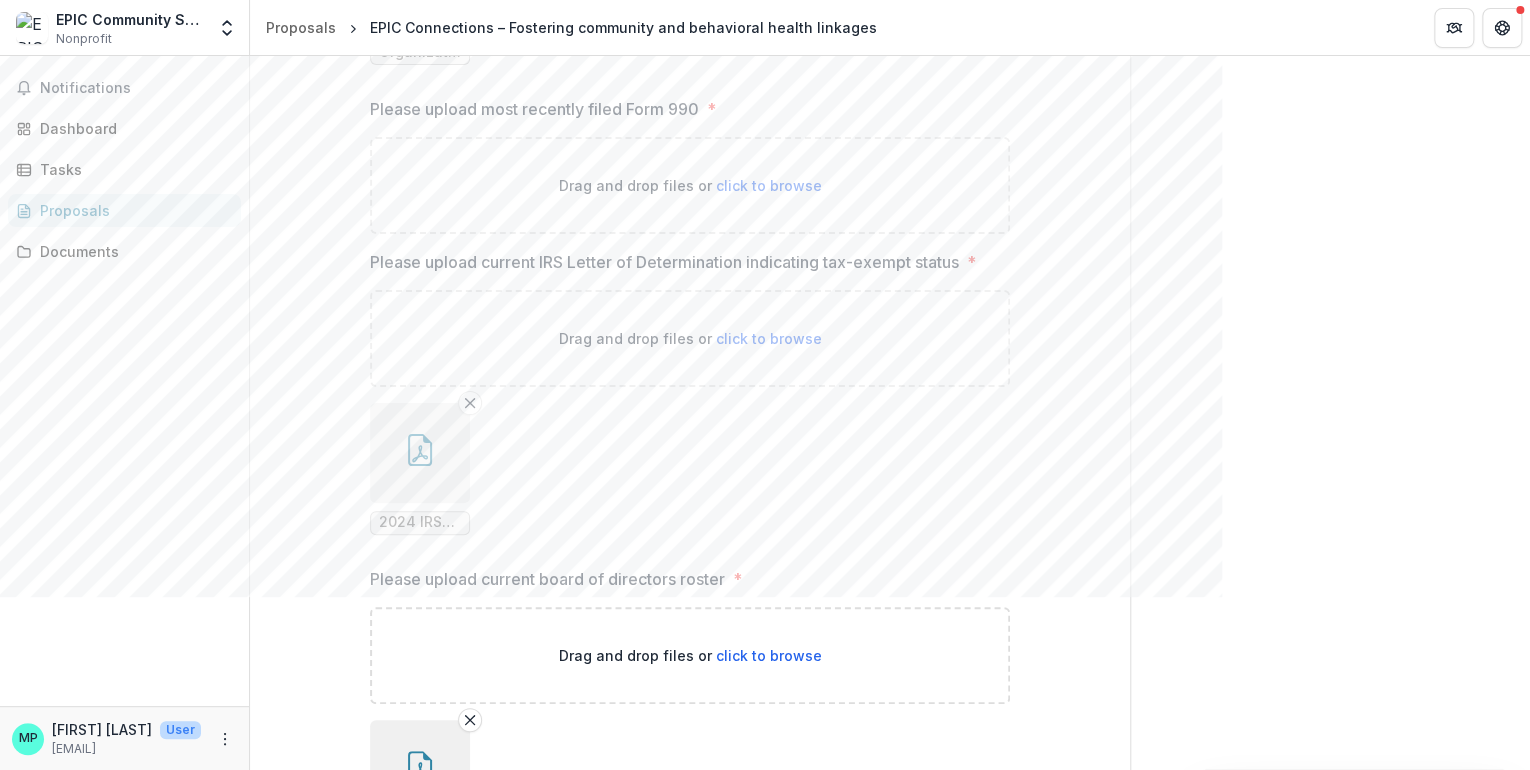type on "**********" 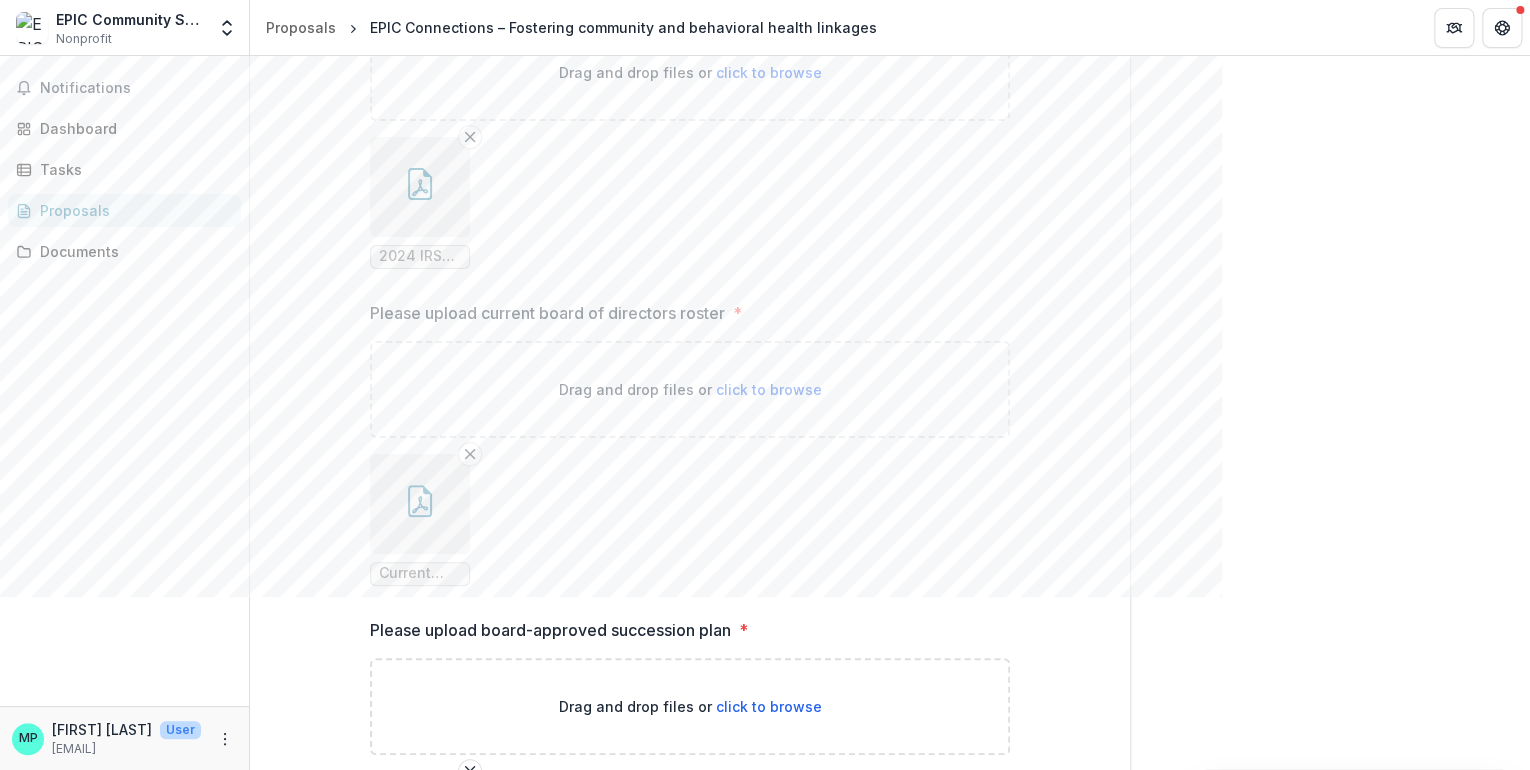 scroll, scrollTop: 13040, scrollLeft: 0, axis: vertical 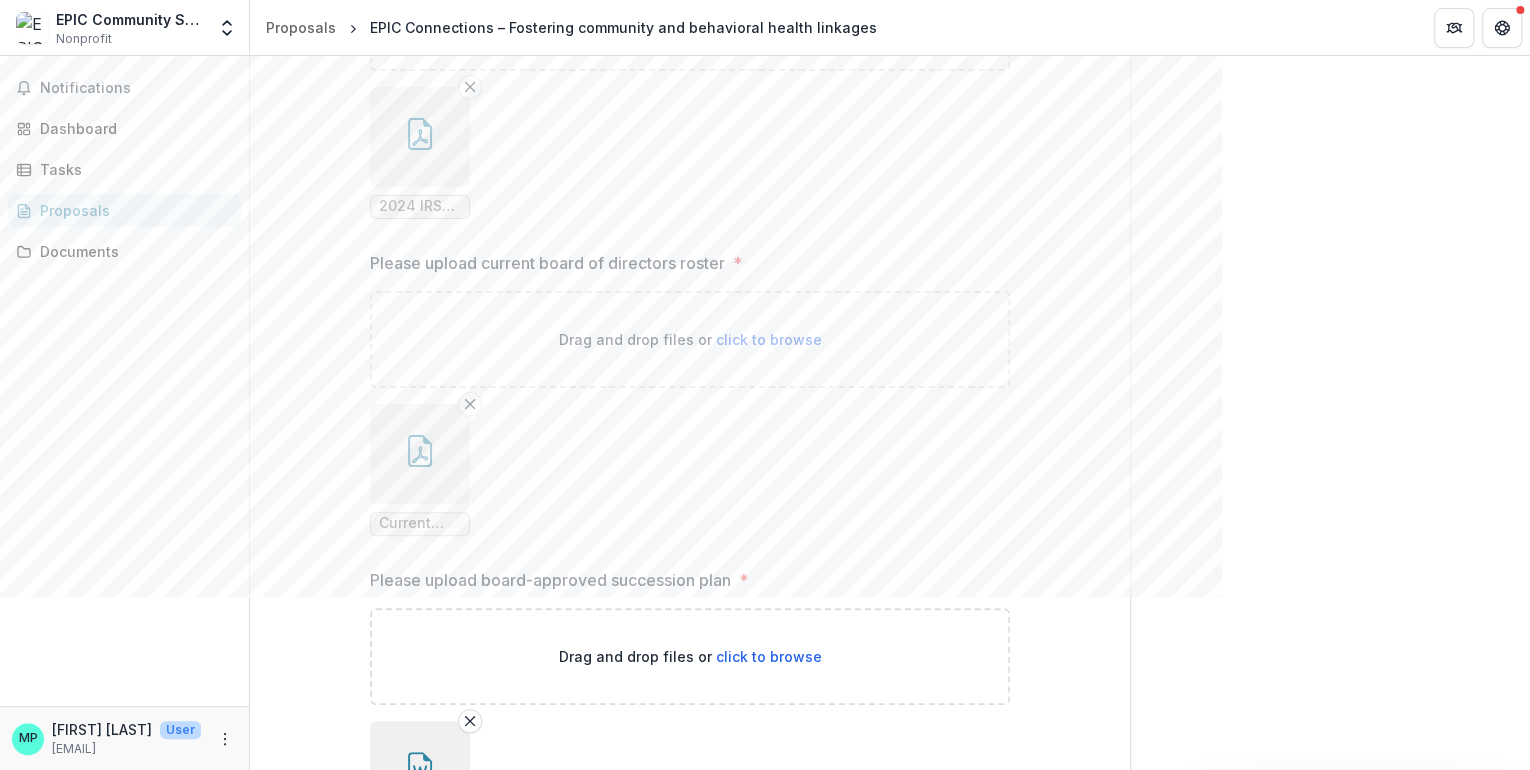 click 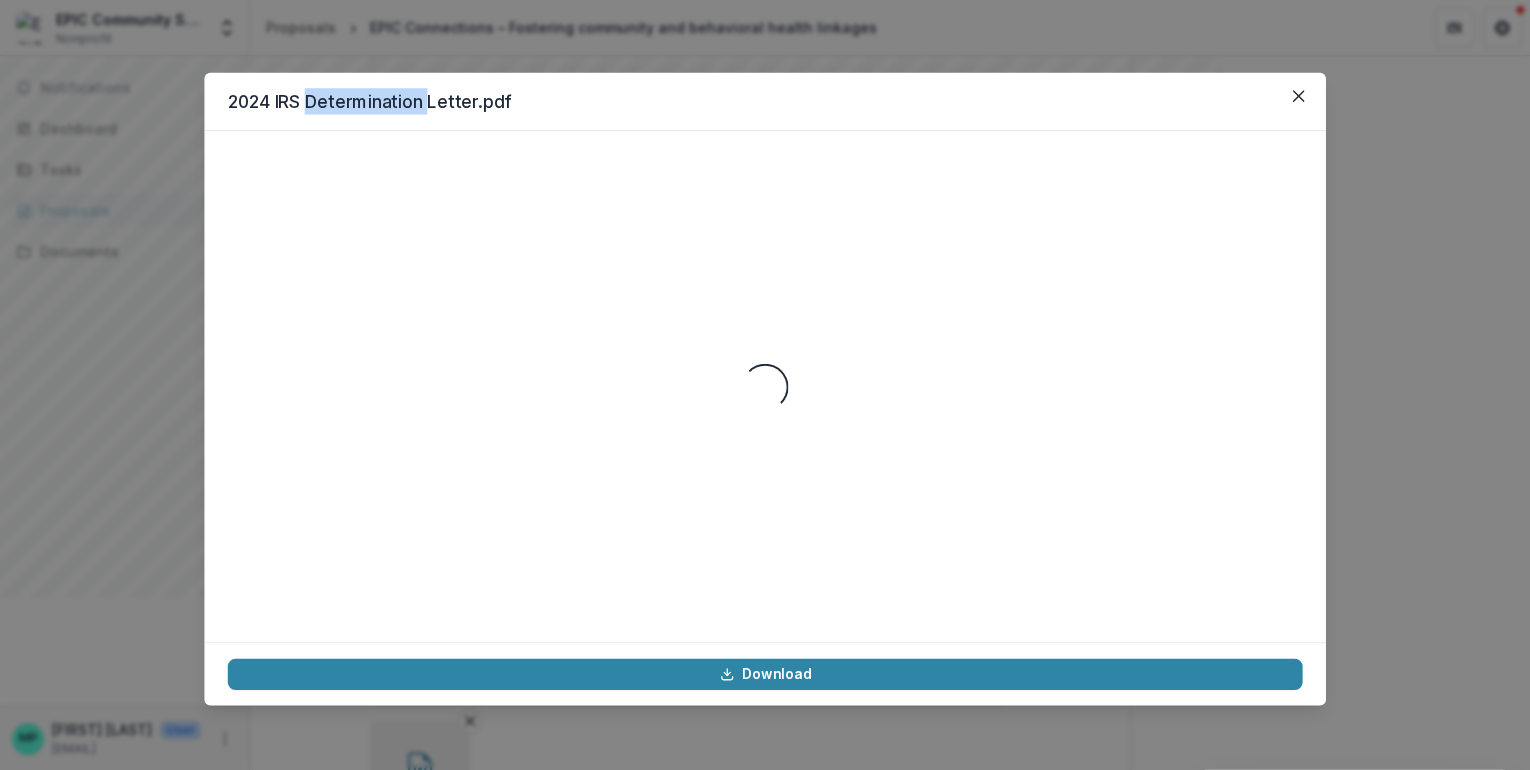 click on "2024 IRS Determination Letter.pdf" at bounding box center (764, 102) 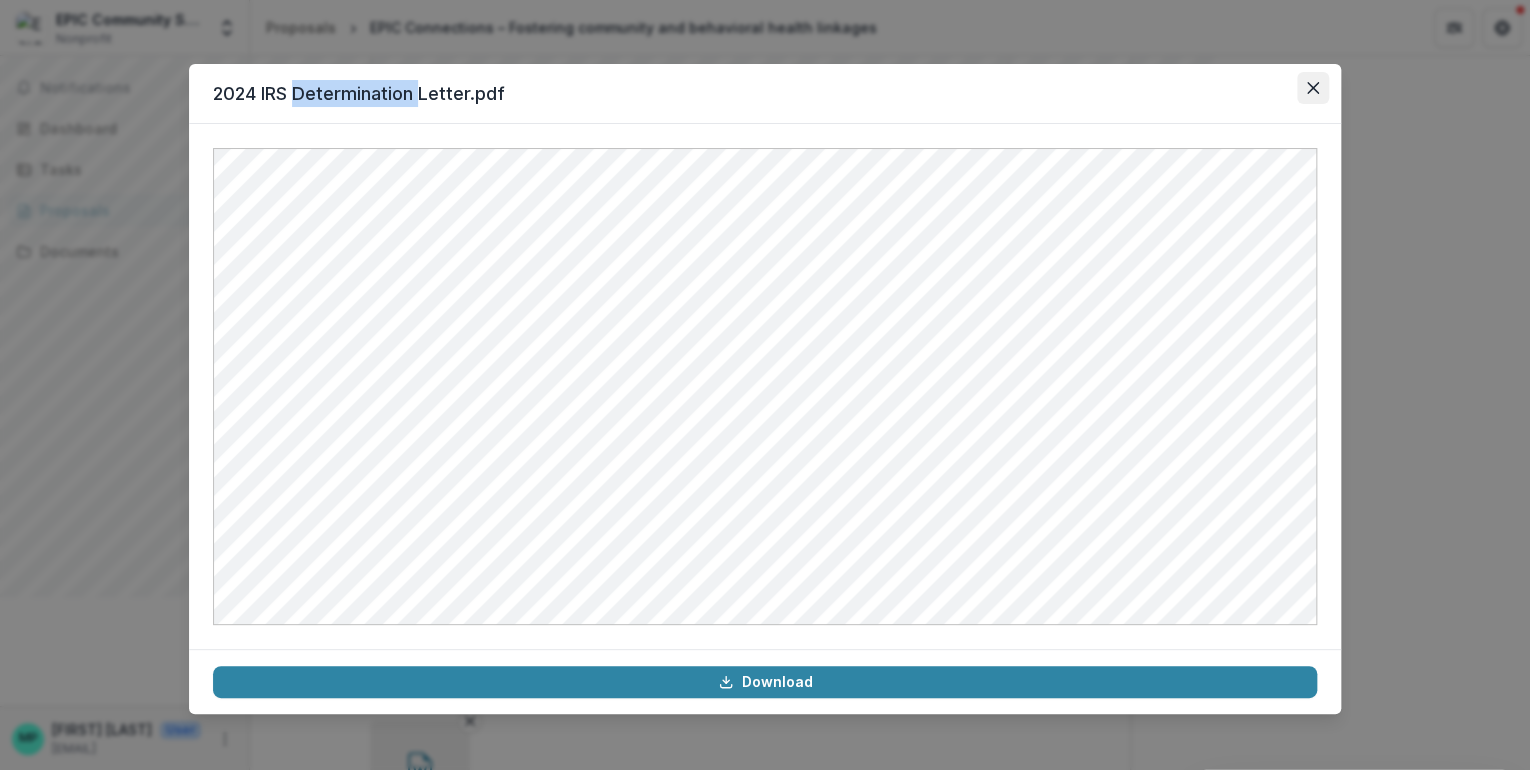 click at bounding box center (1313, 88) 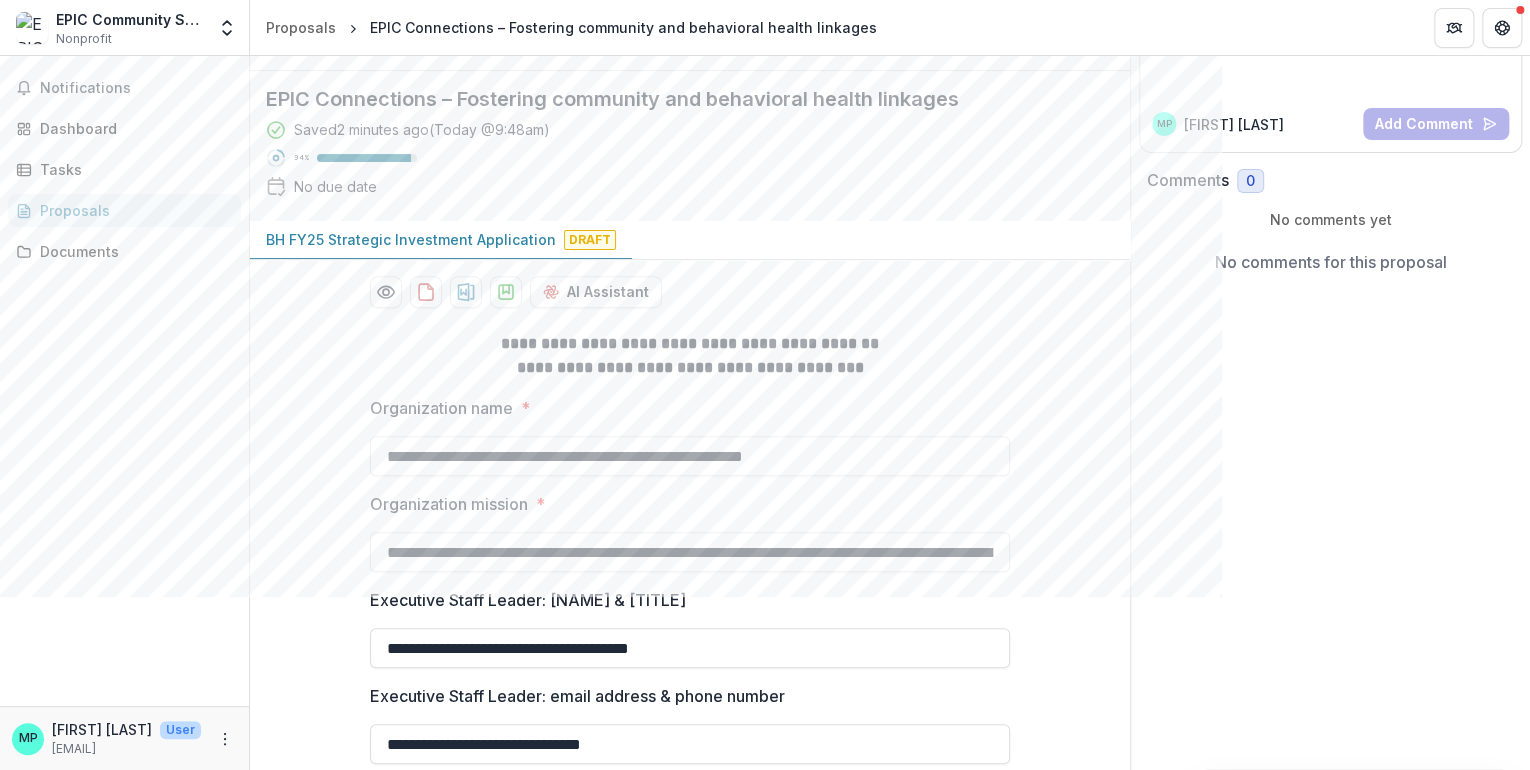 scroll, scrollTop: 0, scrollLeft: 0, axis: both 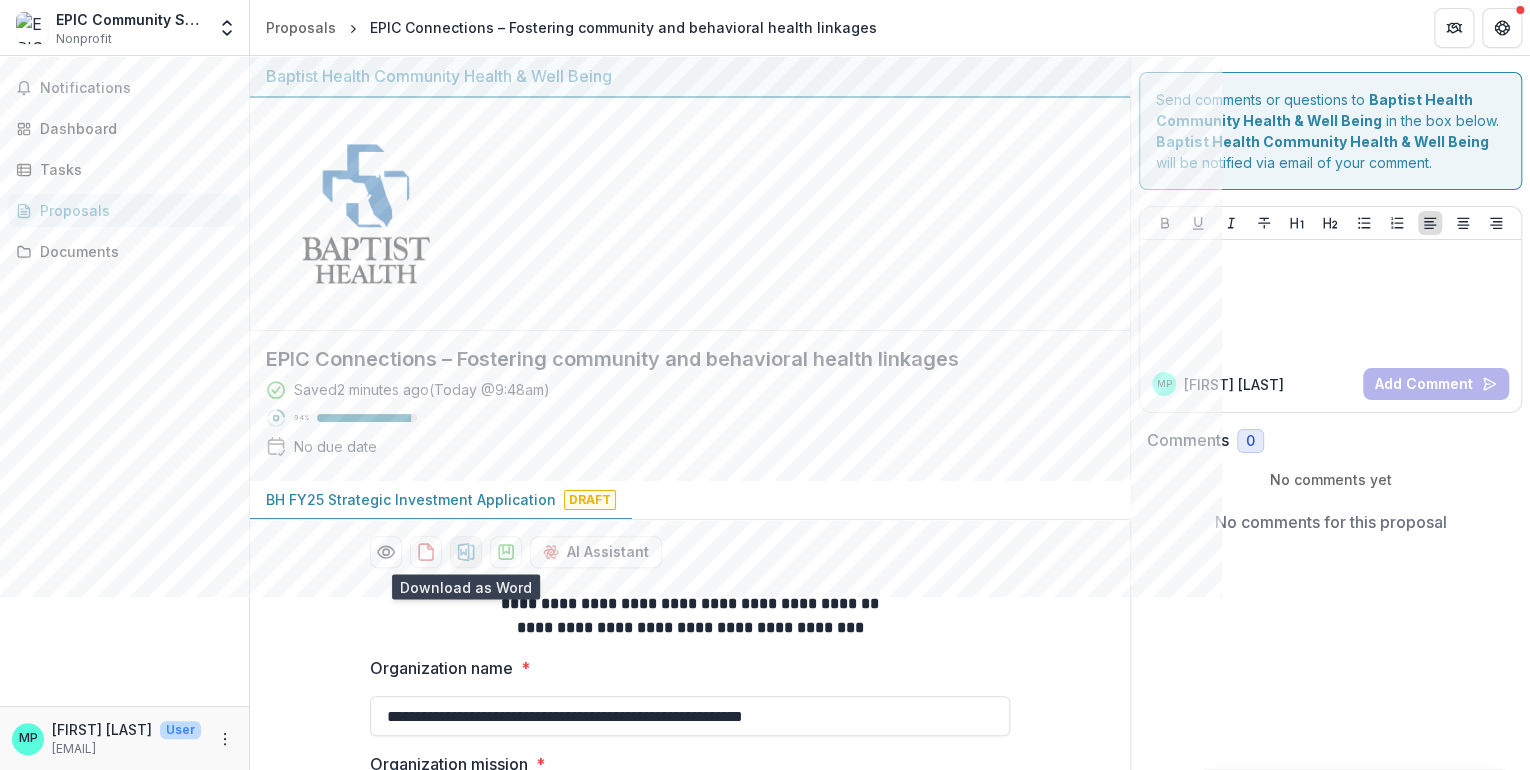click 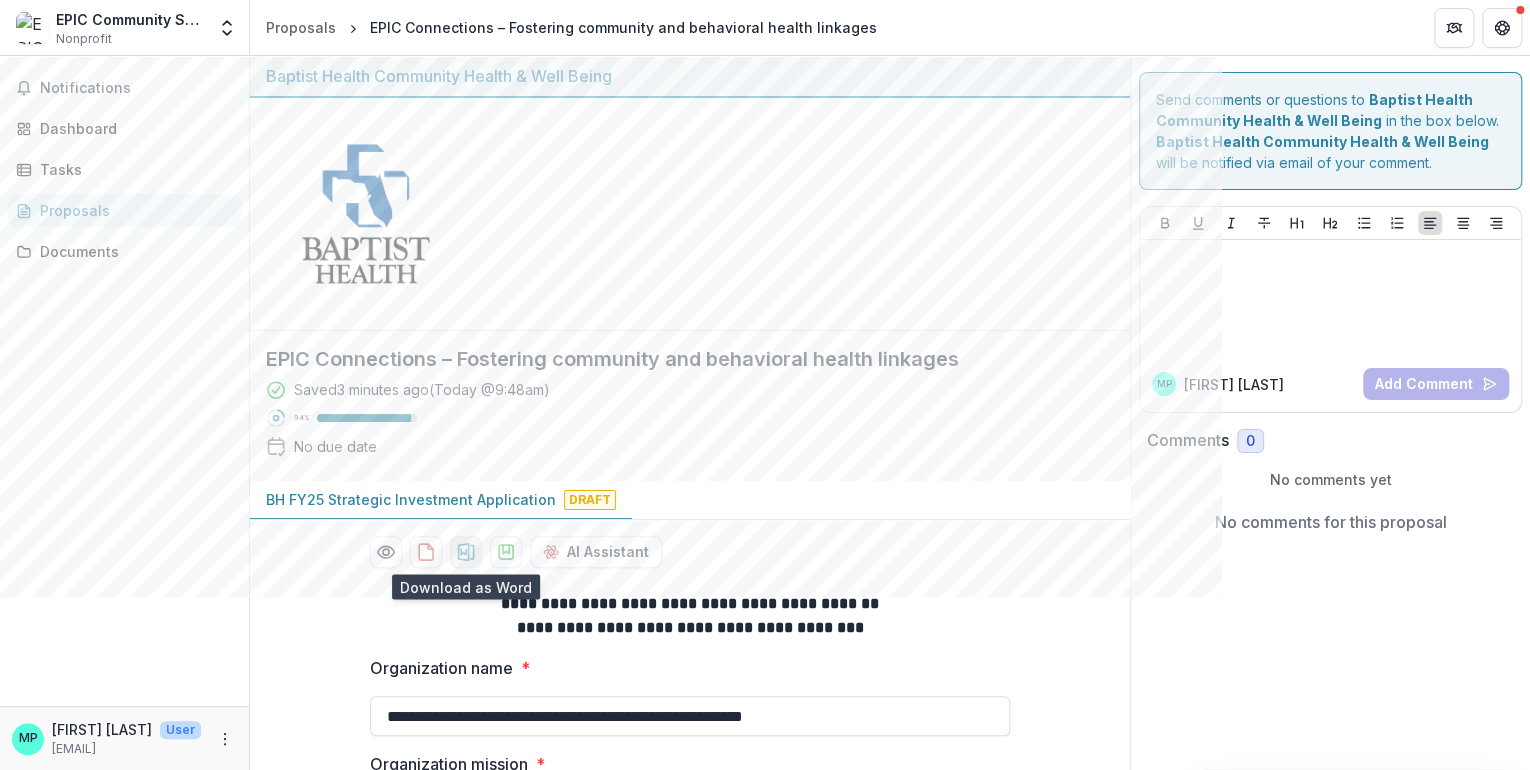 click 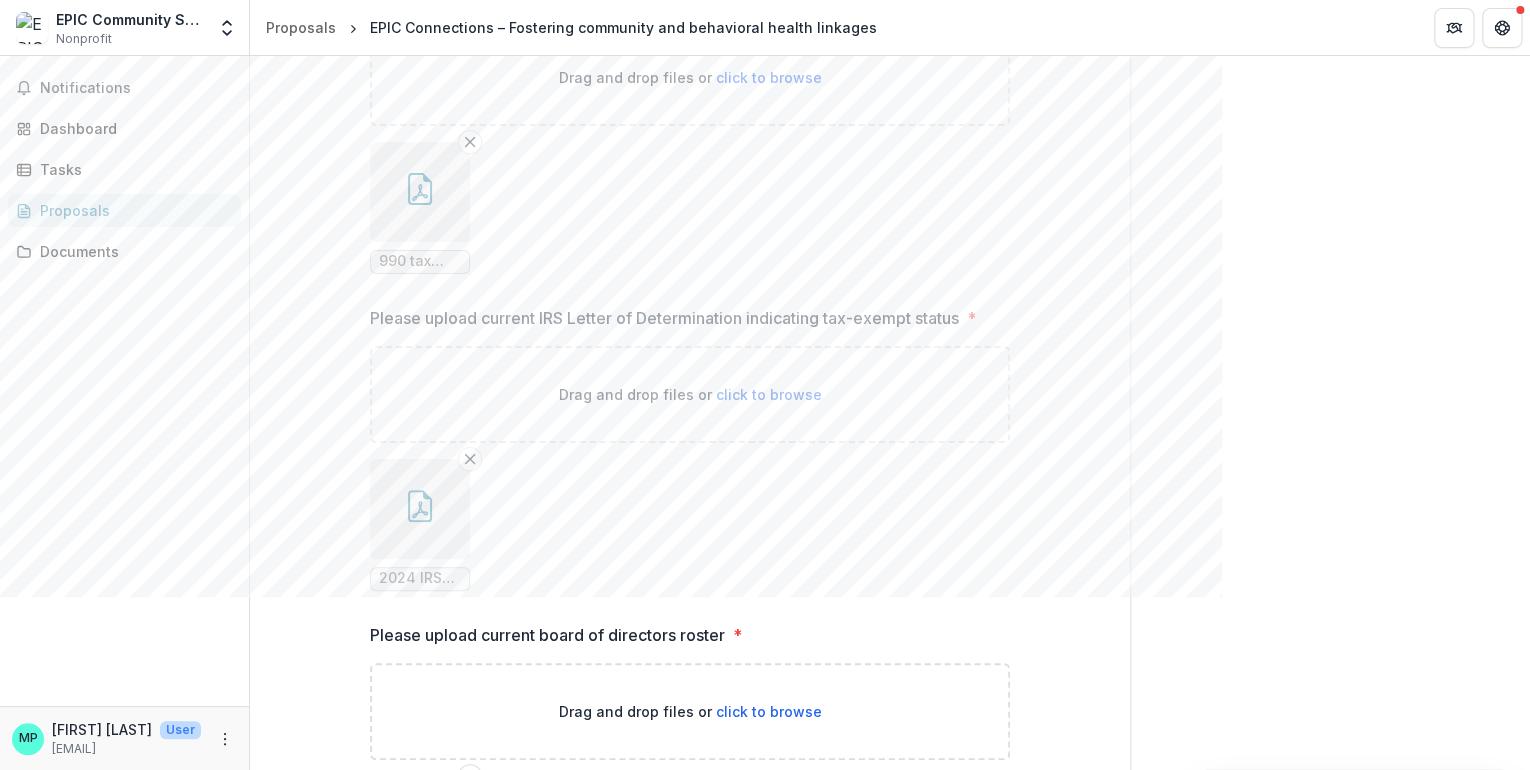 scroll, scrollTop: 12420, scrollLeft: 0, axis: vertical 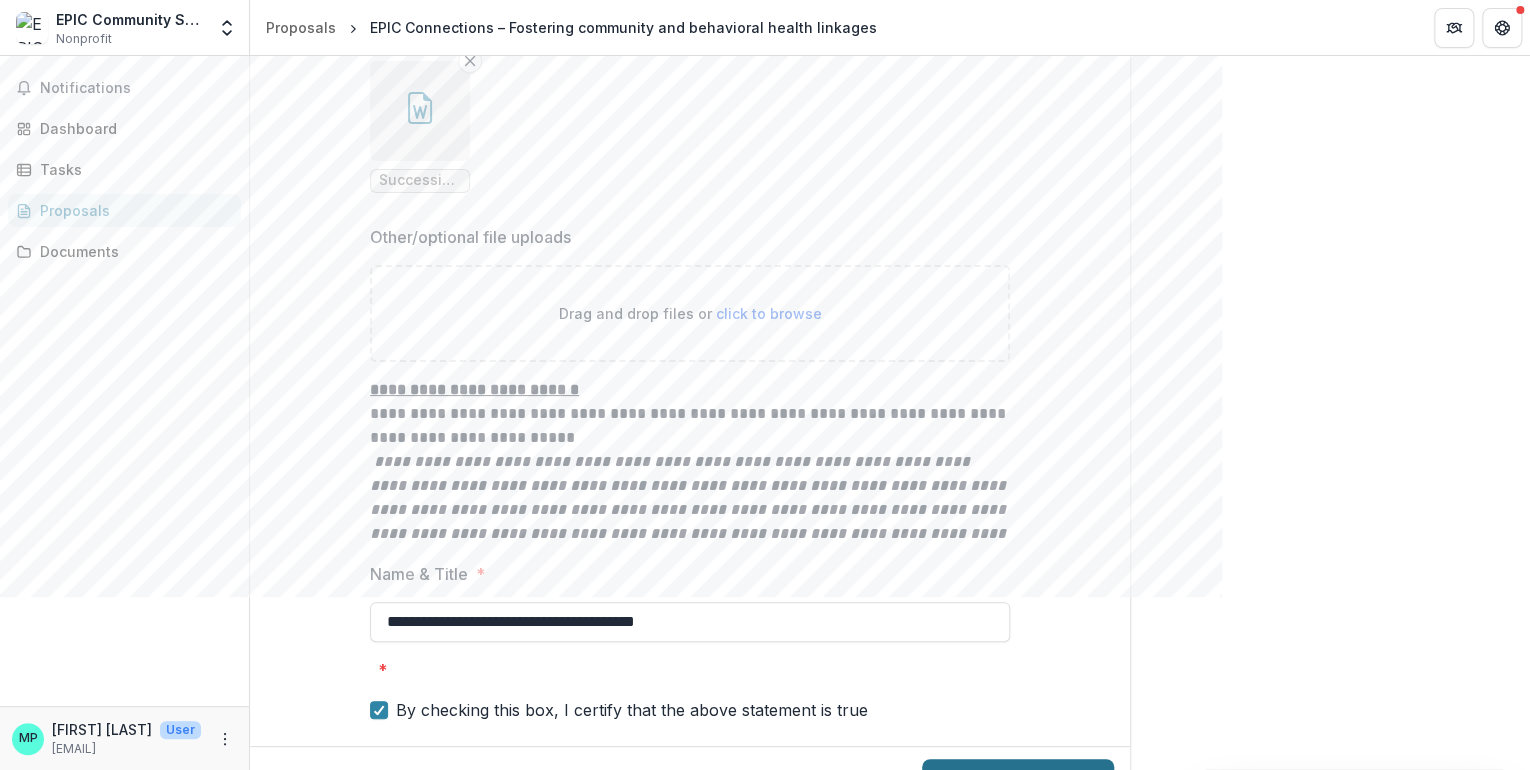 click on "Submit Response" at bounding box center (1018, 779) 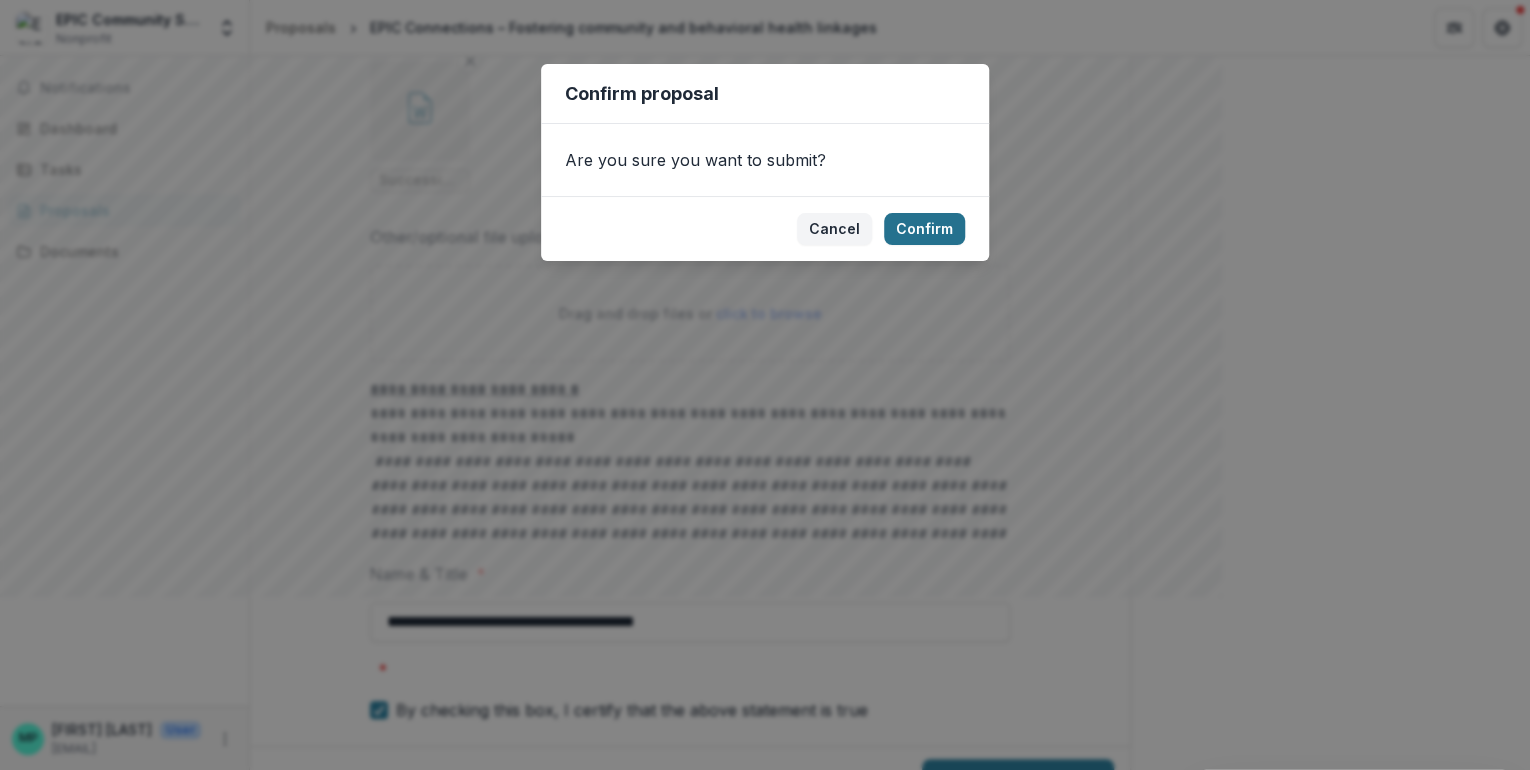 click on "Confirm" at bounding box center [924, 229] 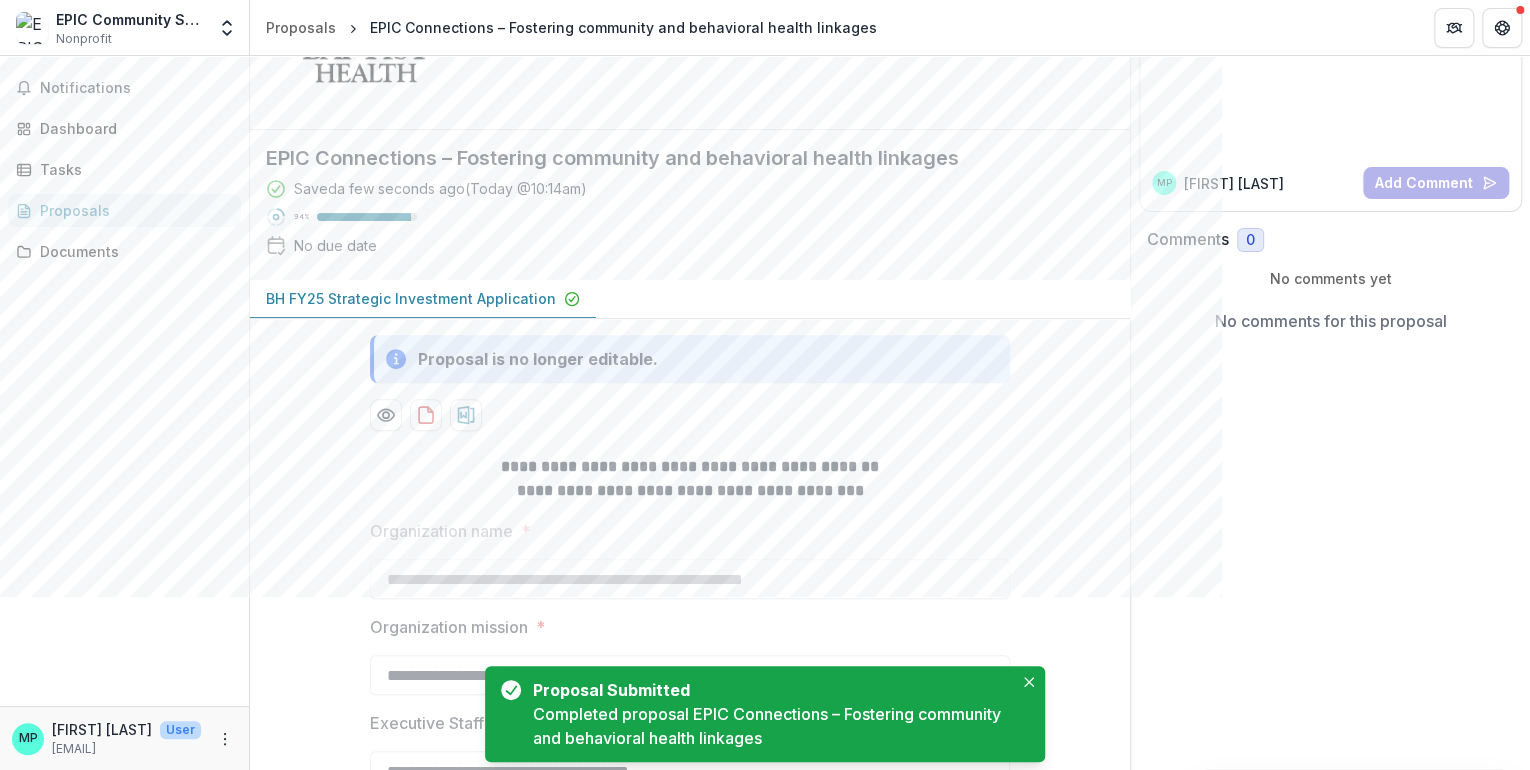 scroll, scrollTop: 201, scrollLeft: 0, axis: vertical 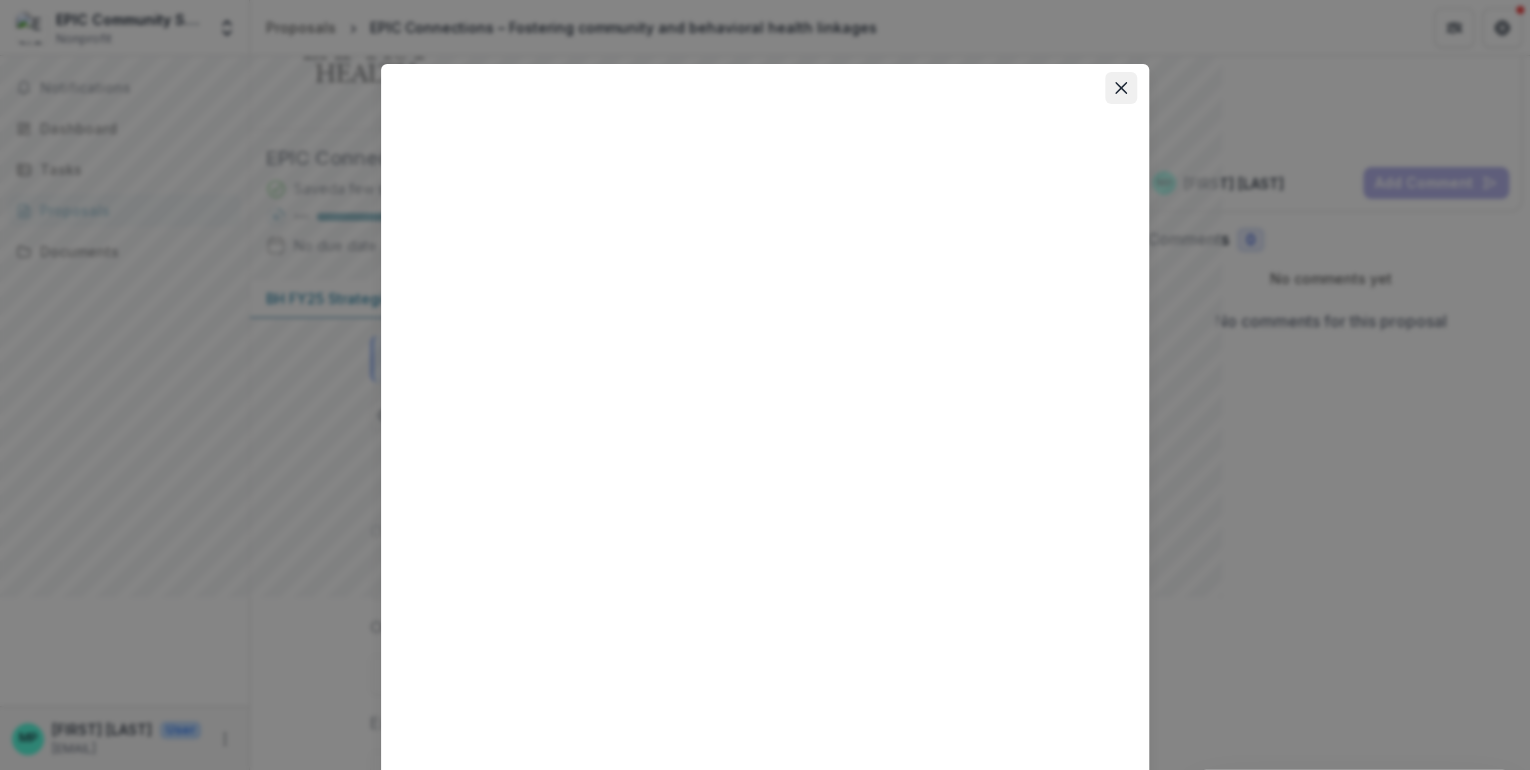 click 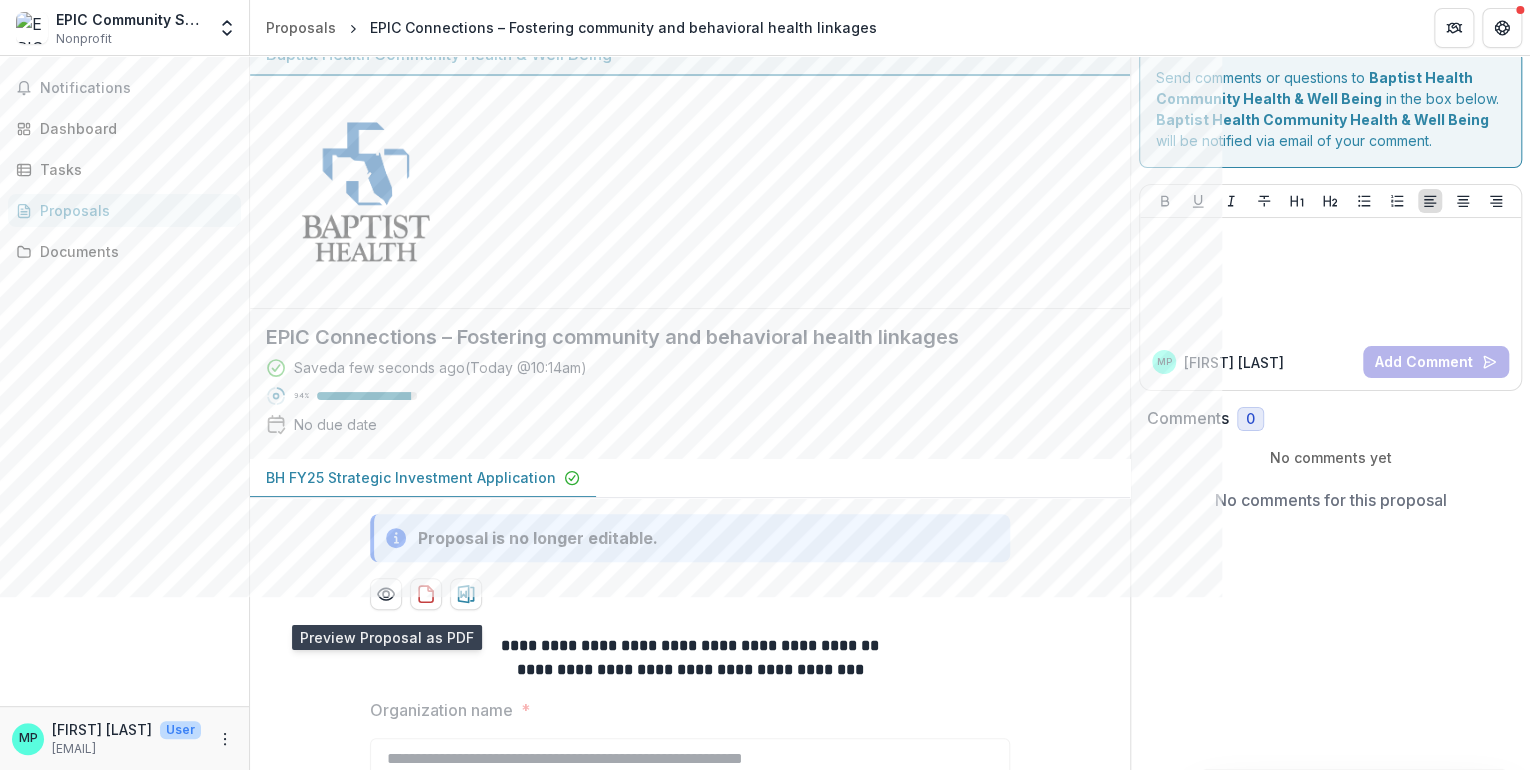 scroll, scrollTop: 0, scrollLeft: 0, axis: both 